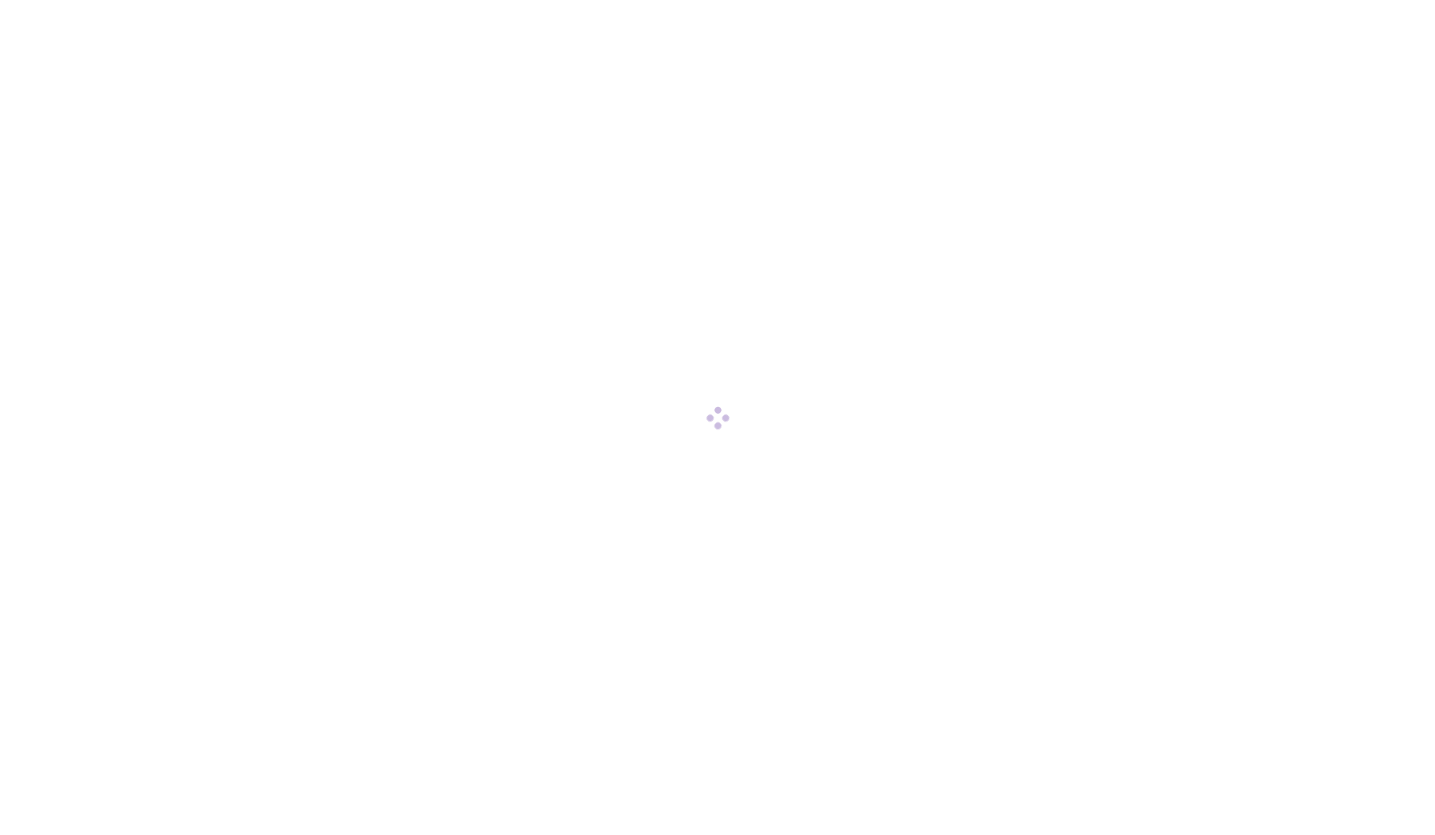 scroll, scrollTop: 0, scrollLeft: 0, axis: both 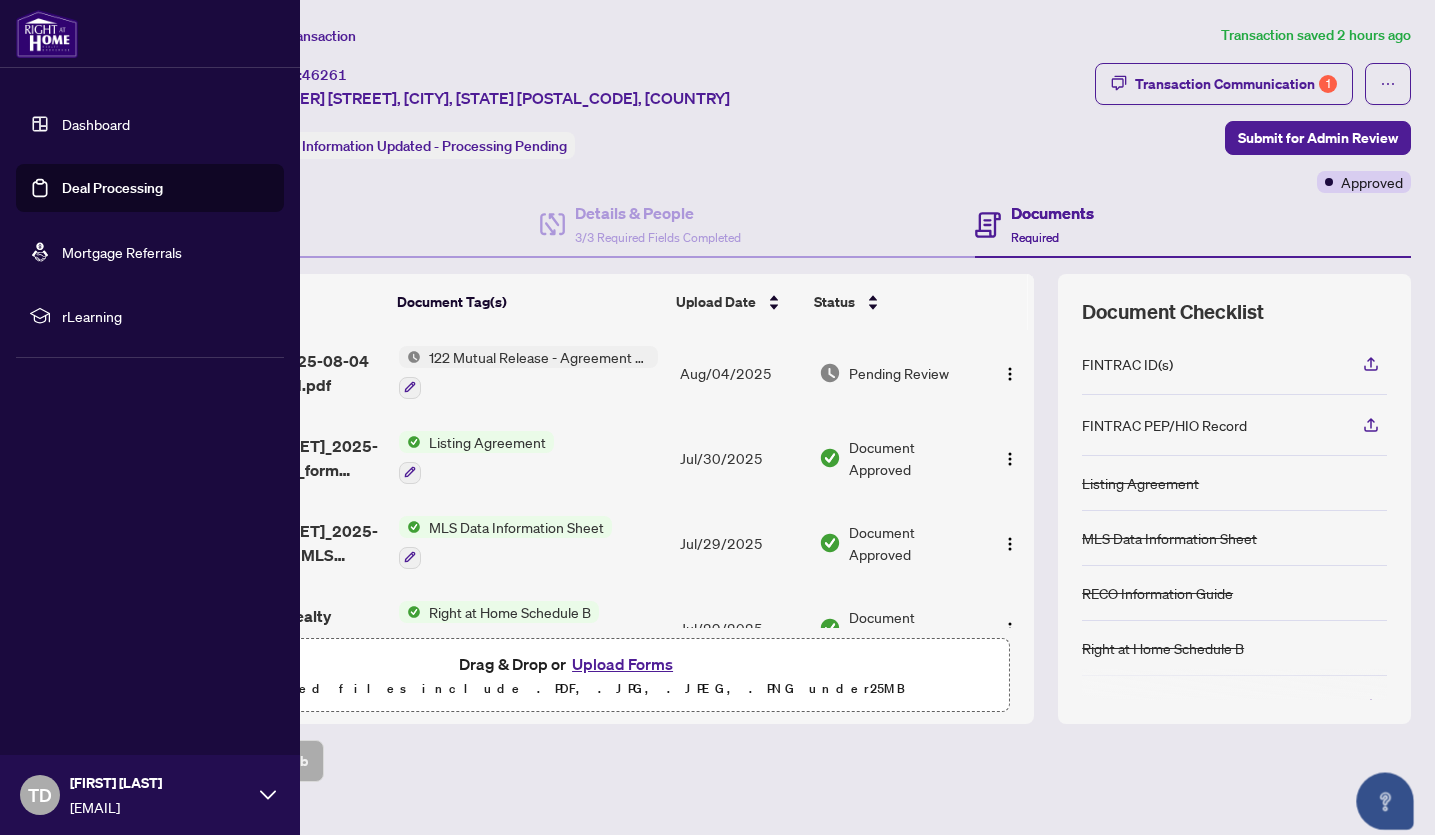 click on "Deal Processing" at bounding box center [112, 188] 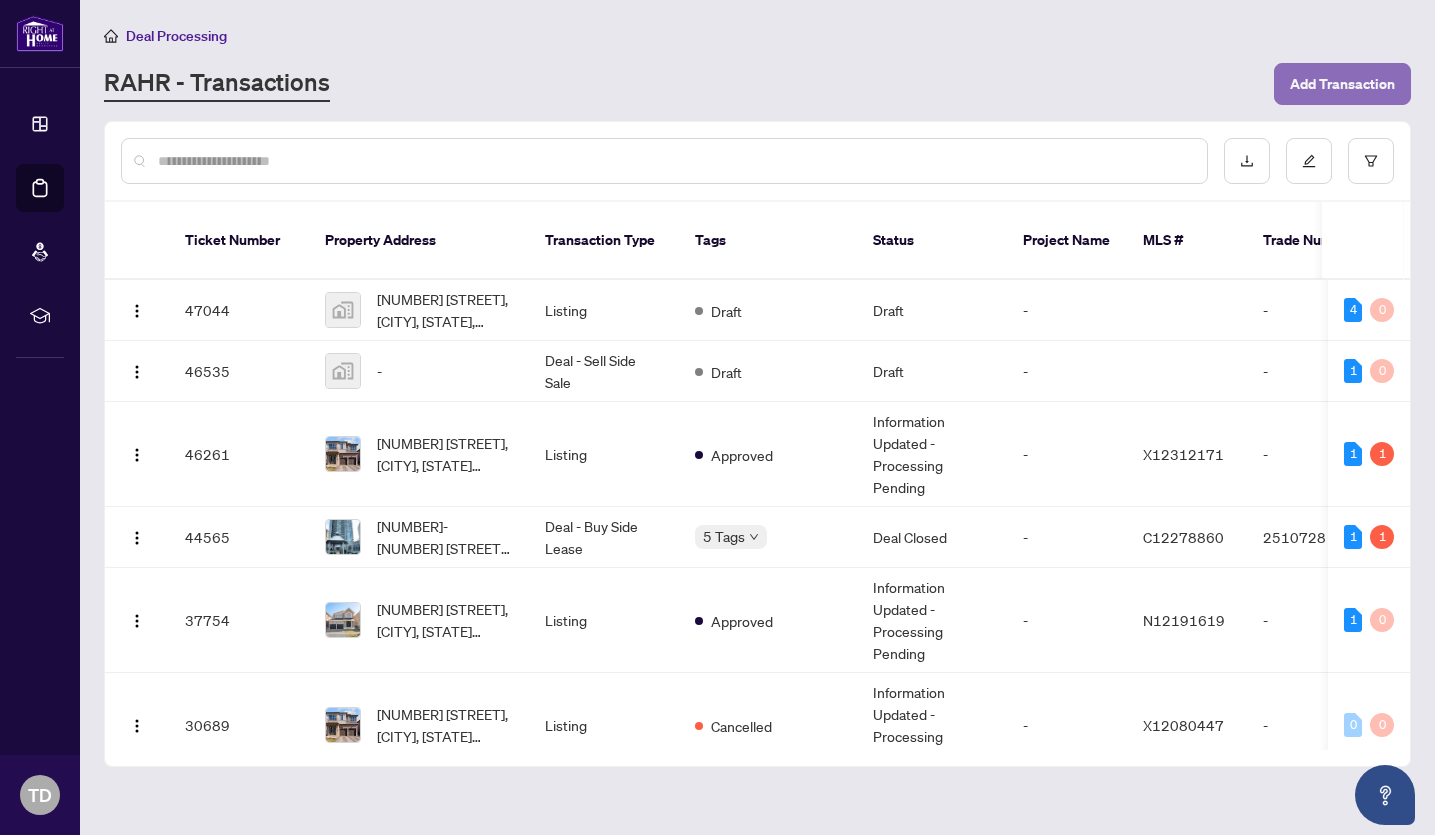 click on "Add Transaction" at bounding box center [1342, 84] 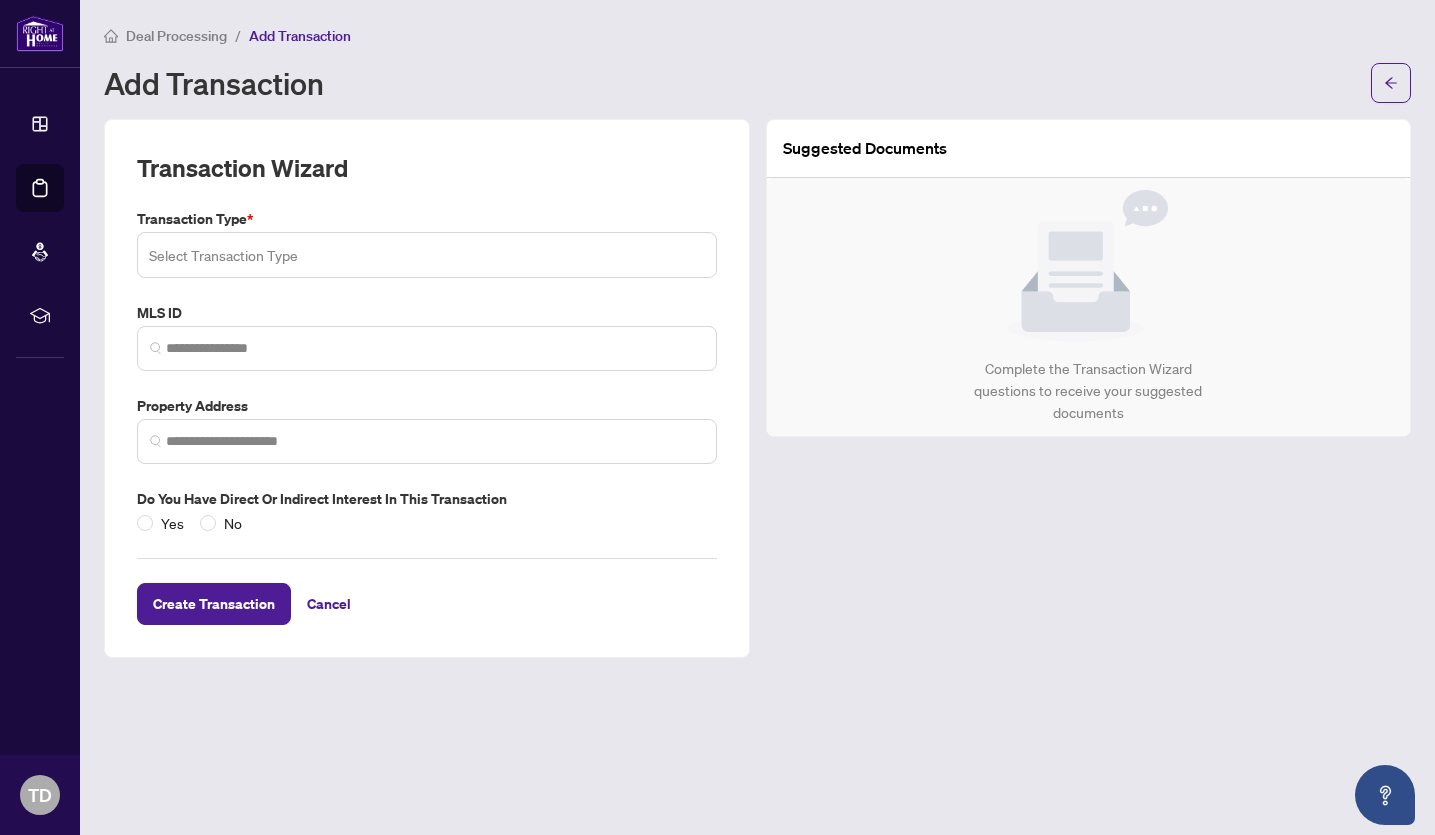 click at bounding box center [427, 255] 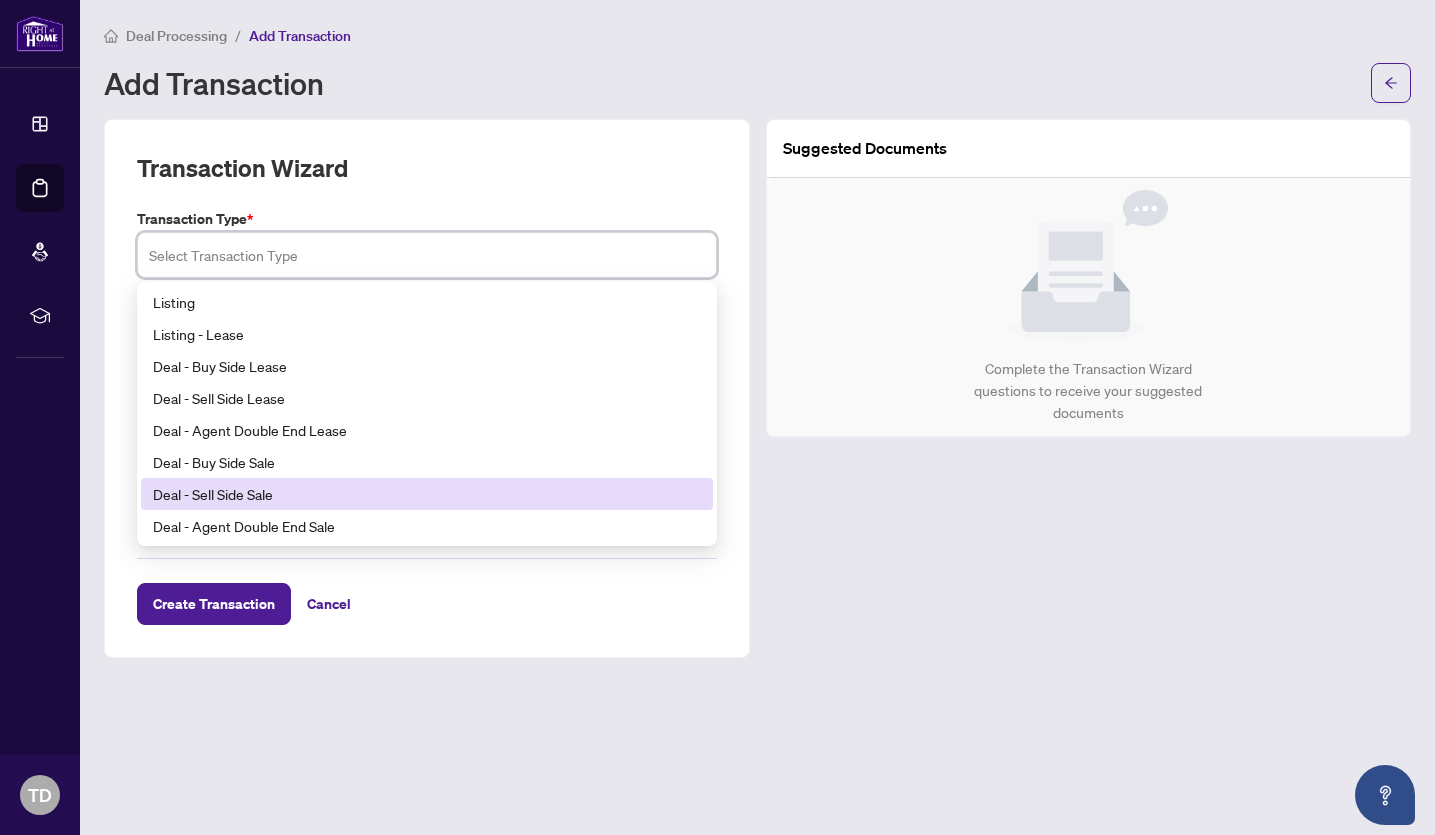click on "Deal - Sell Side Sale" at bounding box center [427, 494] 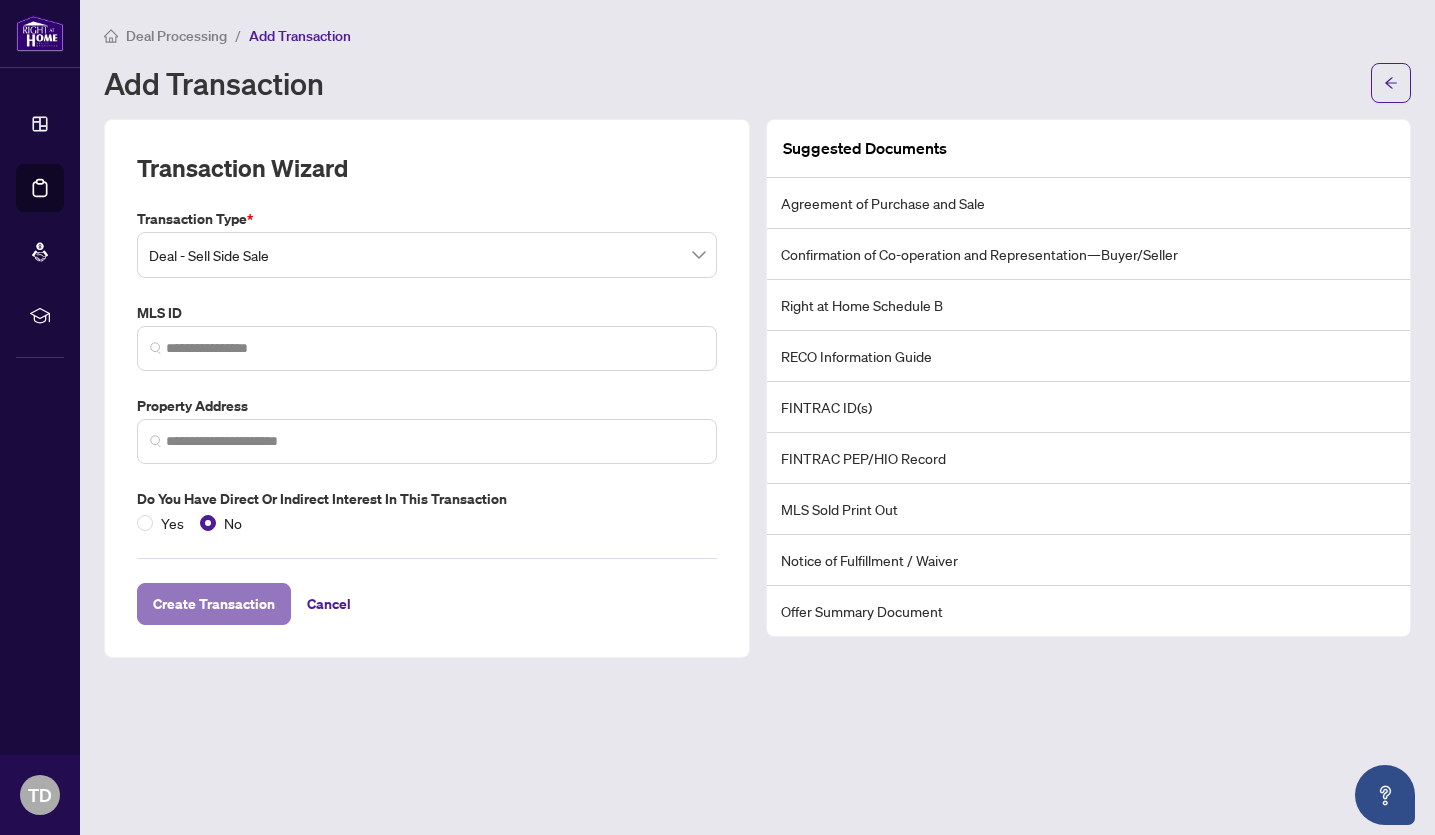 click on "Create Transaction" at bounding box center [214, 604] 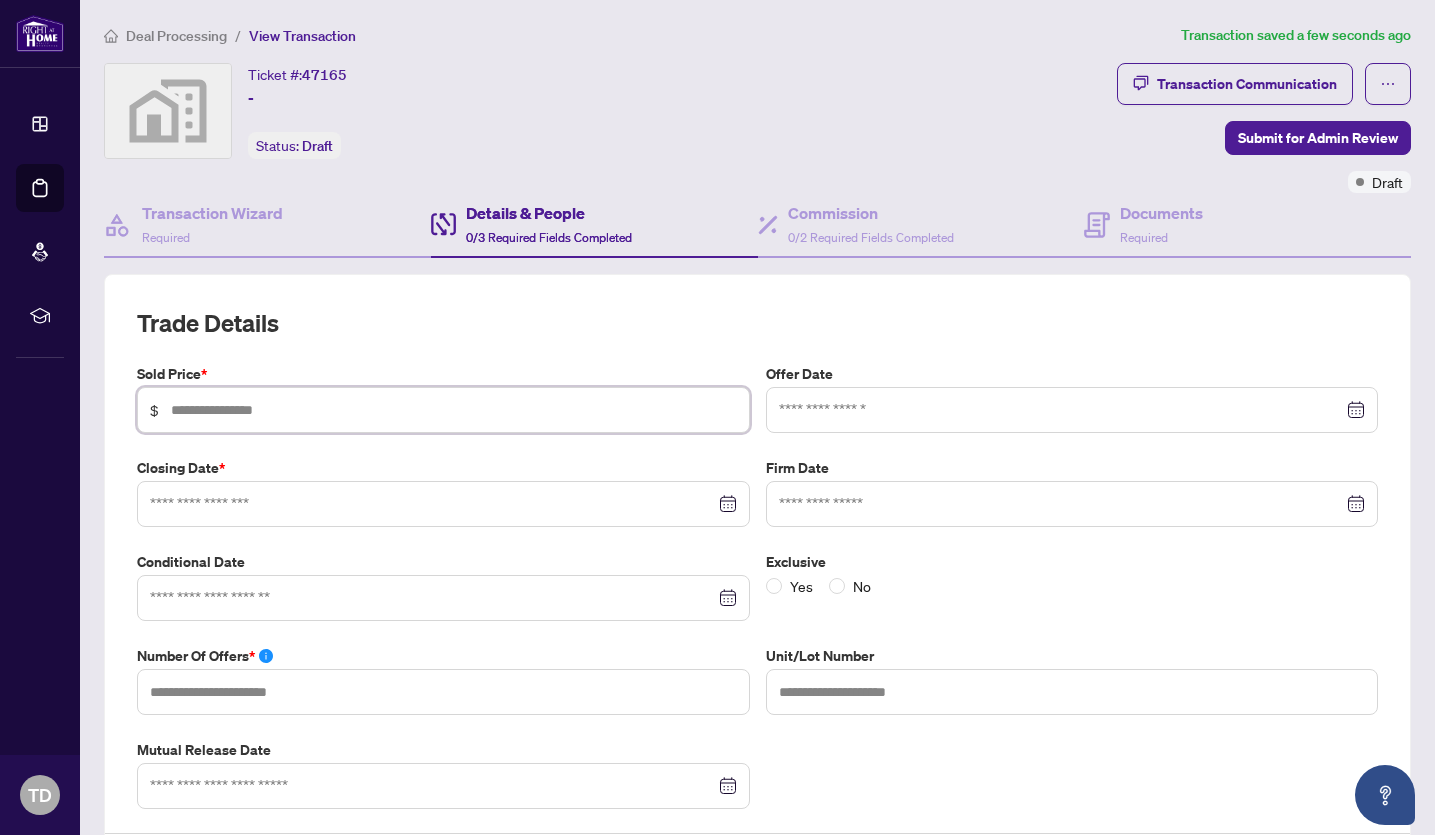 click at bounding box center (454, 410) 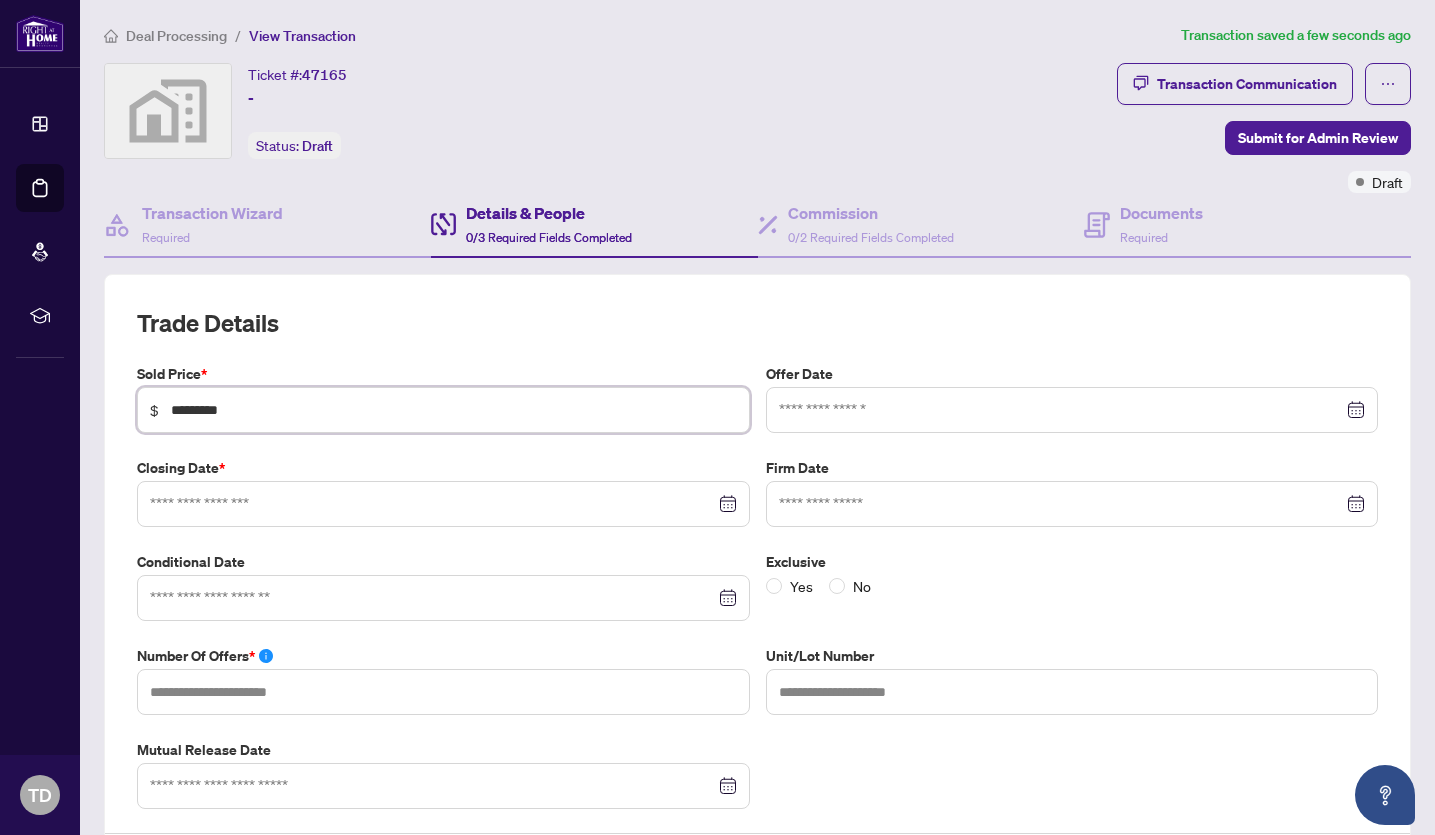 type on "*********" 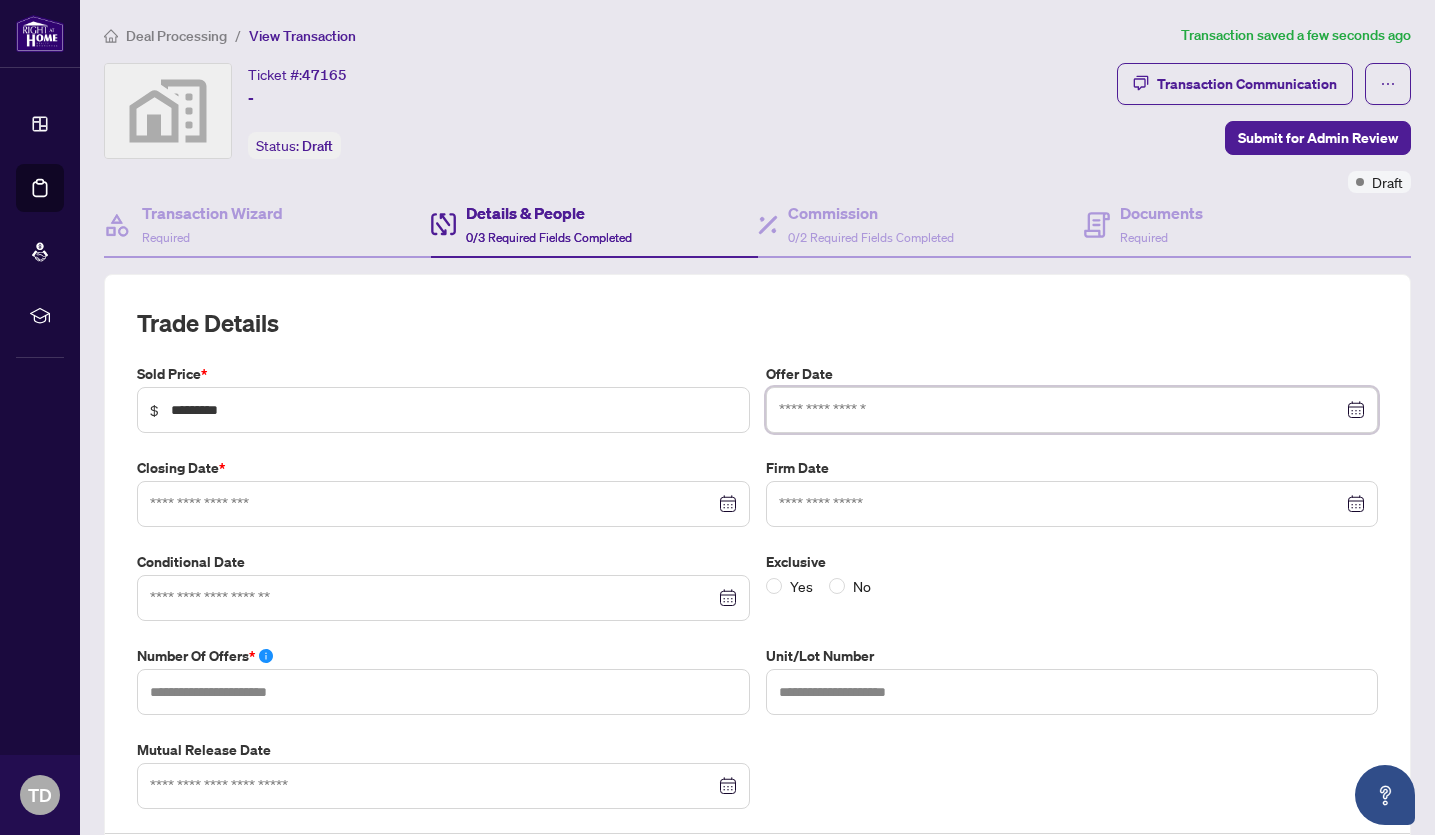 drag, startPoint x: 912, startPoint y: 417, endPoint x: 898, endPoint y: 407, distance: 17.20465 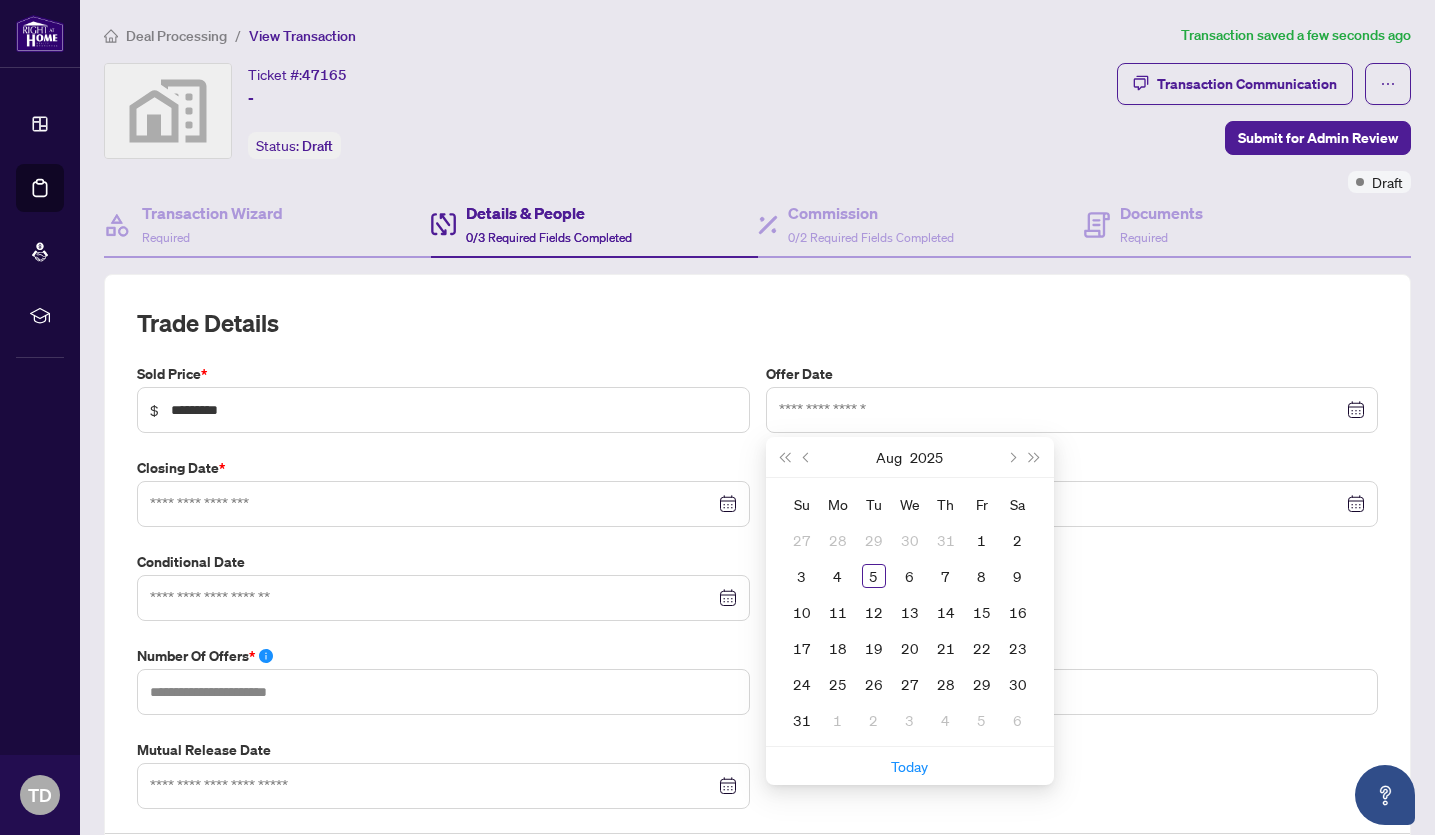 drag, startPoint x: 948, startPoint y: 324, endPoint x: 1003, endPoint y: 330, distance: 55.326305 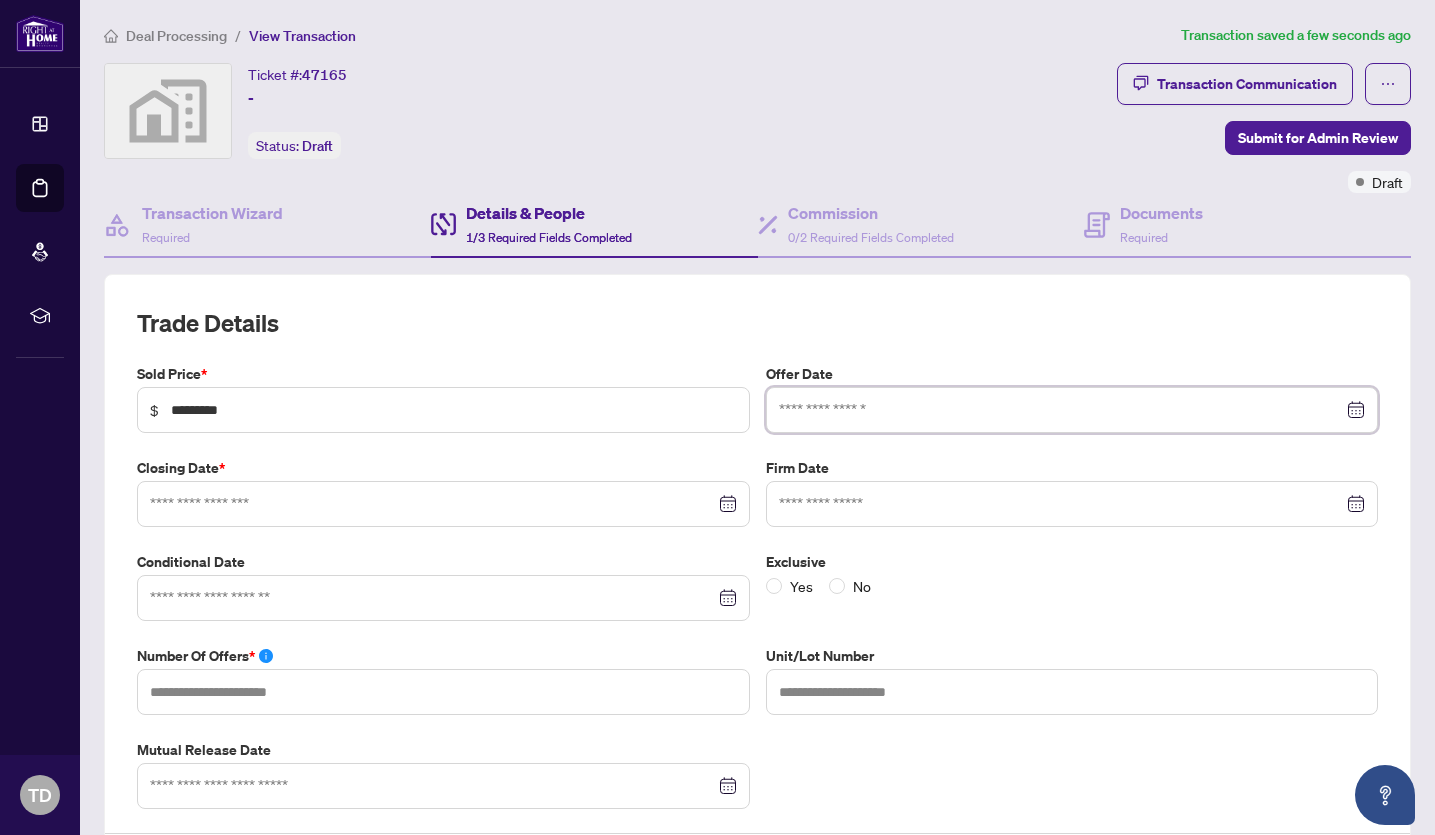 click at bounding box center [1061, 410] 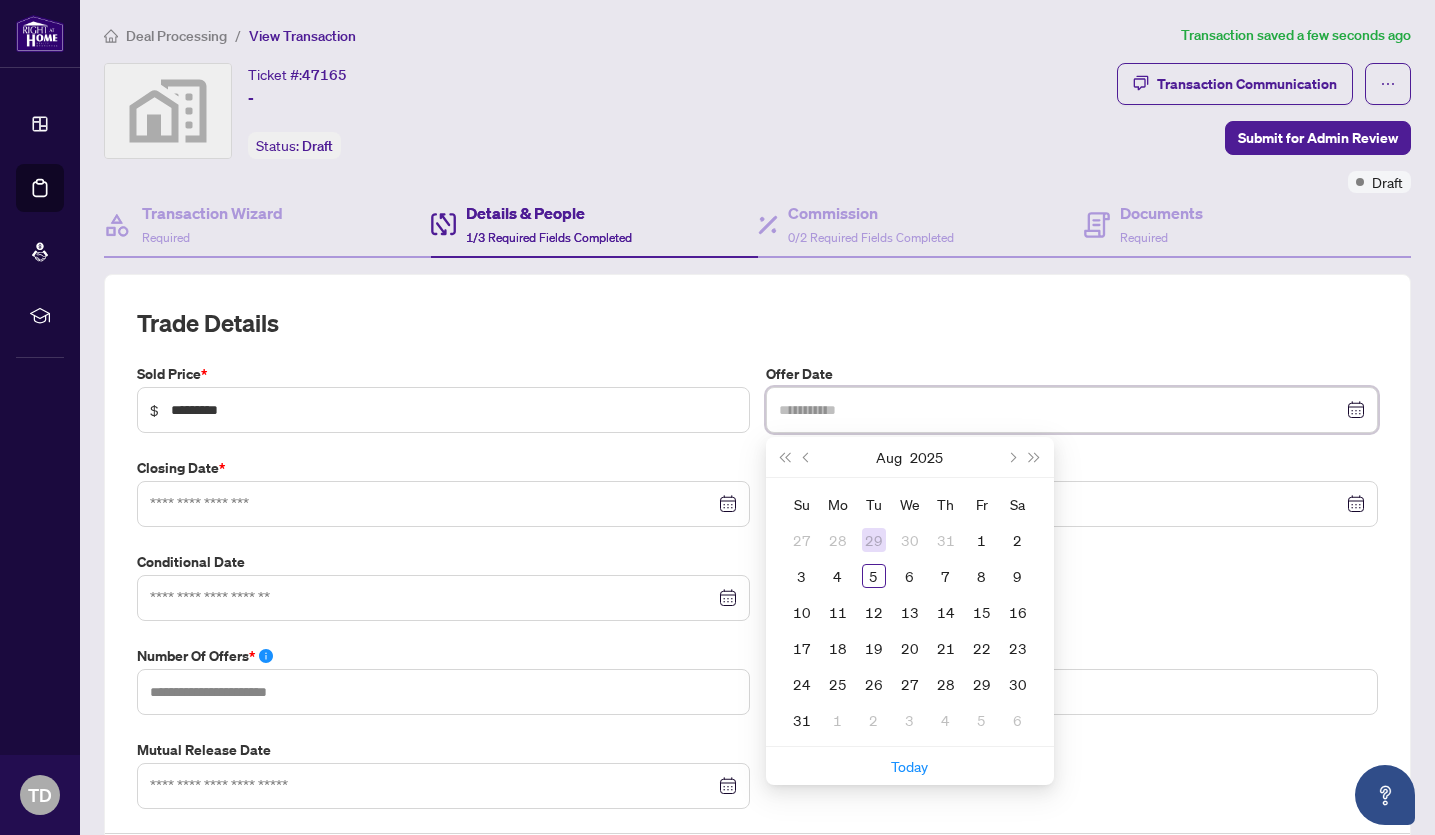 type on "**********" 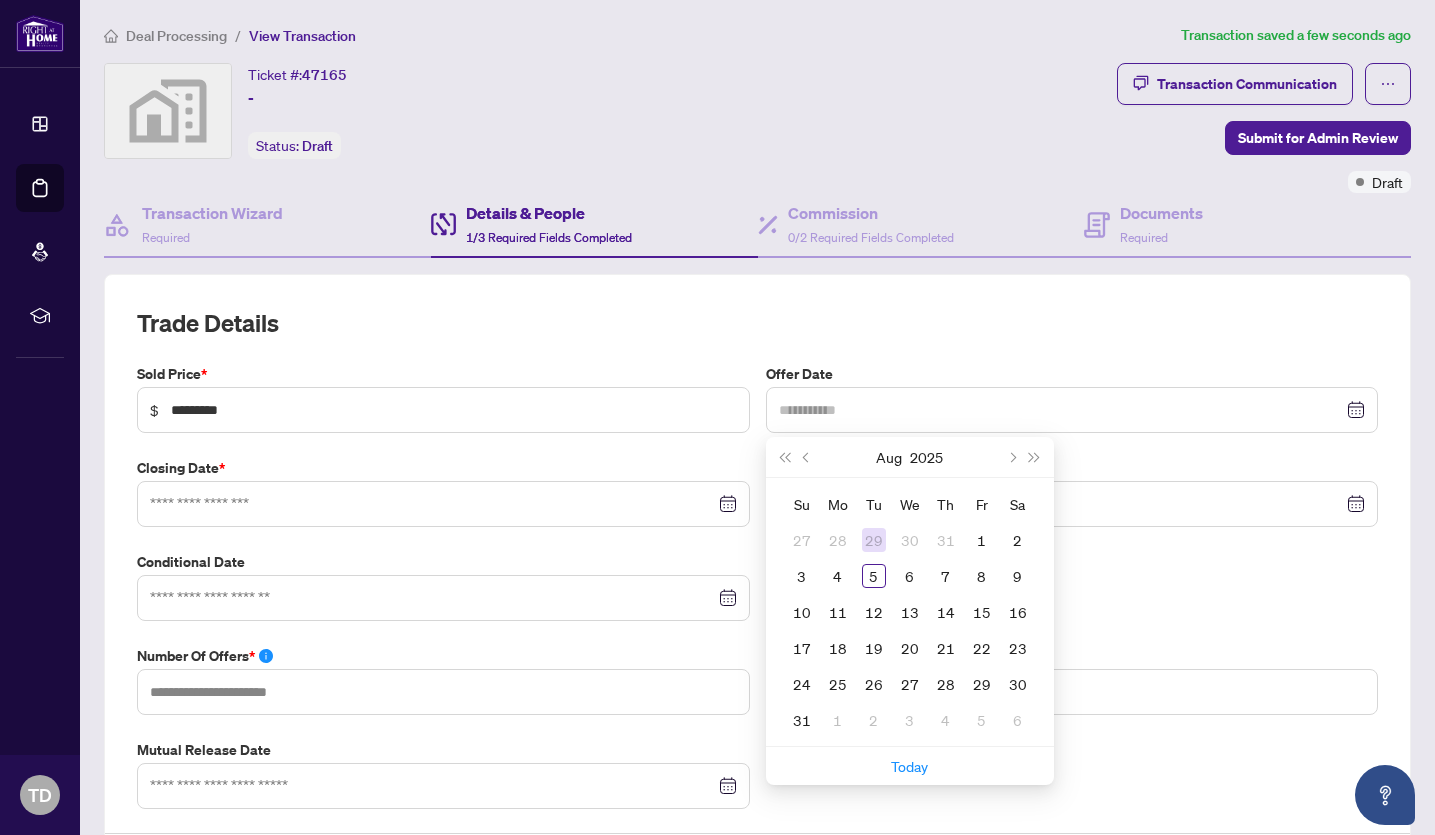 click on "29" at bounding box center [874, 540] 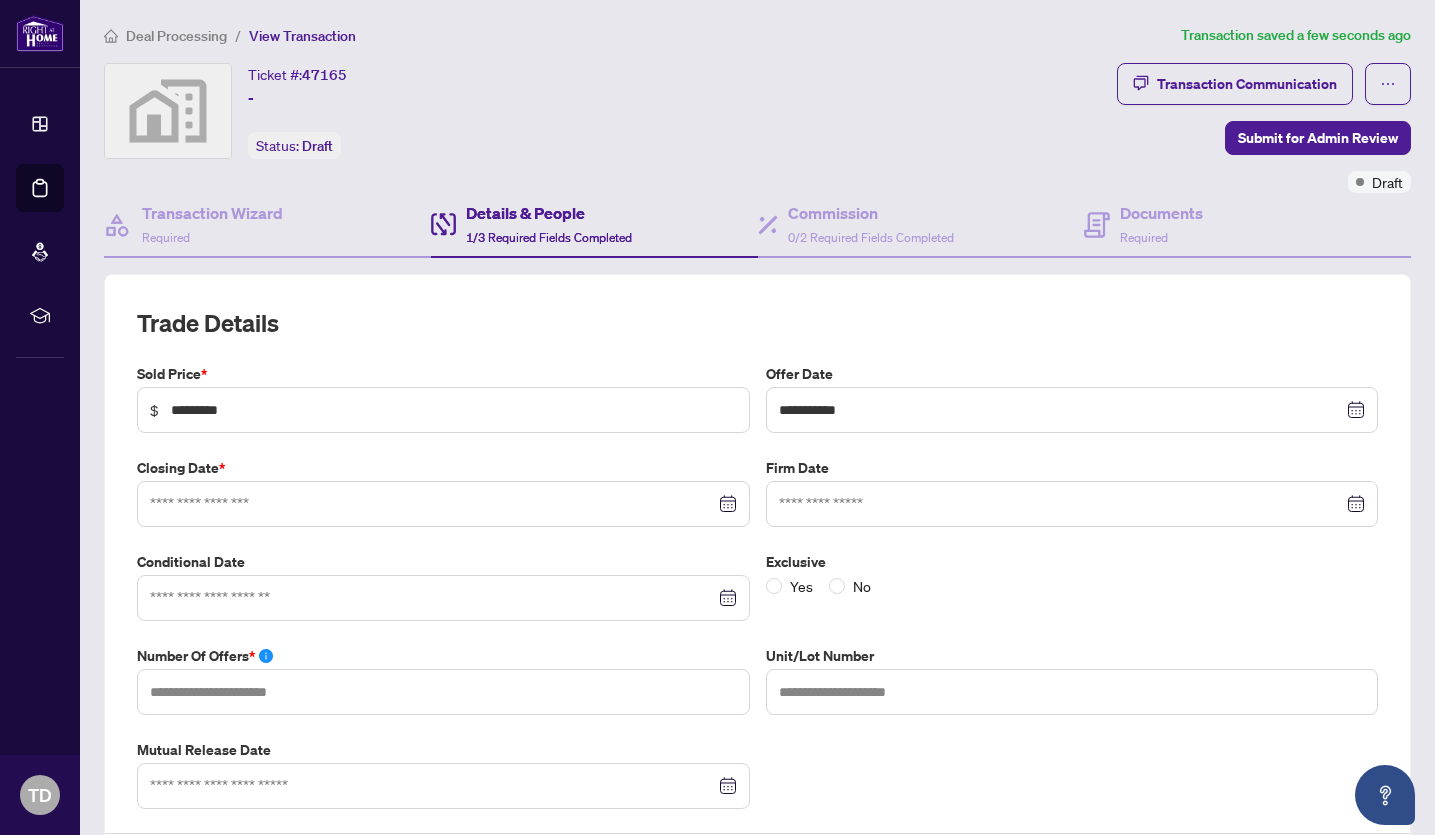 click at bounding box center (443, 504) 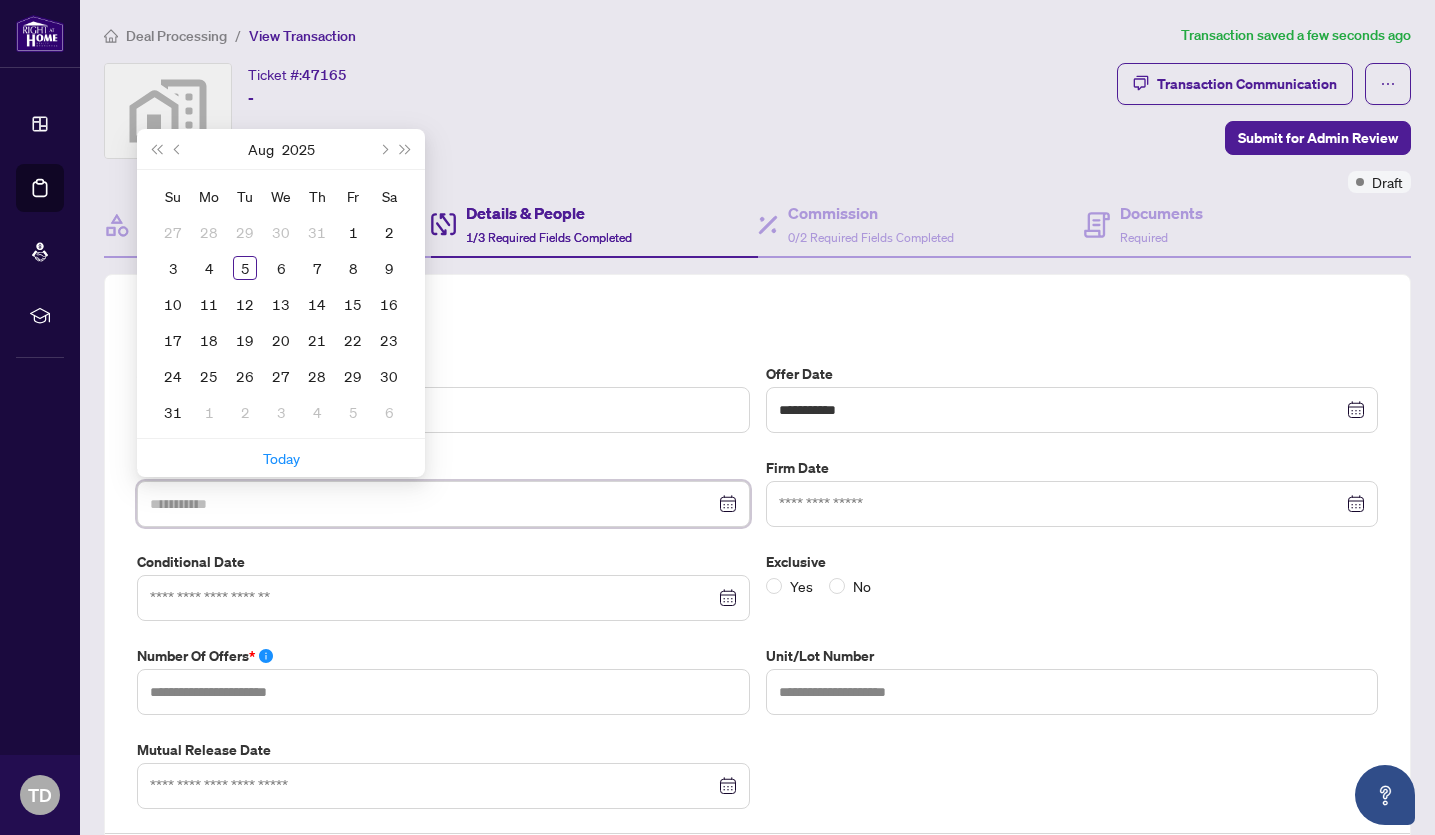 type on "**********" 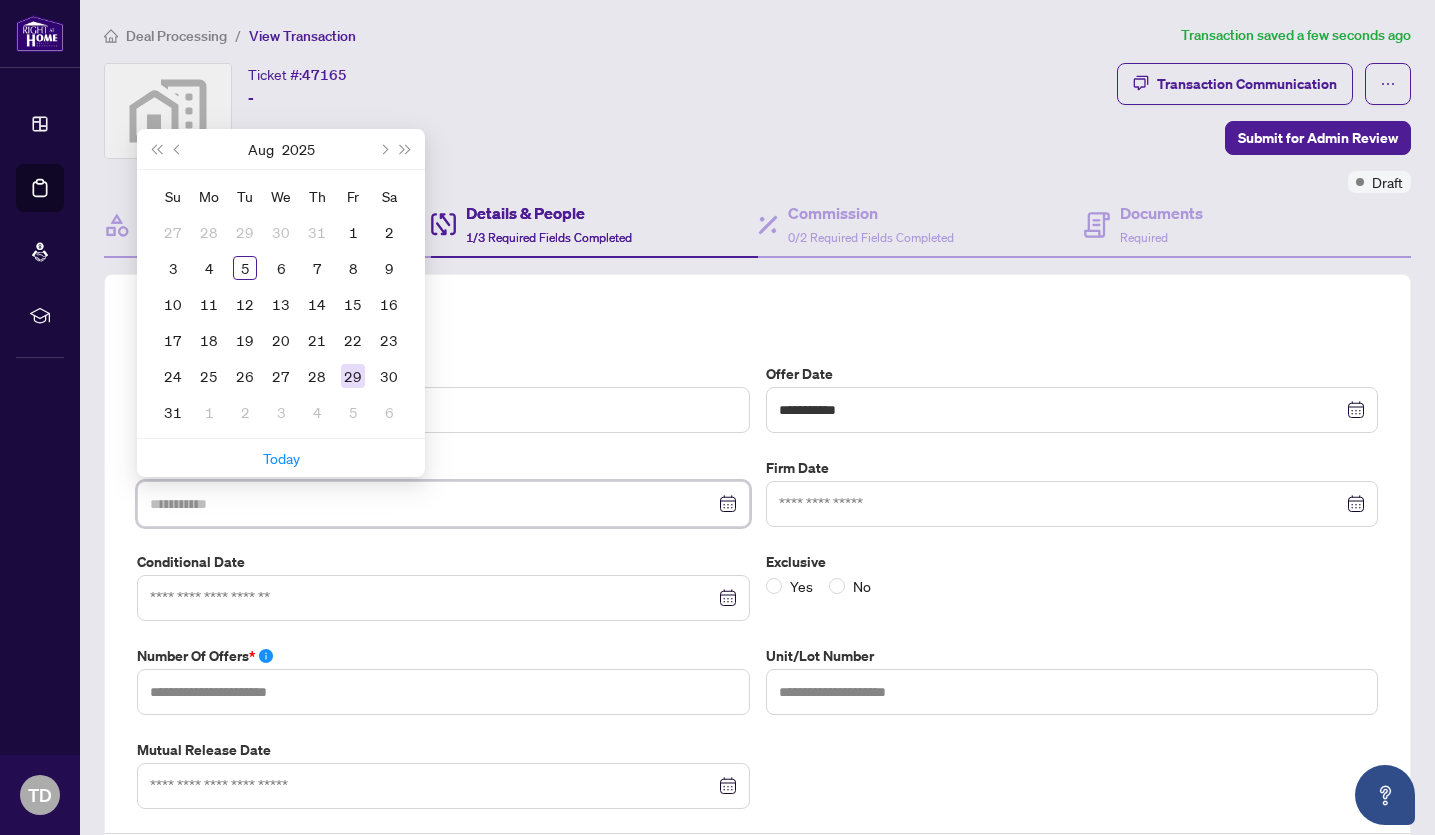 type on "**********" 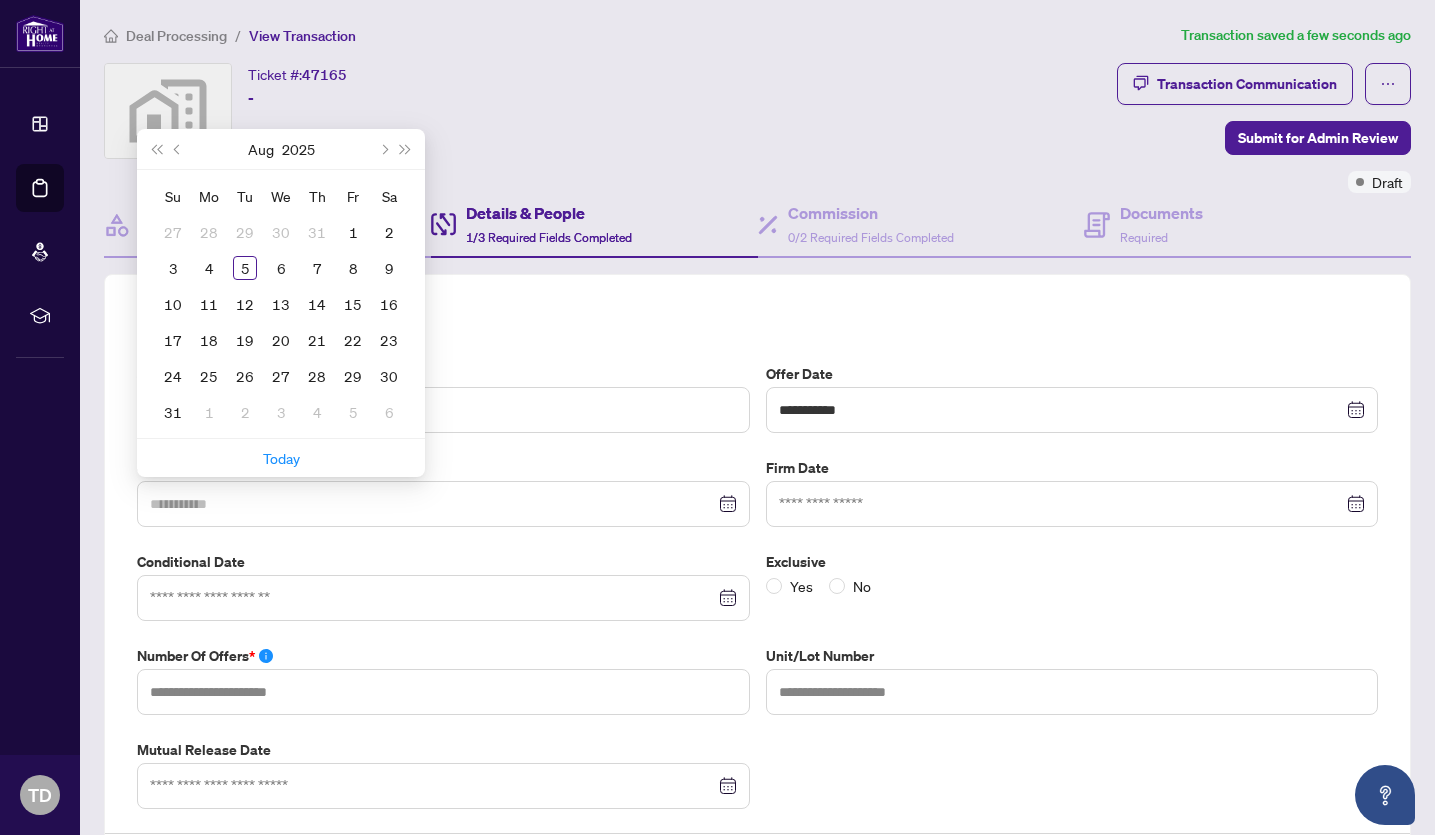 click on "29" at bounding box center (353, 376) 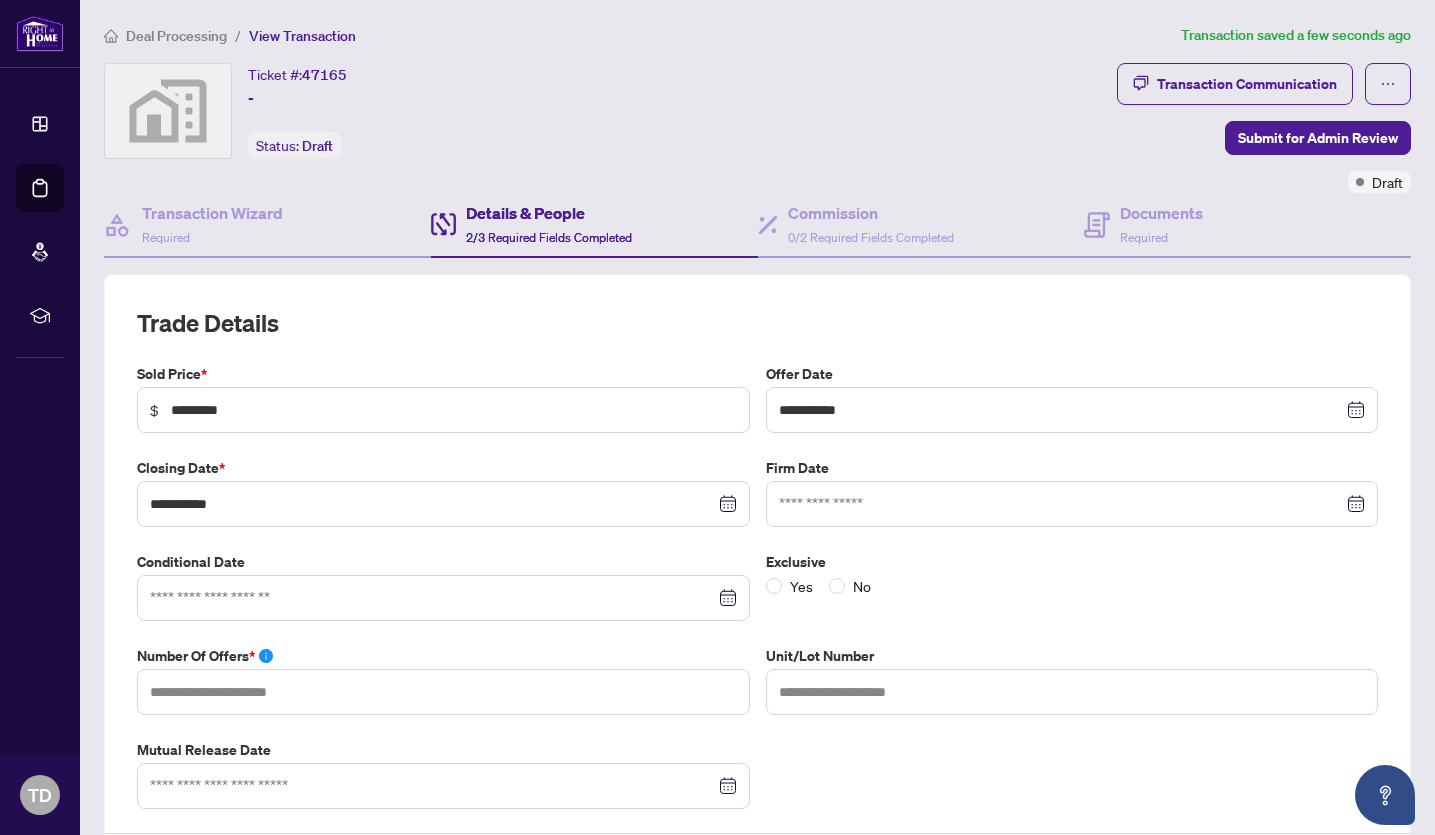click at bounding box center (443, 598) 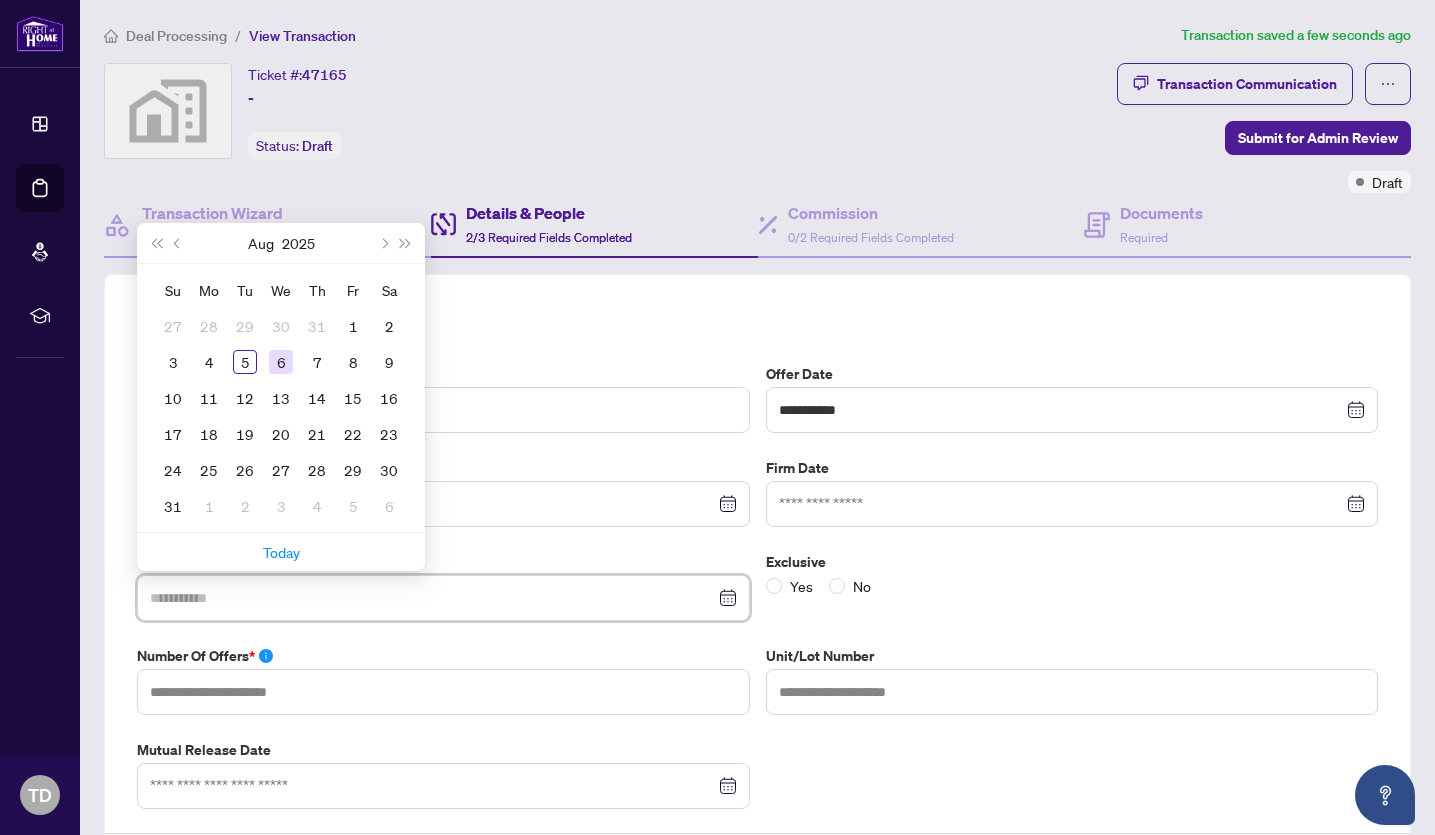 type on "**********" 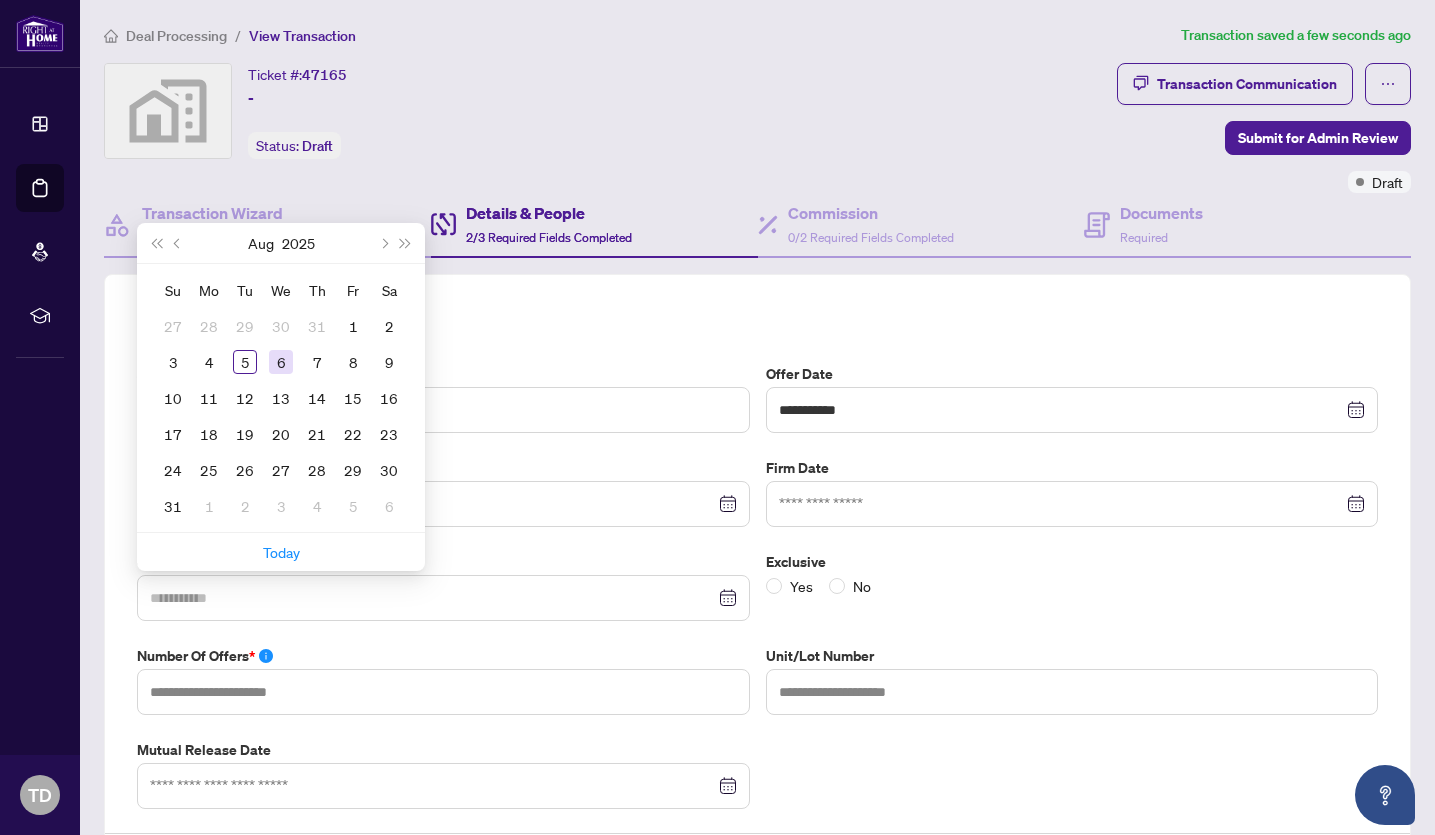 click on "6" at bounding box center (281, 362) 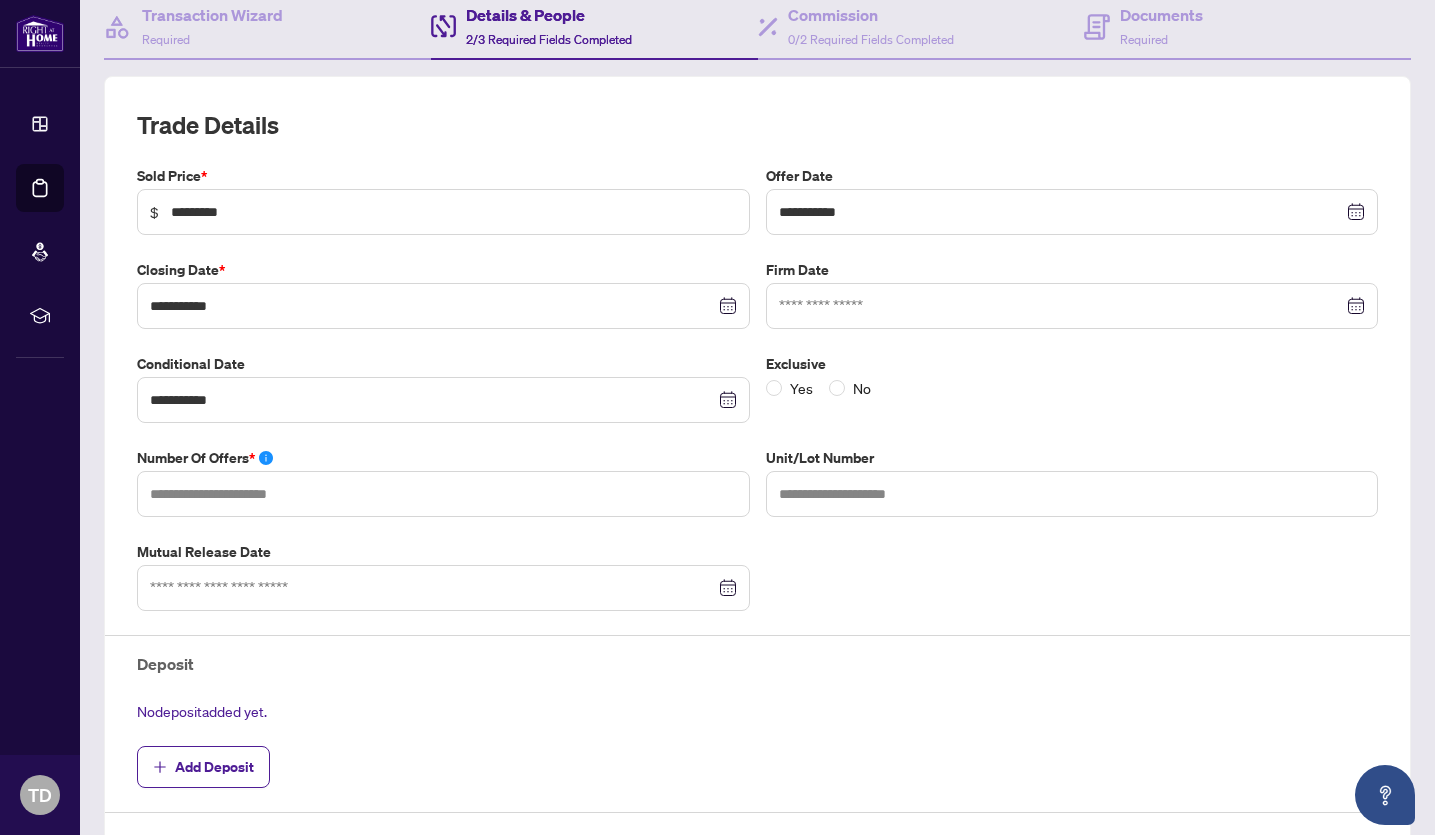 scroll, scrollTop: 200, scrollLeft: 0, axis: vertical 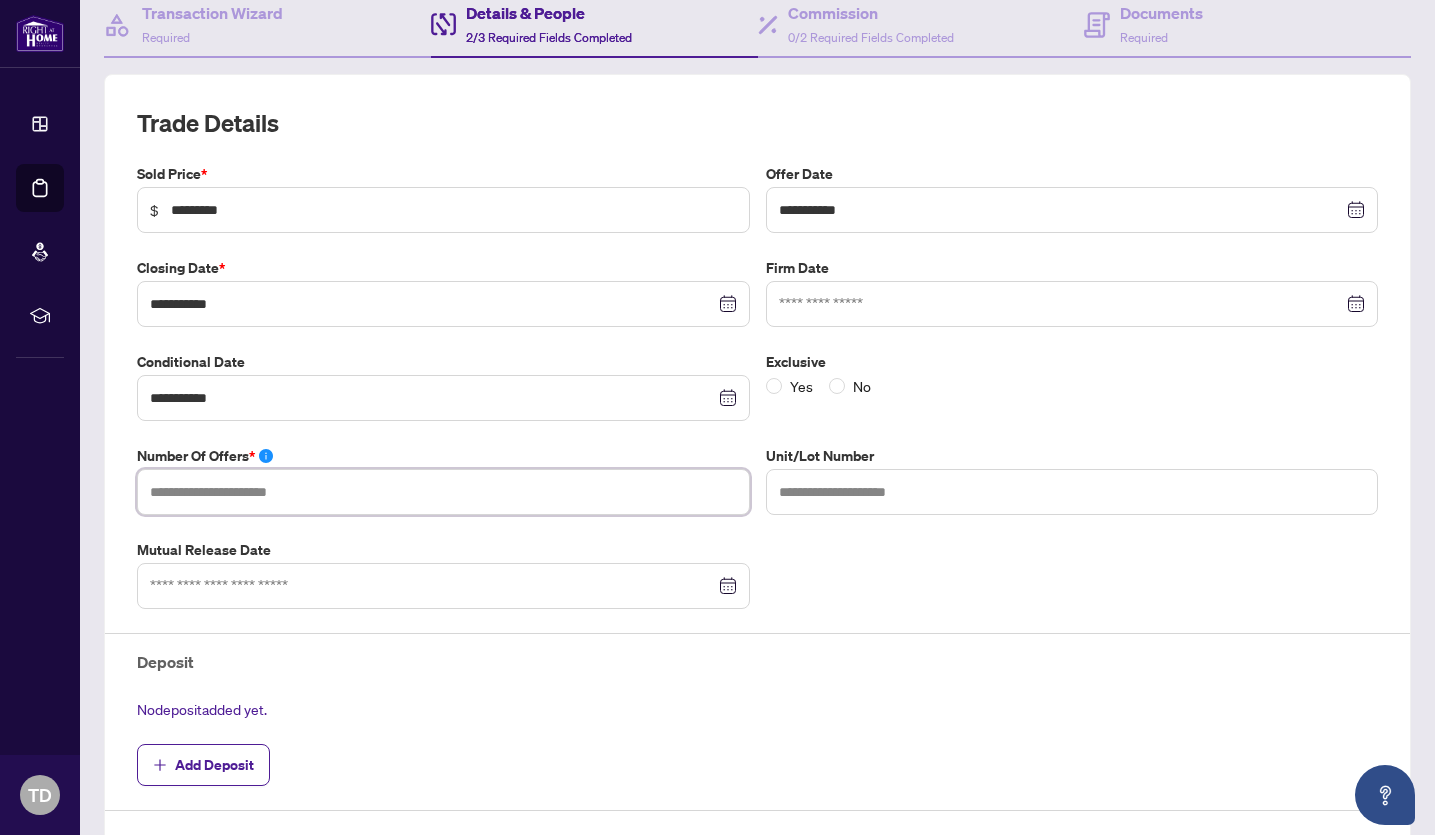 click at bounding box center (443, 492) 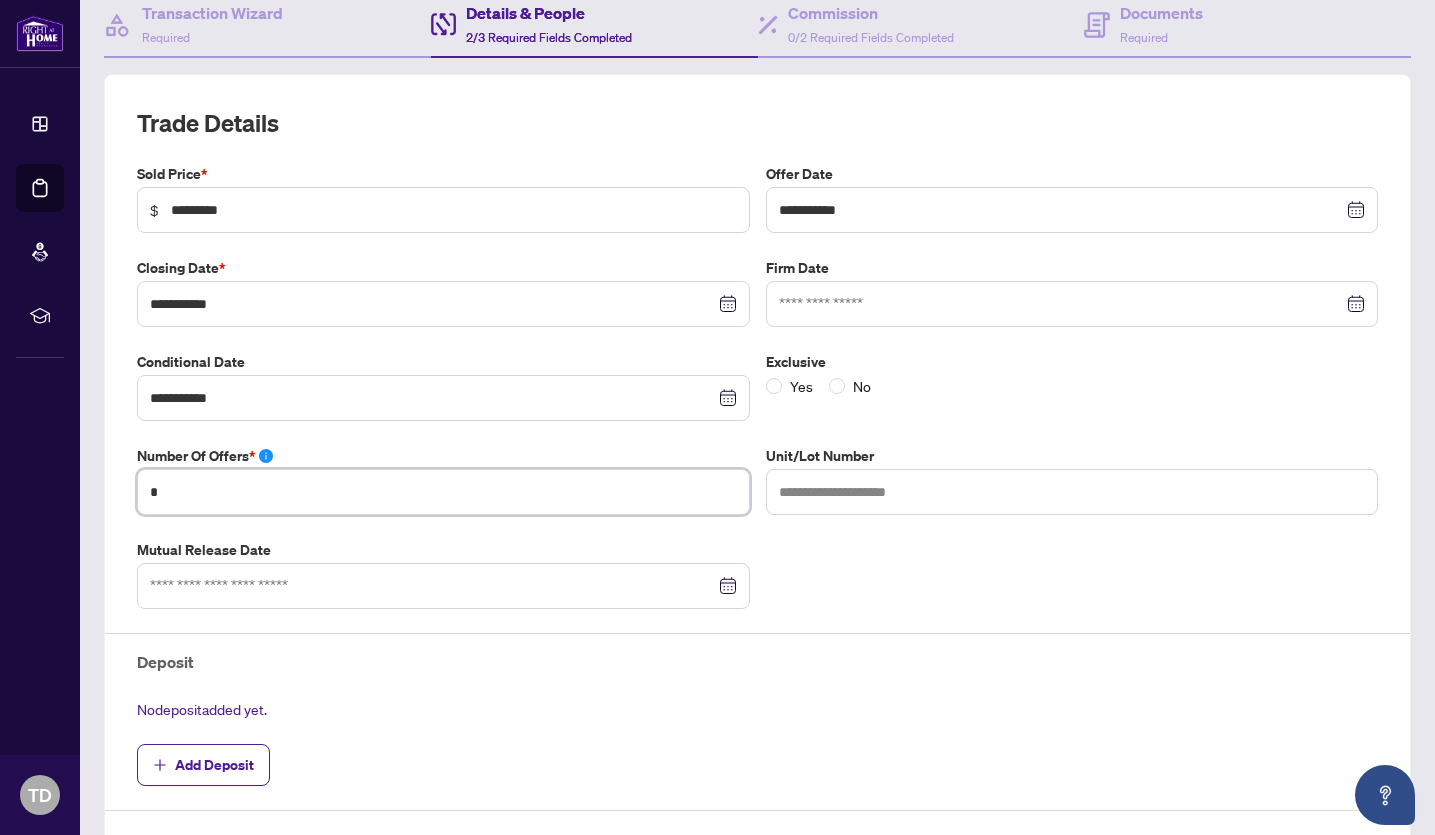 type on "*" 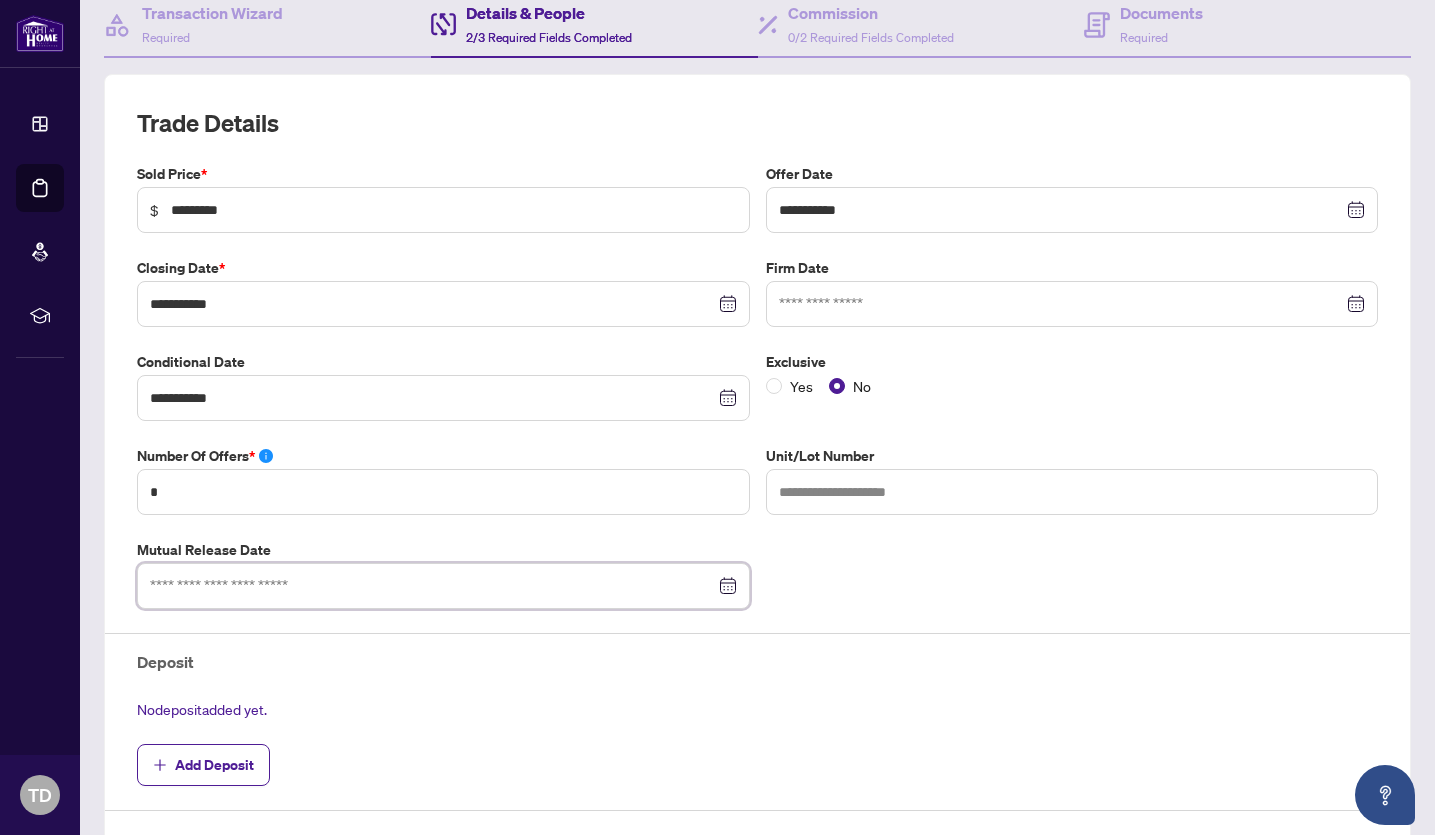 click at bounding box center (432, 586) 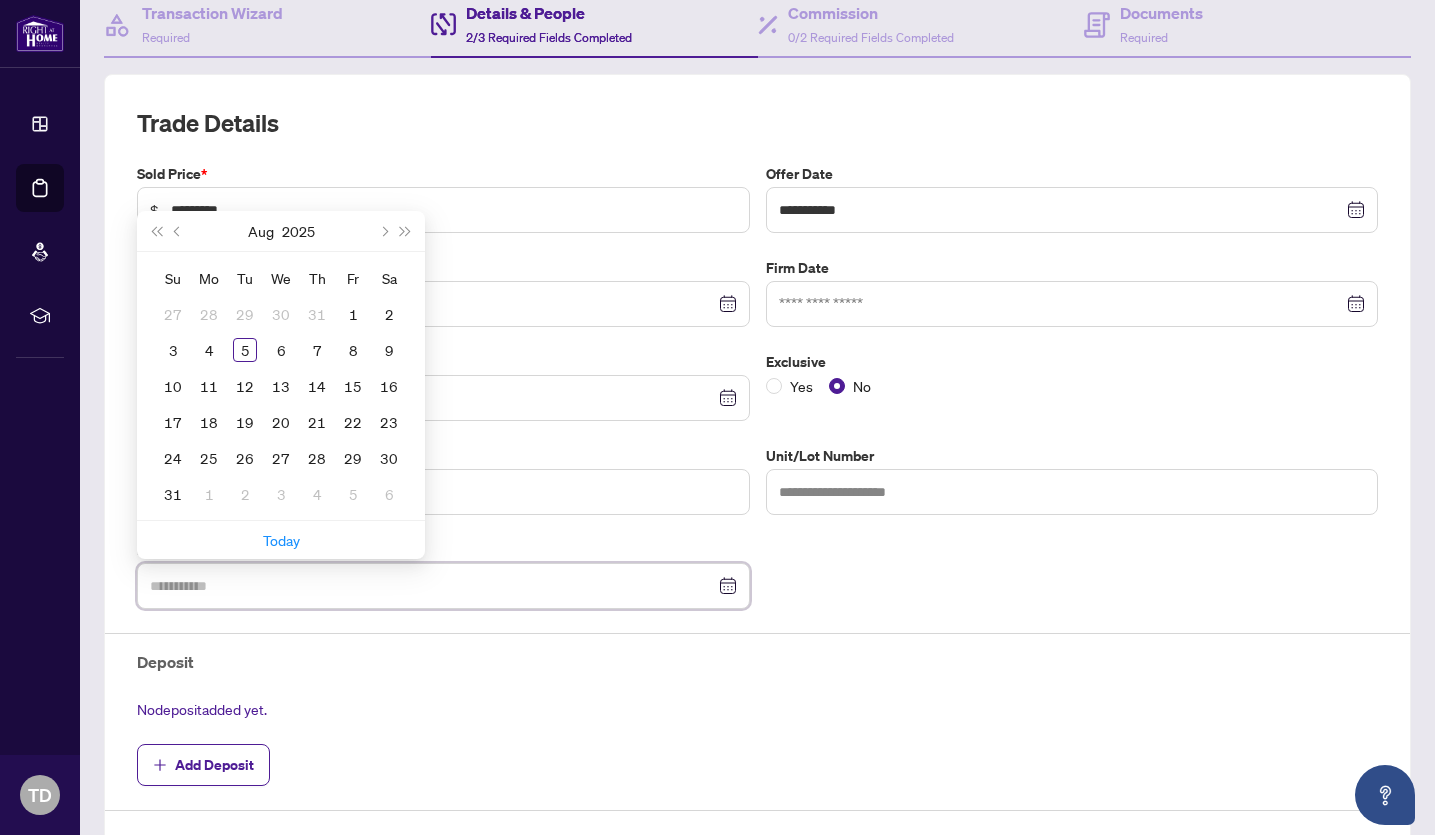 type on "**********" 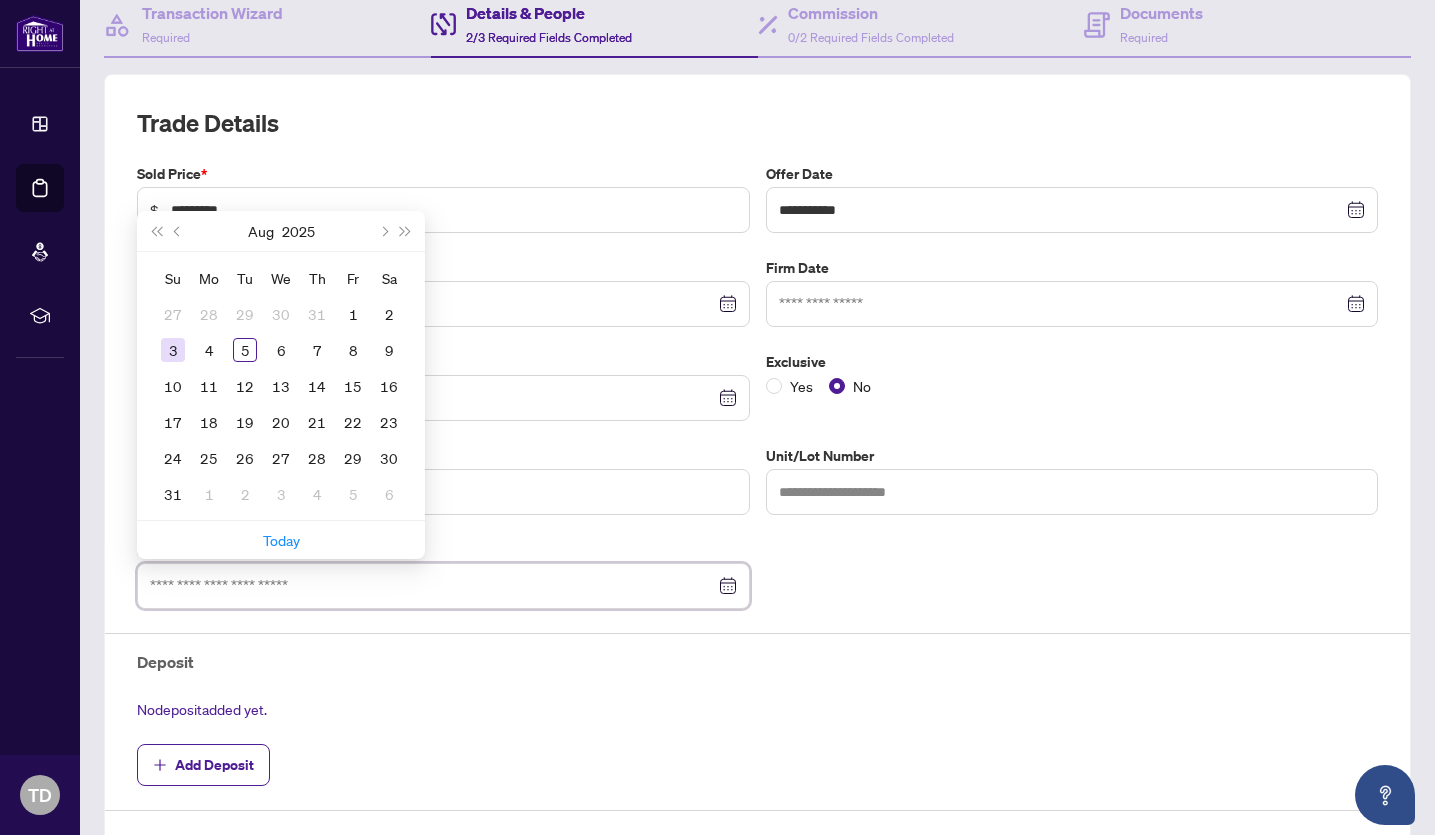 type on "**********" 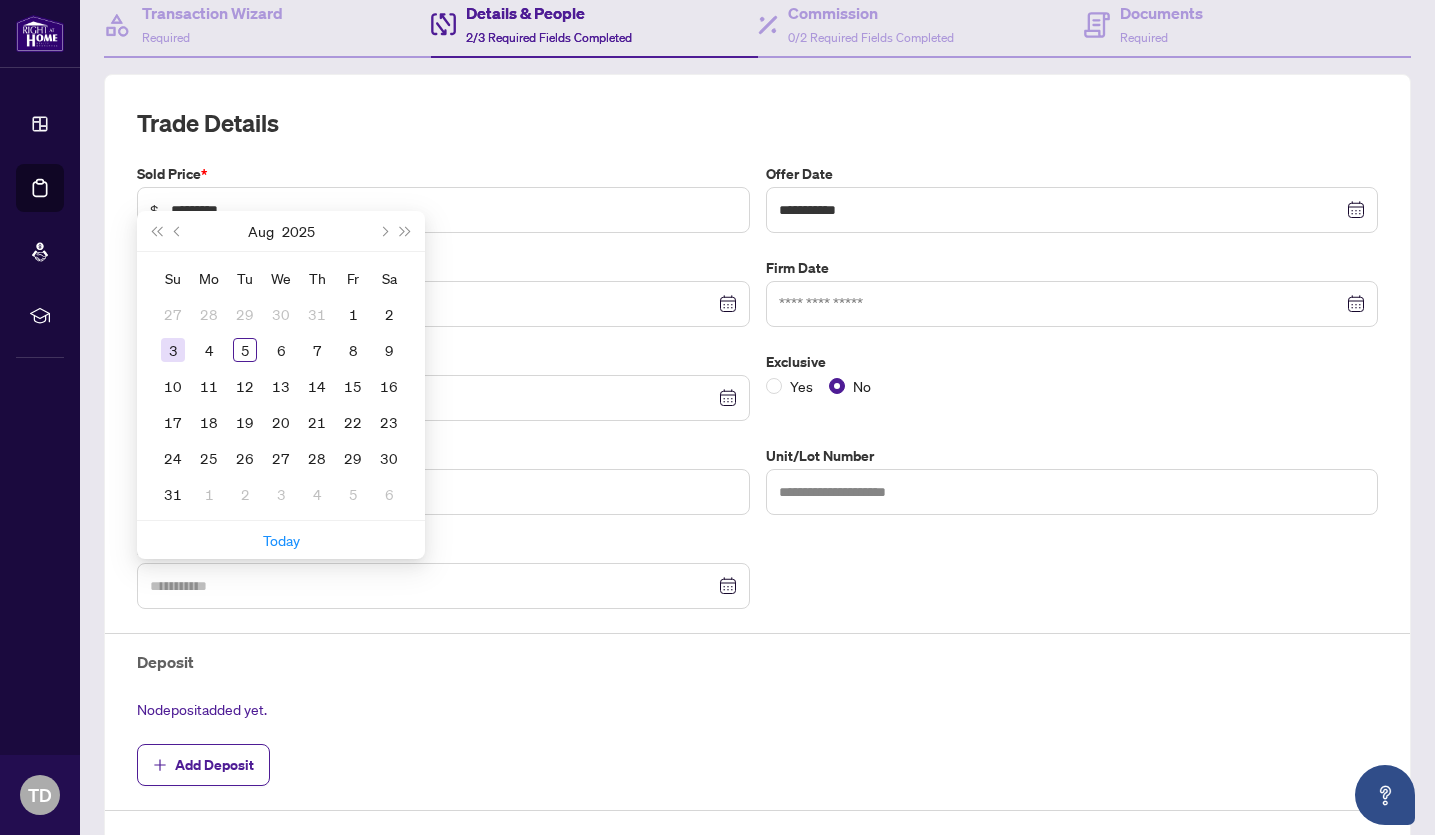 click on "3" at bounding box center [173, 350] 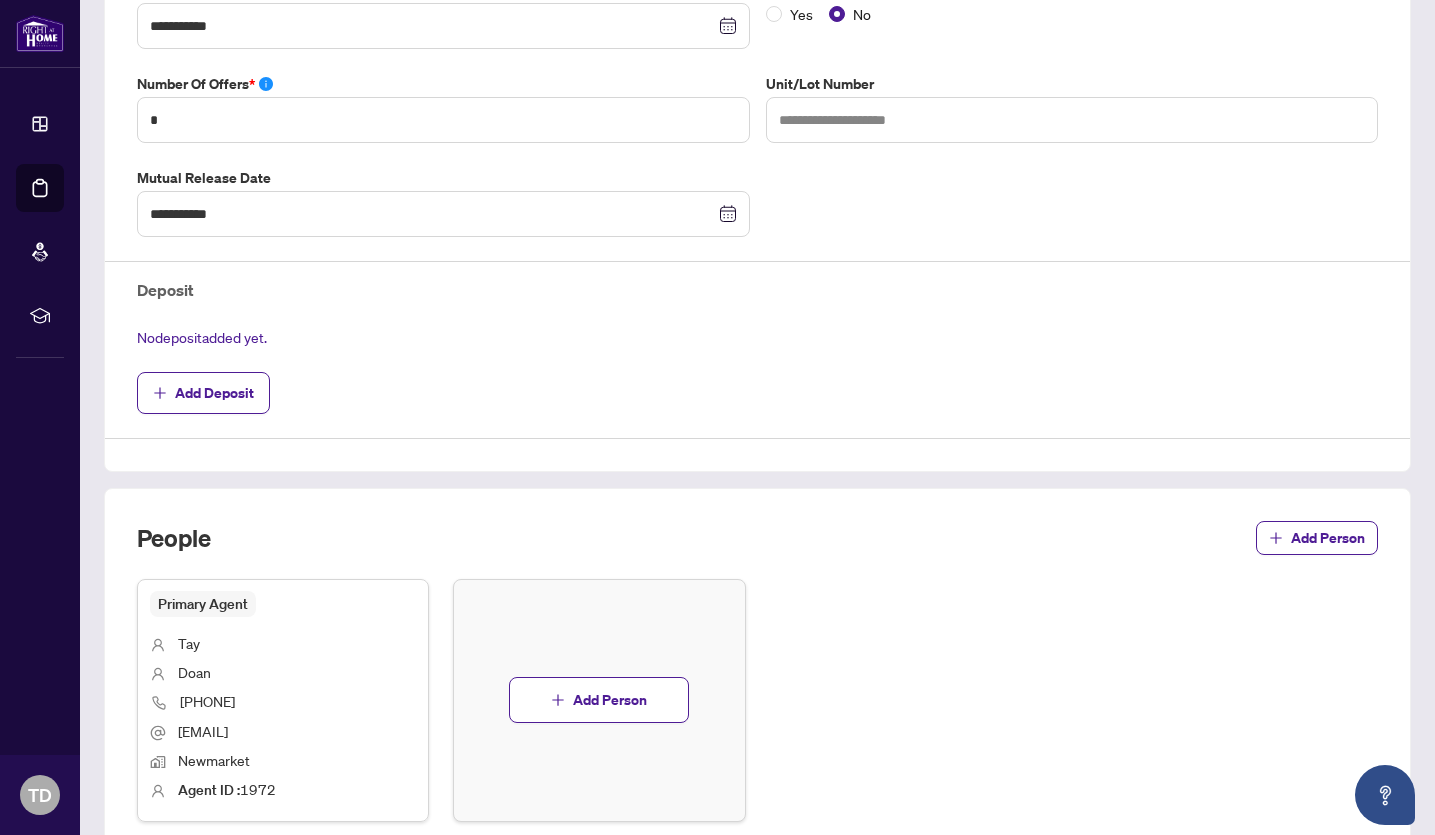 scroll, scrollTop: 742, scrollLeft: 0, axis: vertical 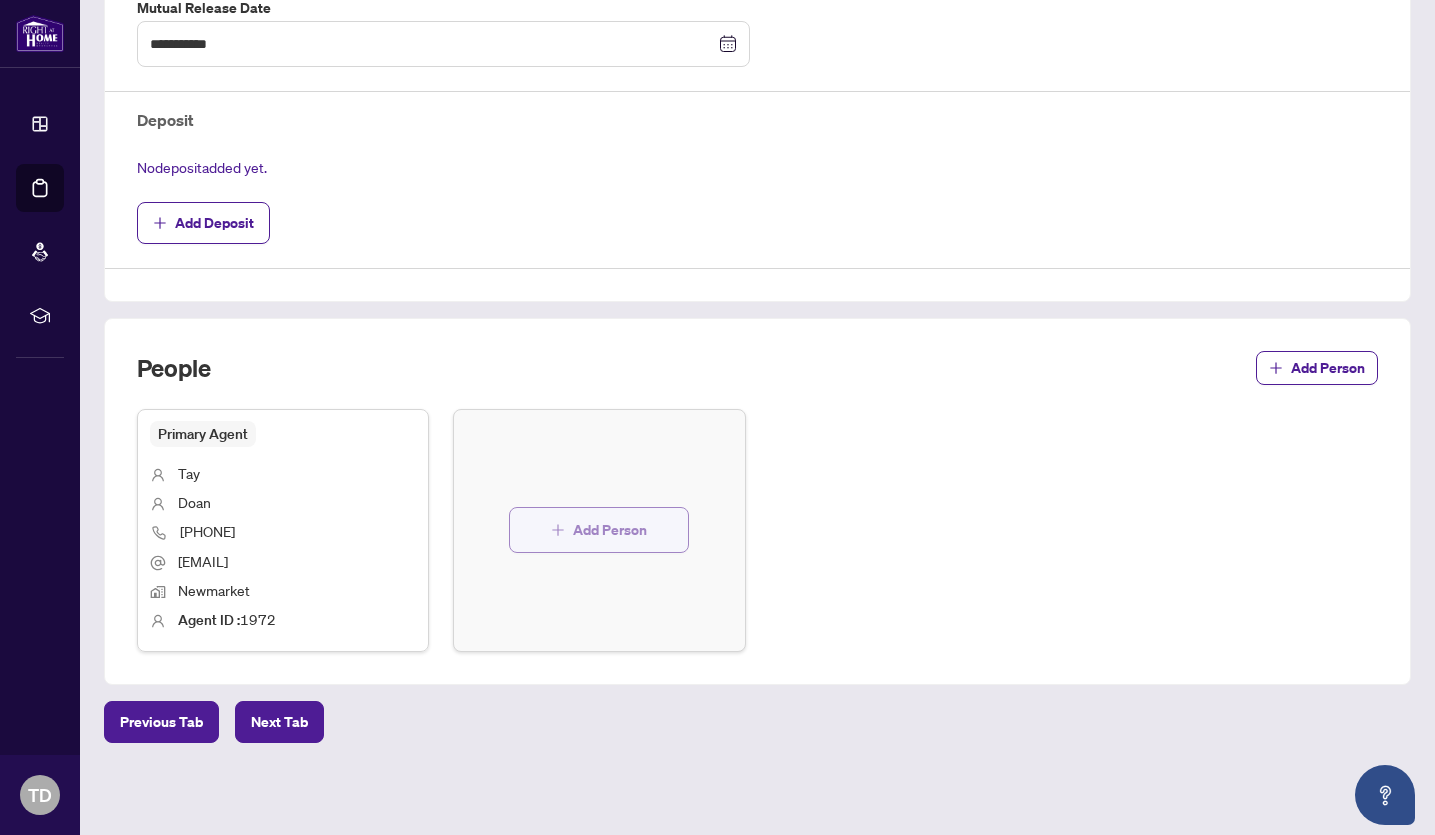 click on "Add Person" at bounding box center [610, 530] 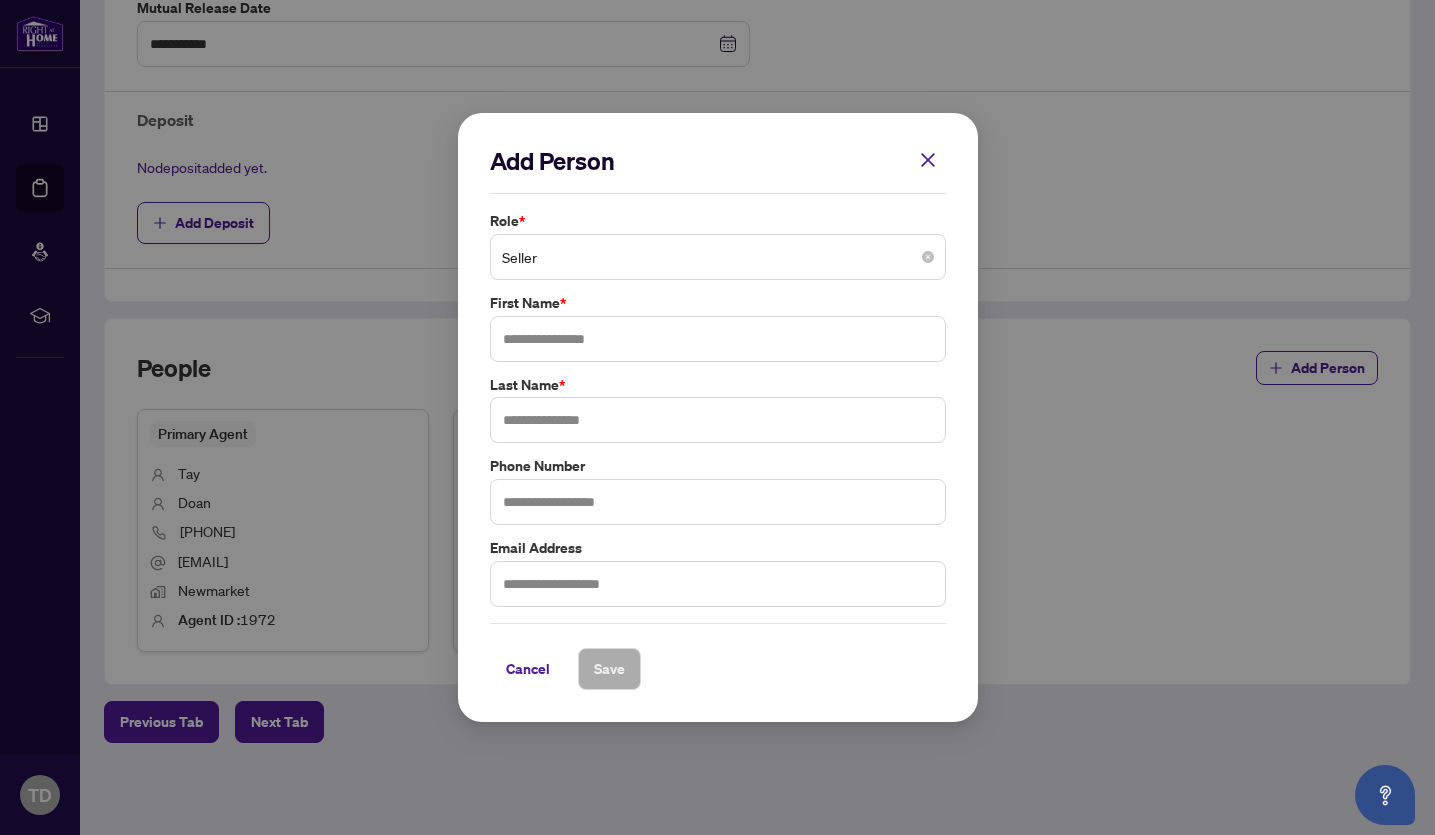 click on "Seller" at bounding box center [718, 257] 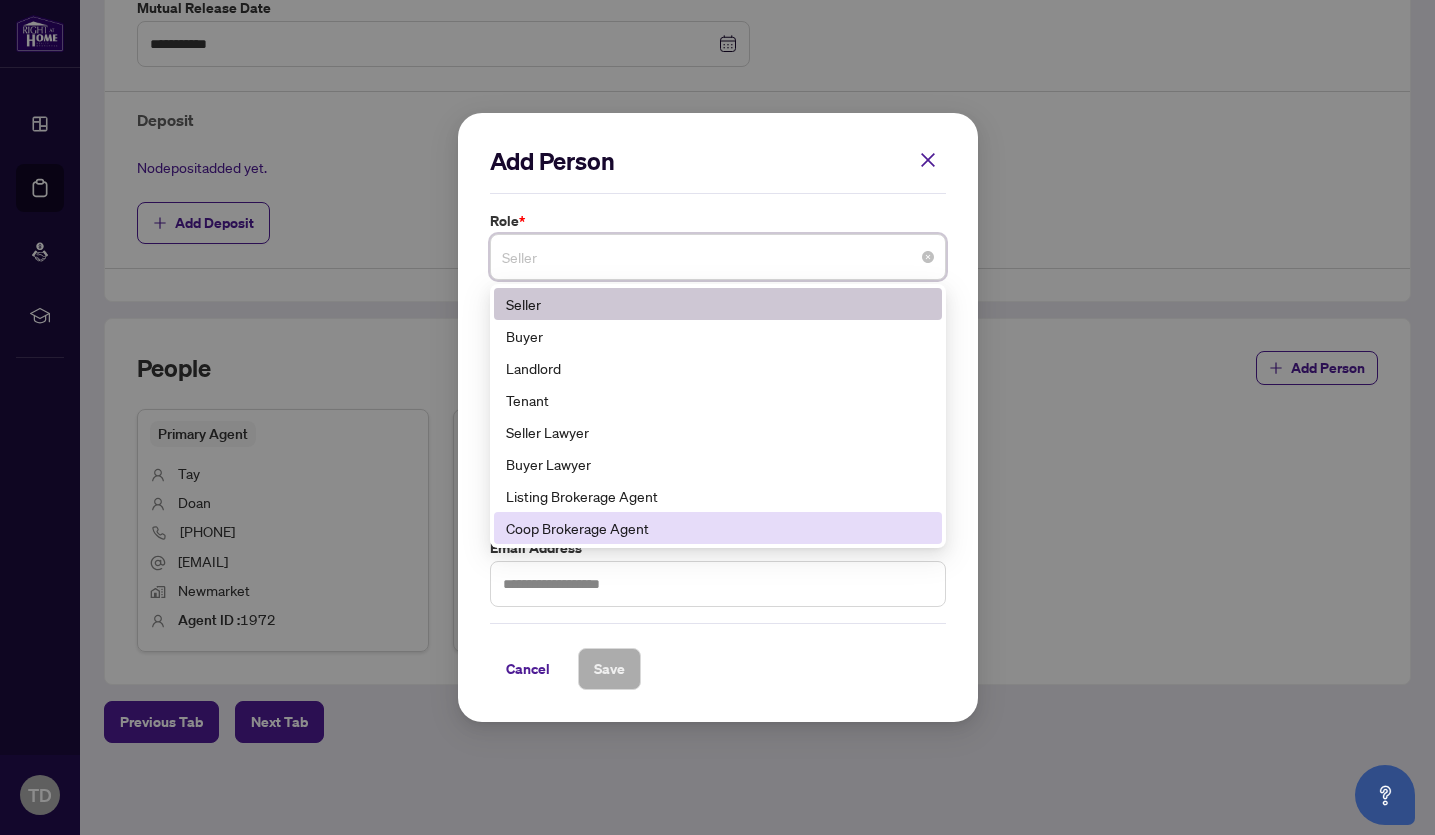 click on "Coop Brokerage Agent" at bounding box center [718, 528] 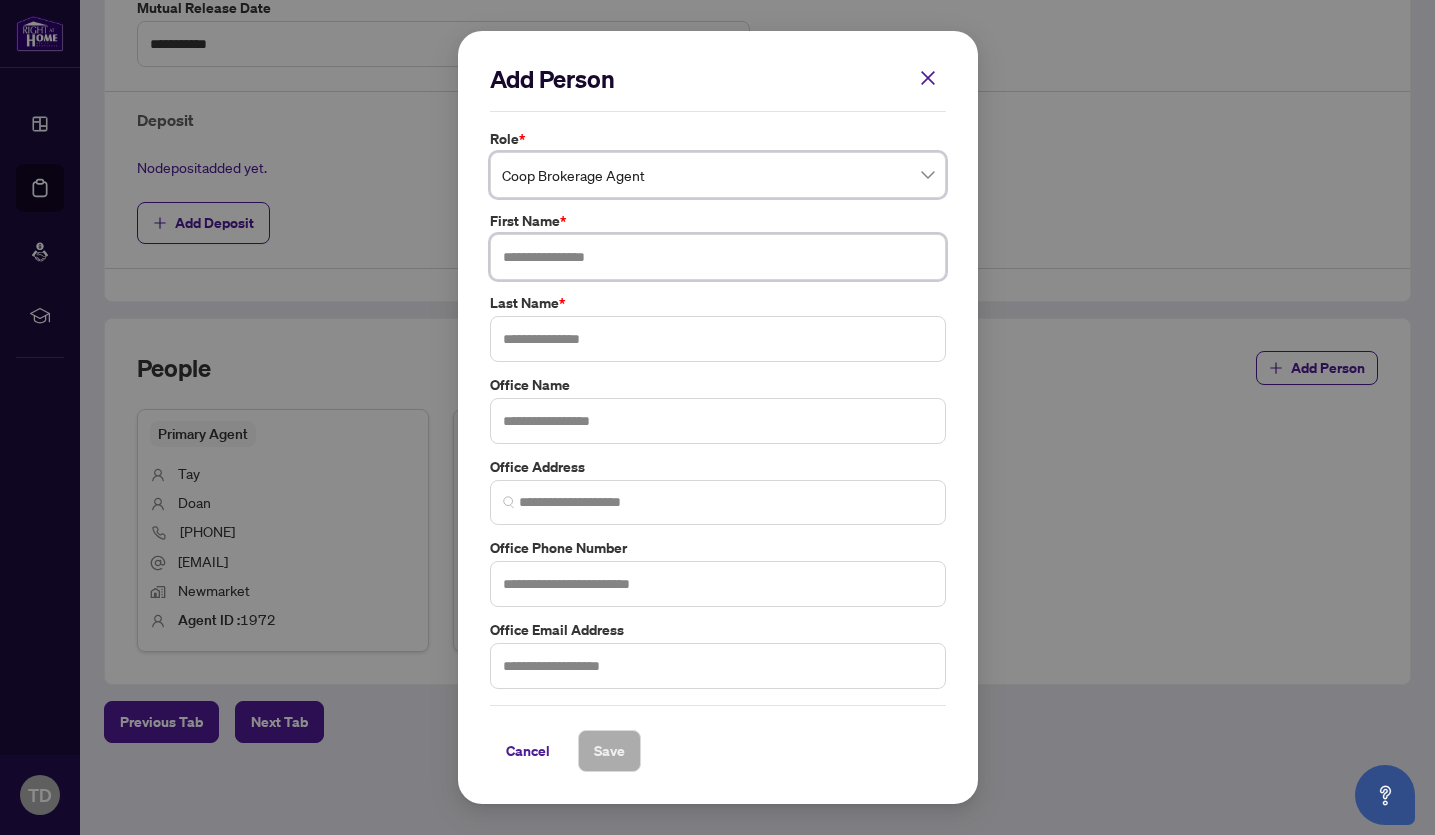 click at bounding box center [718, 257] 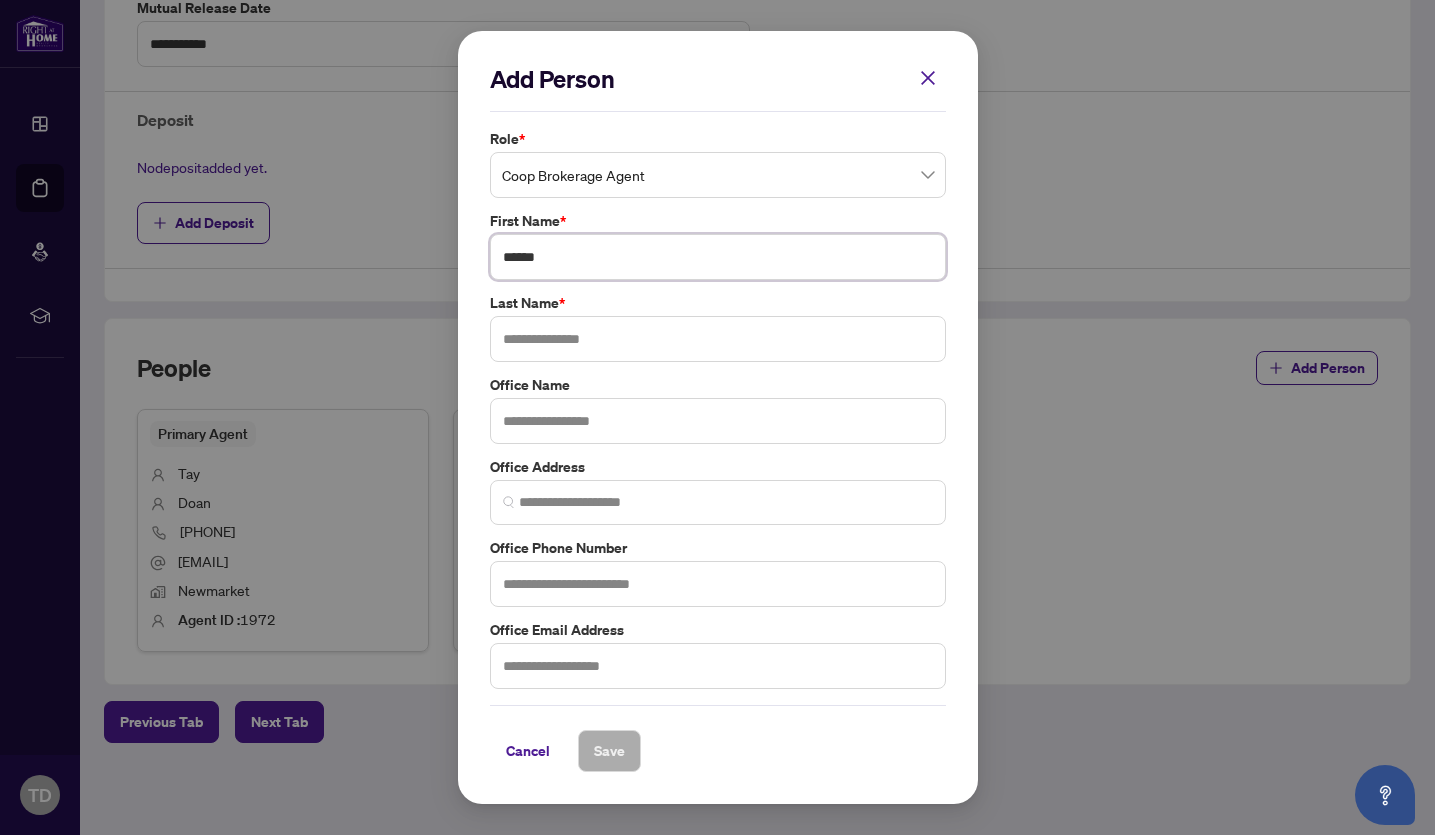 type on "******" 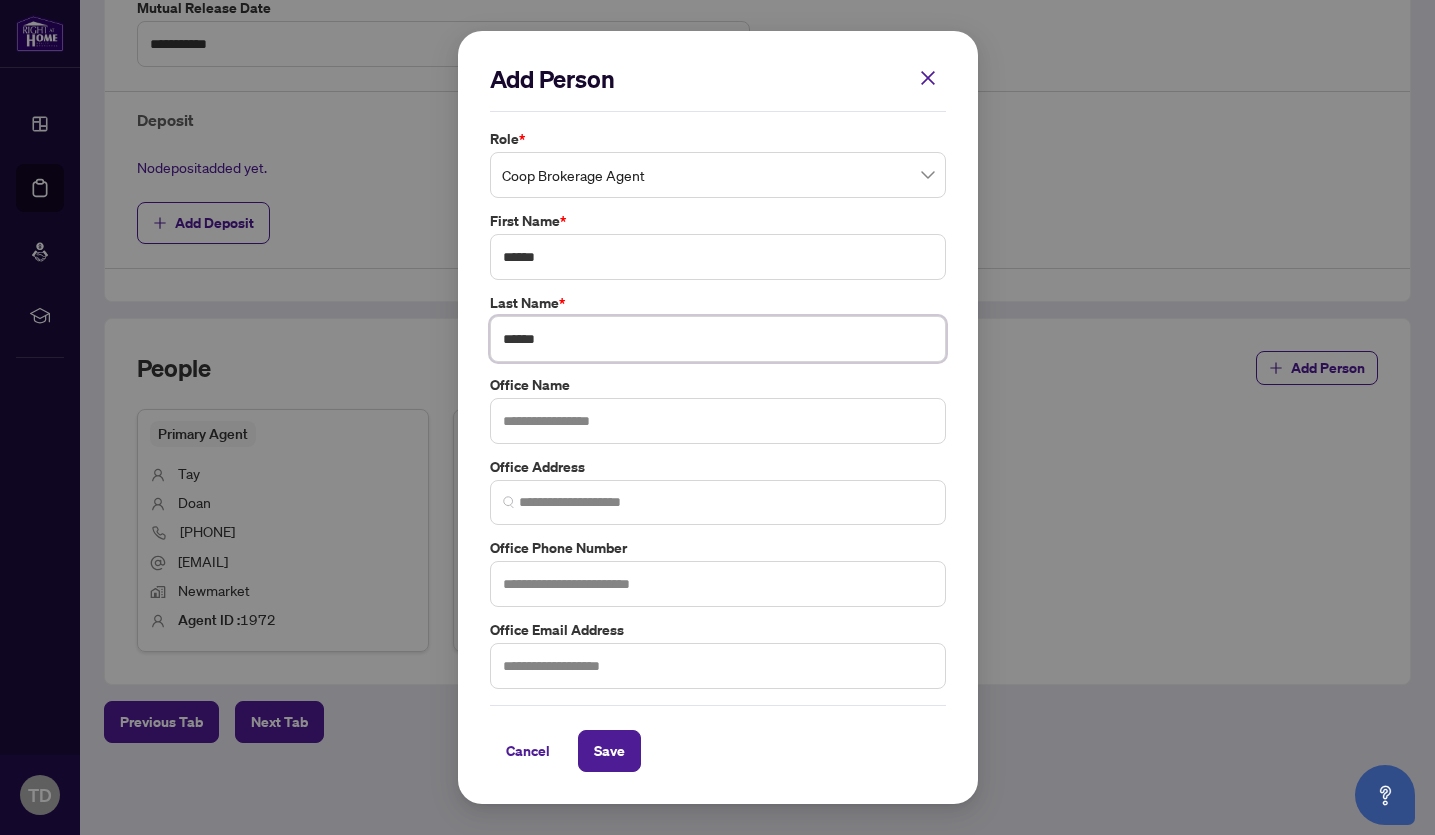 type on "******" 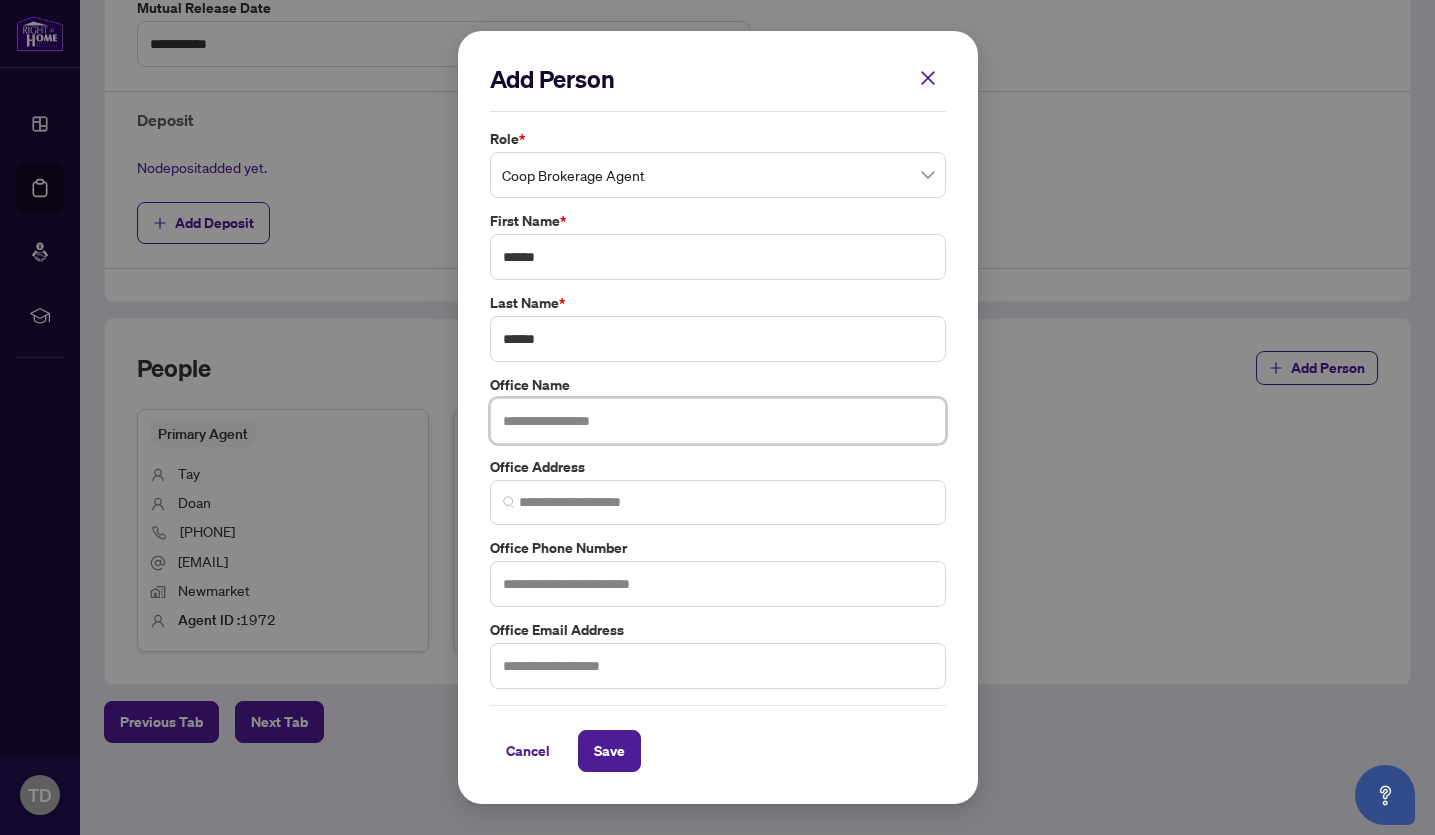click at bounding box center [718, 421] 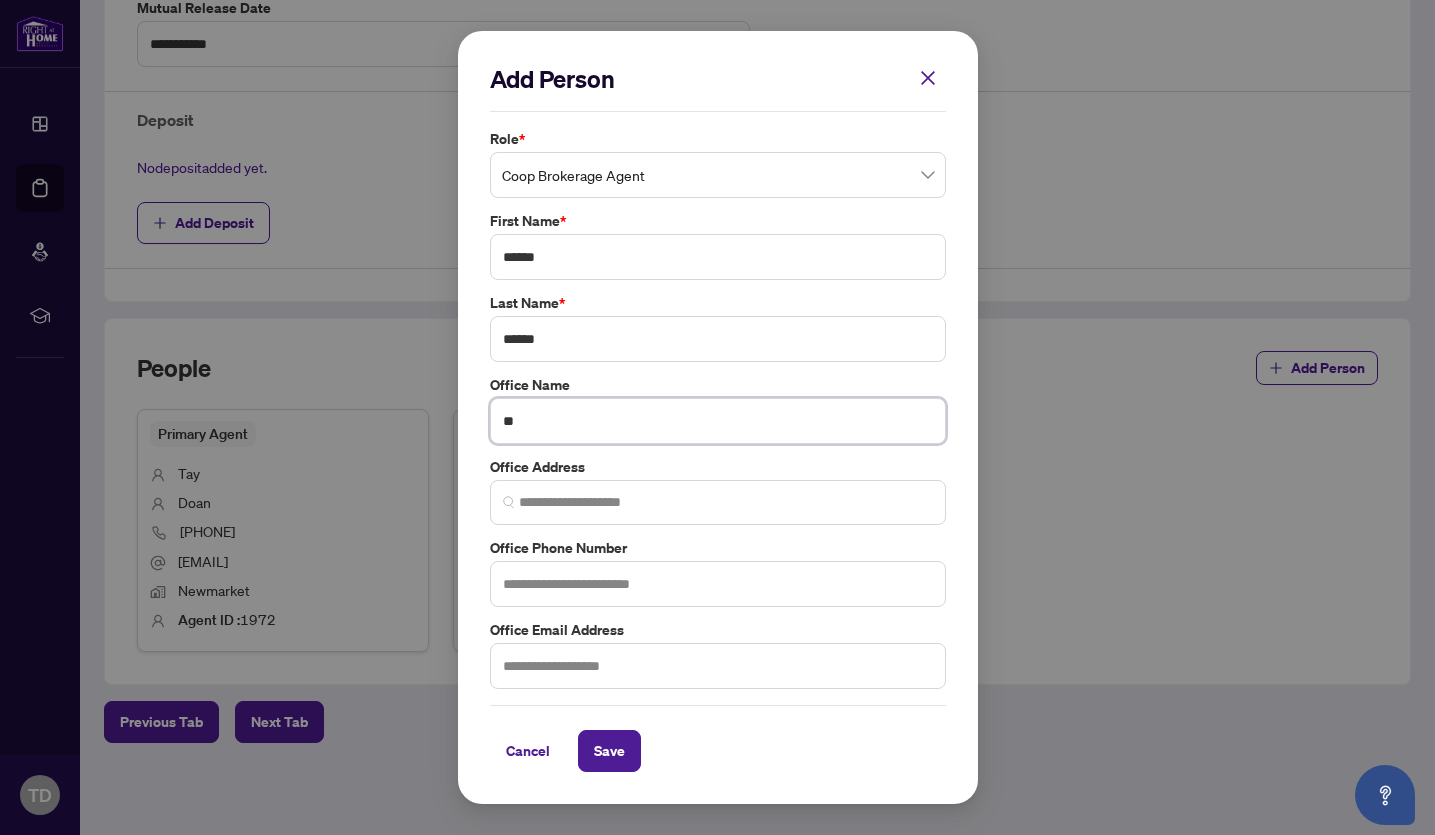type on "*" 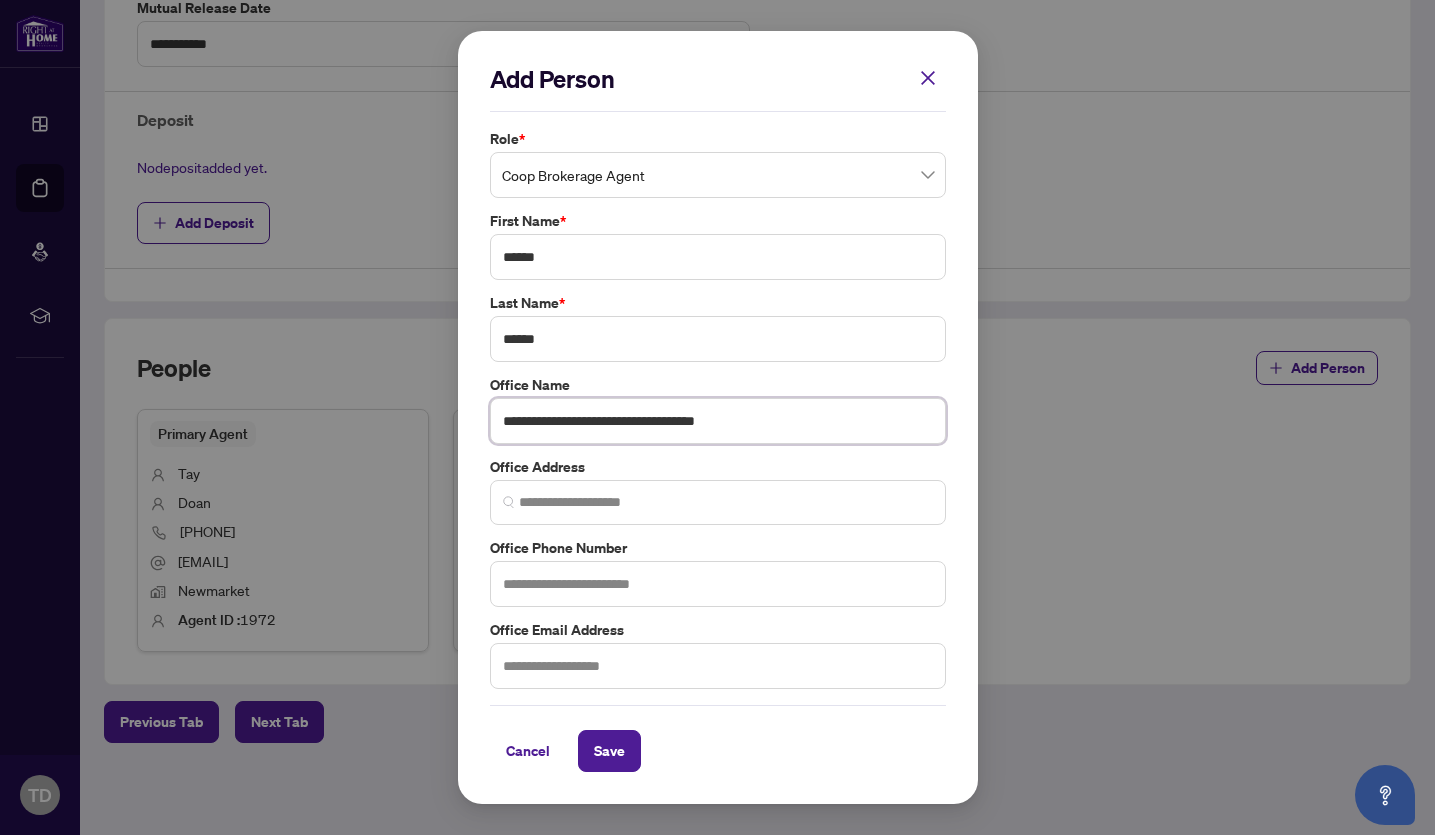 type on "**********" 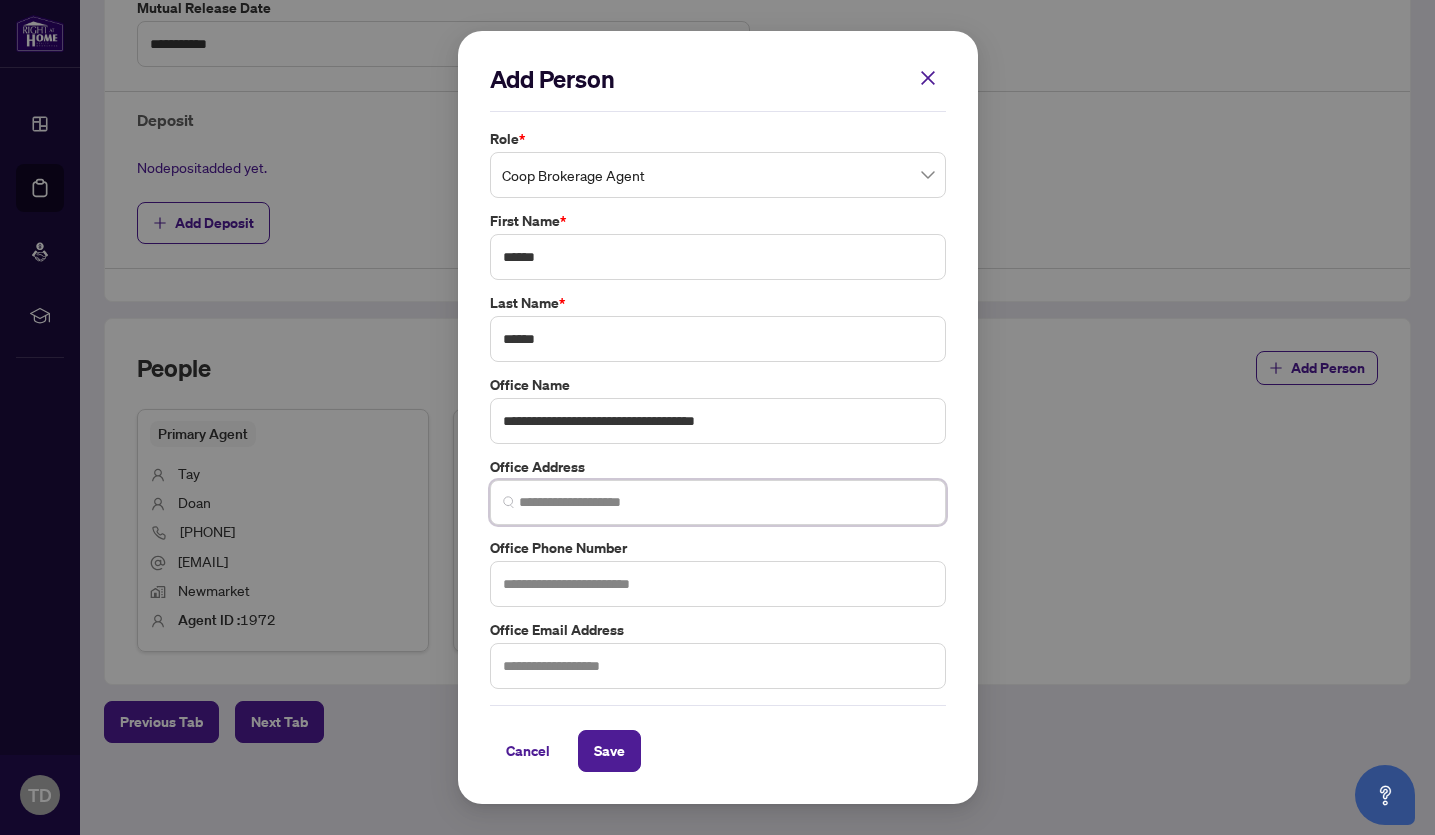 click at bounding box center [726, 502] 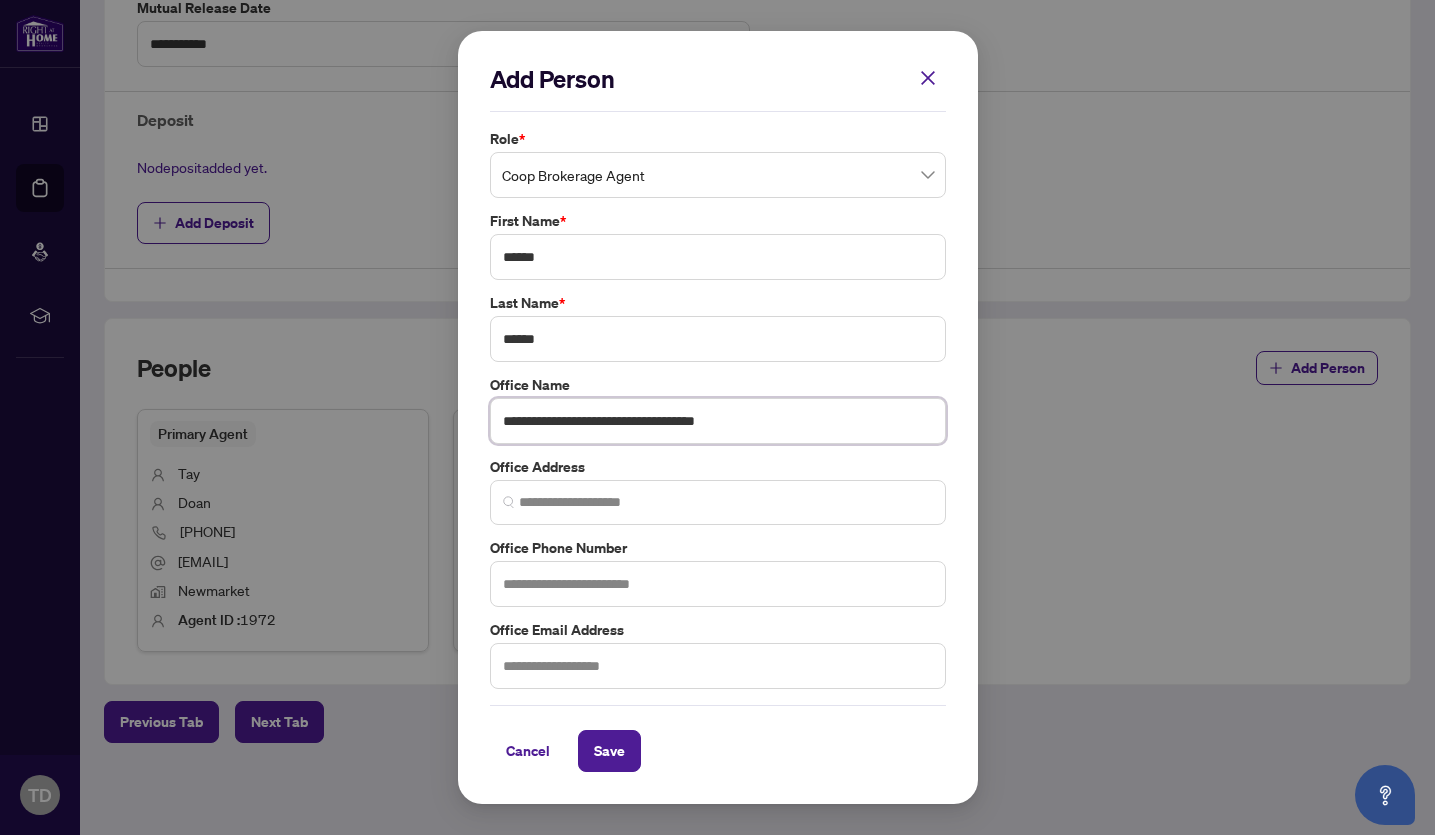 click on "**********" at bounding box center [718, 421] 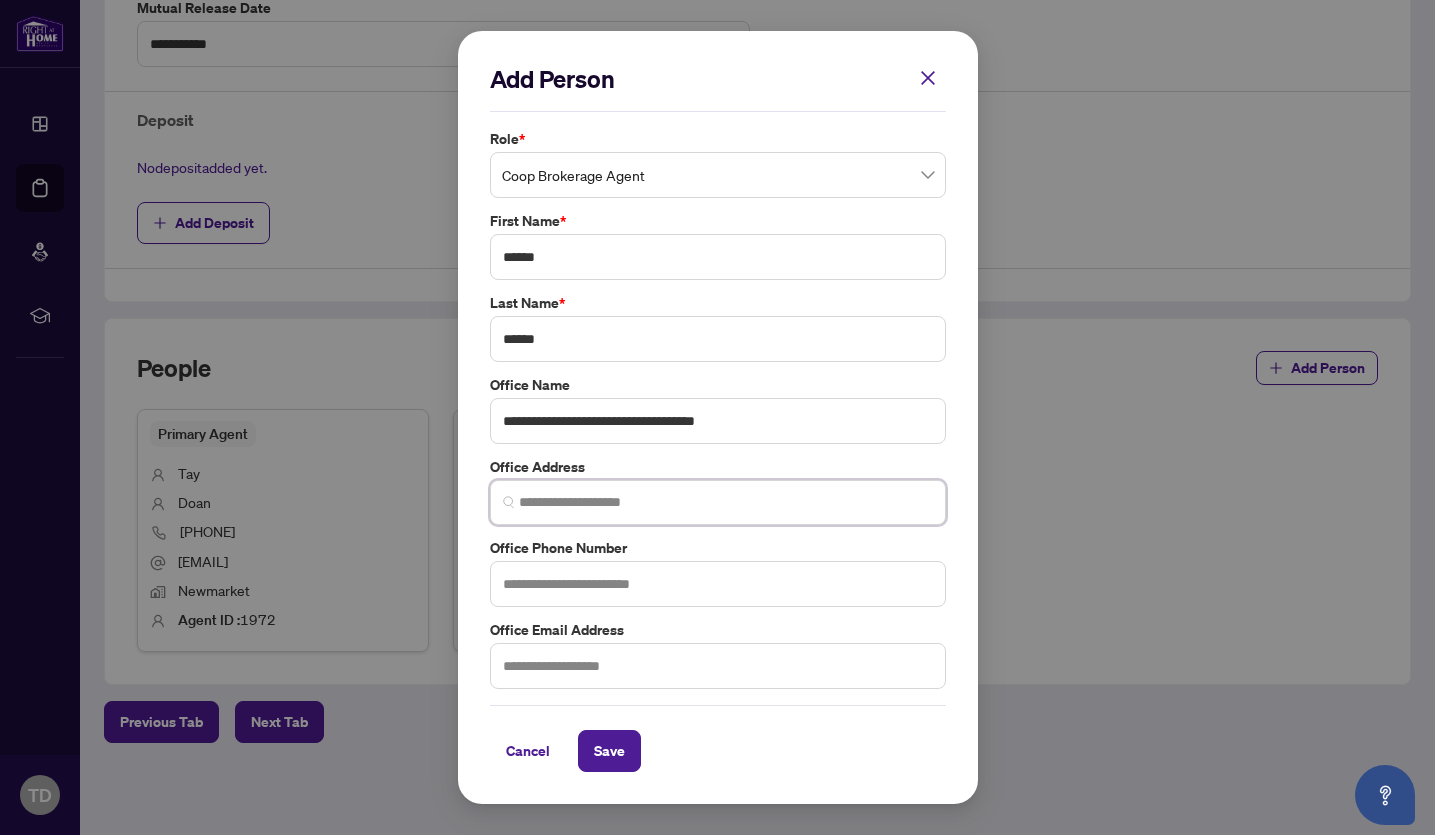drag, startPoint x: 612, startPoint y: 500, endPoint x: 679, endPoint y: 506, distance: 67.26812 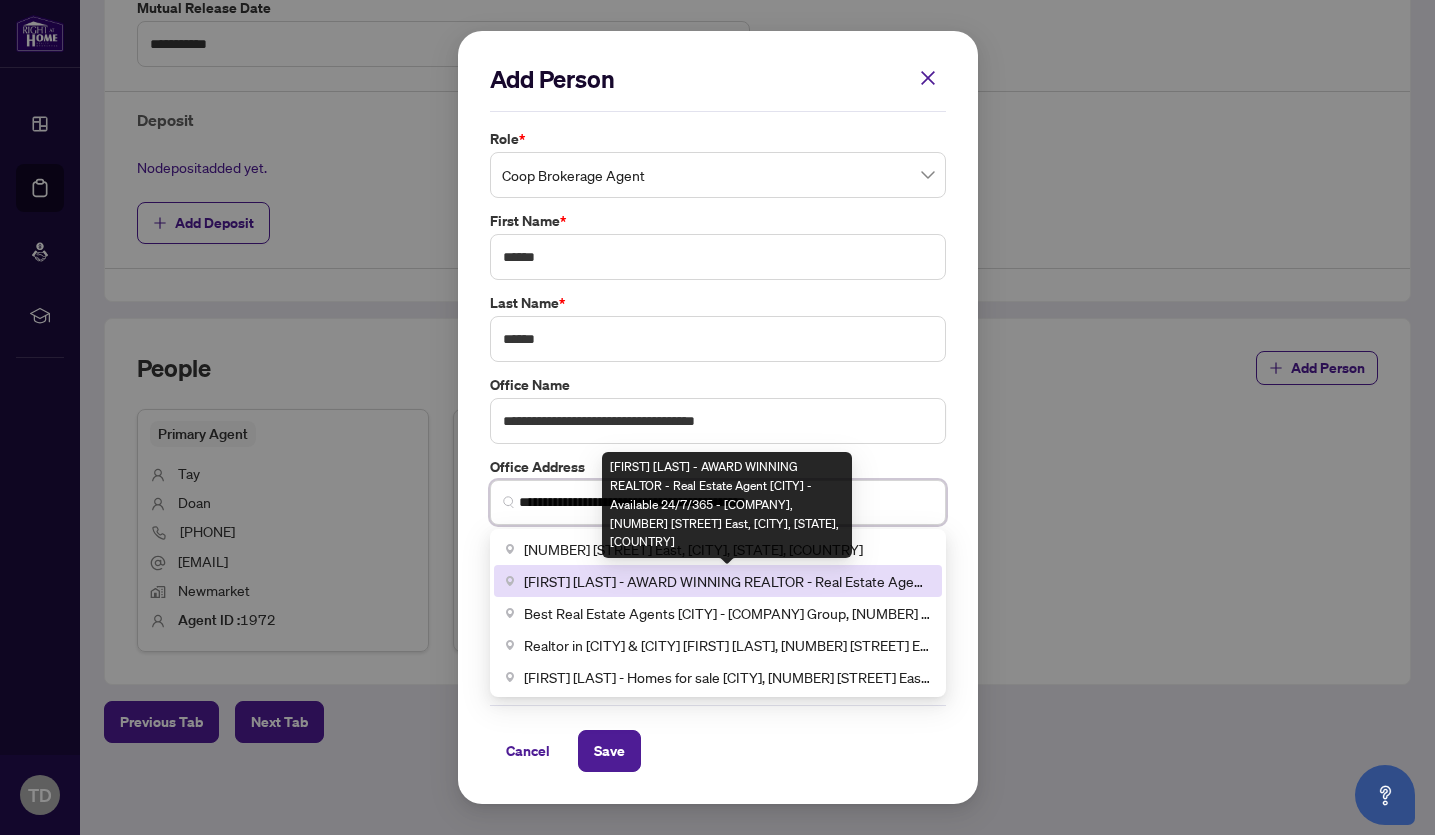 click on "[FIRST] [LAST] - AWARD WINNING REALTOR - Real Estate Agent [CITY] - Available 24/7/365 - [COMPANY], [NUMBER] [STREET] East, [CITY], [STATE], [COUNTRY]" at bounding box center (727, 581) 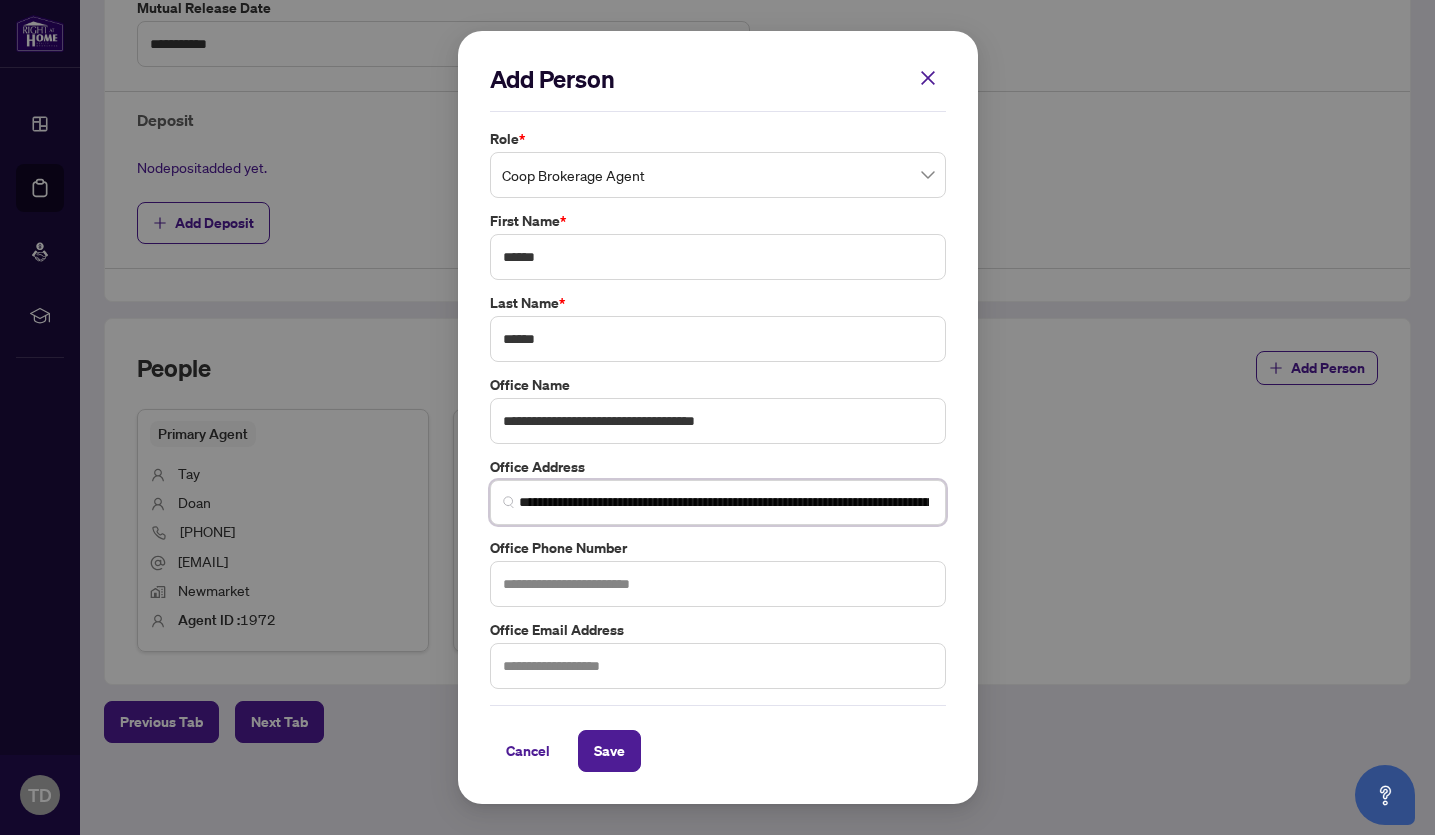 type on "**********" 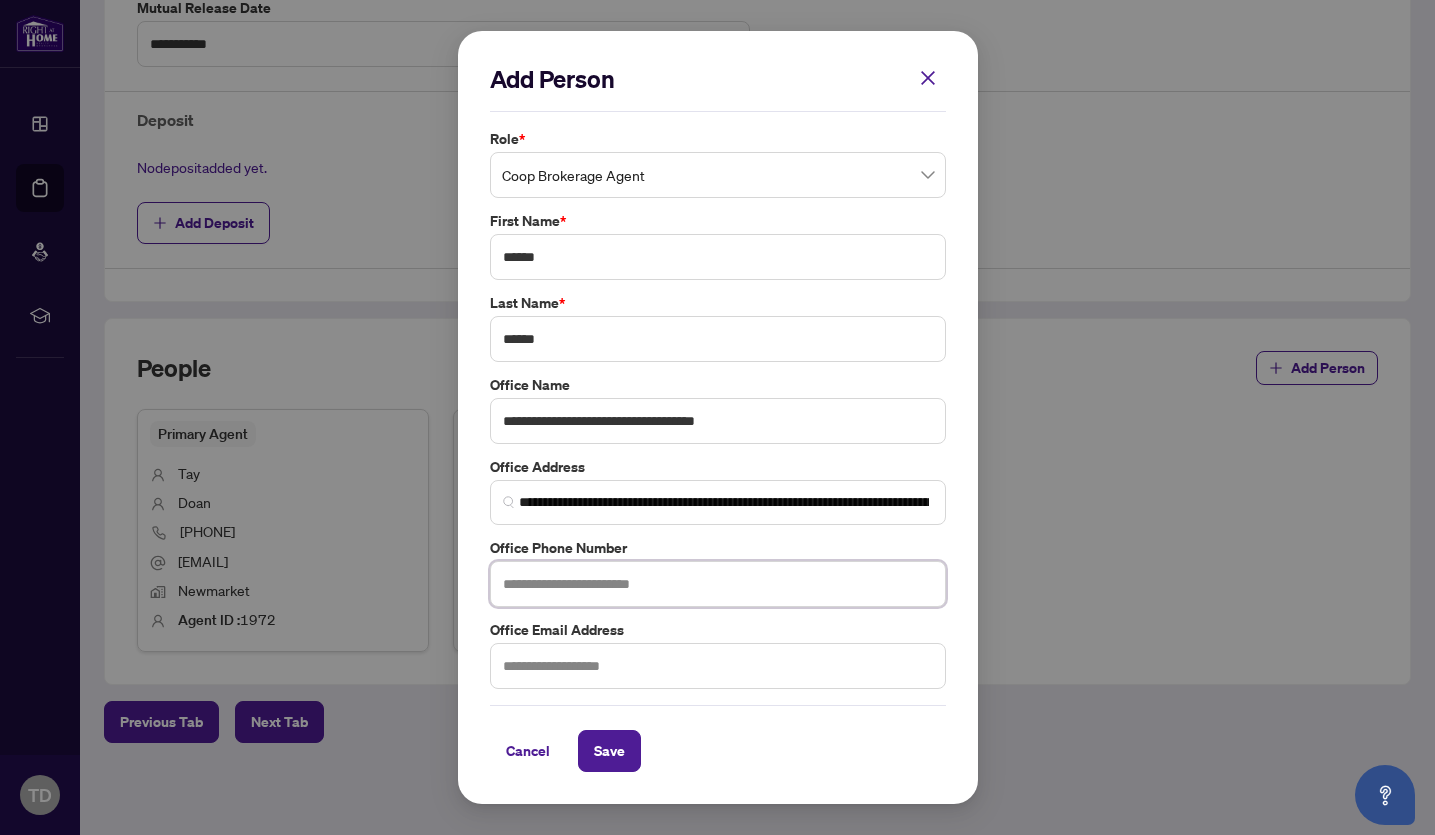 click at bounding box center [718, 584] 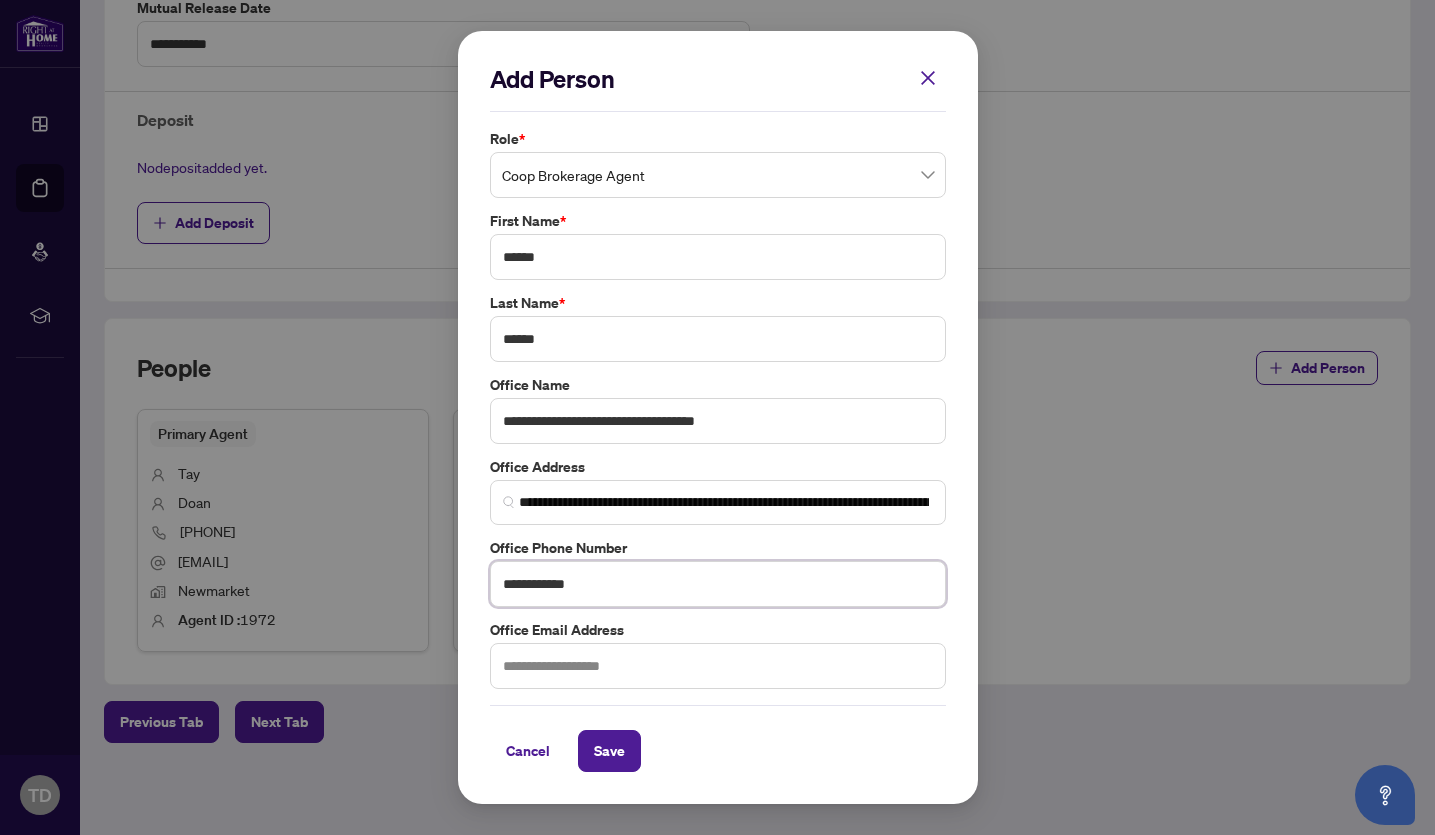 type on "**********" 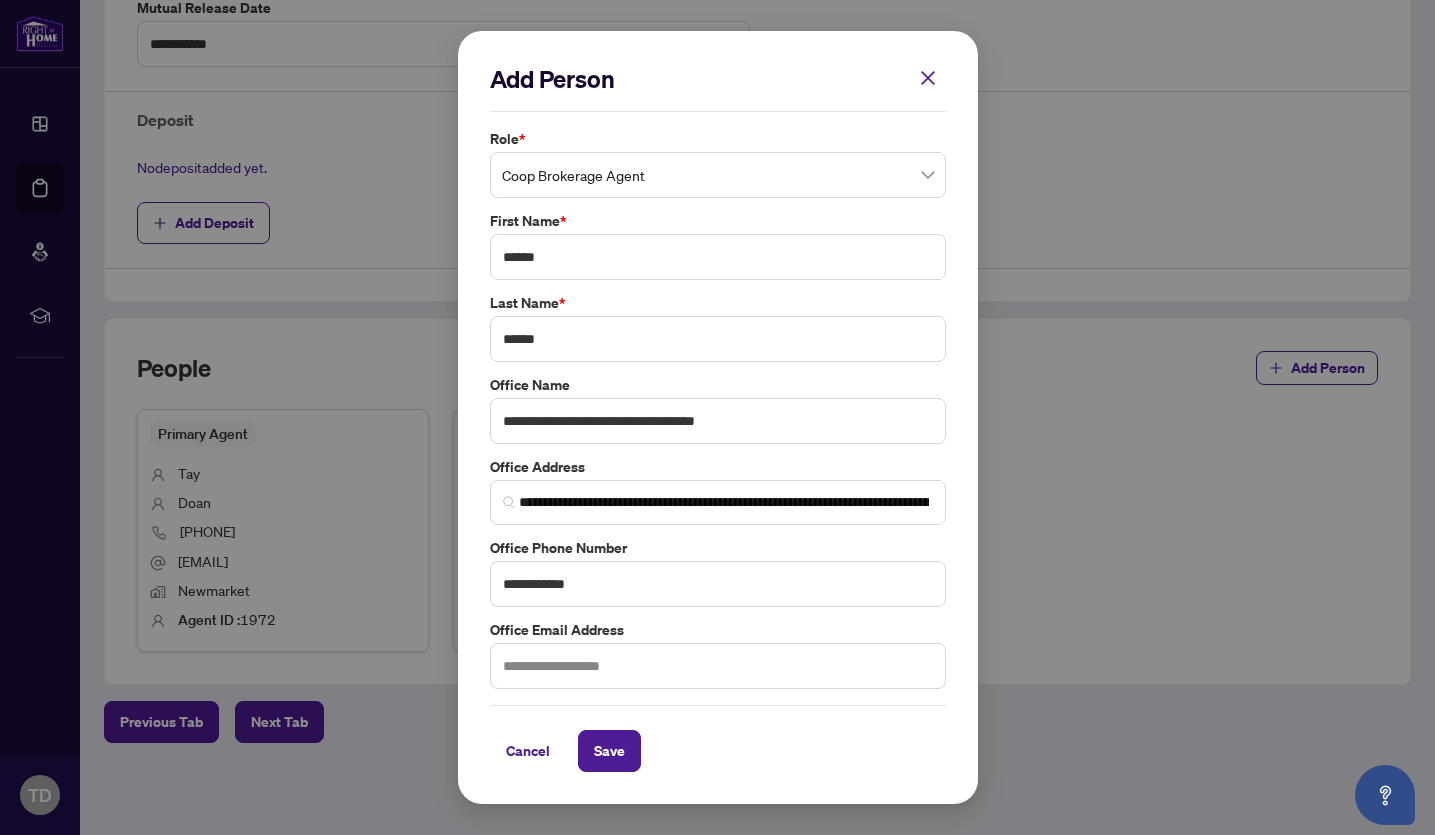drag, startPoint x: 1034, startPoint y: 685, endPoint x: 858, endPoint y: 700, distance: 176.63805 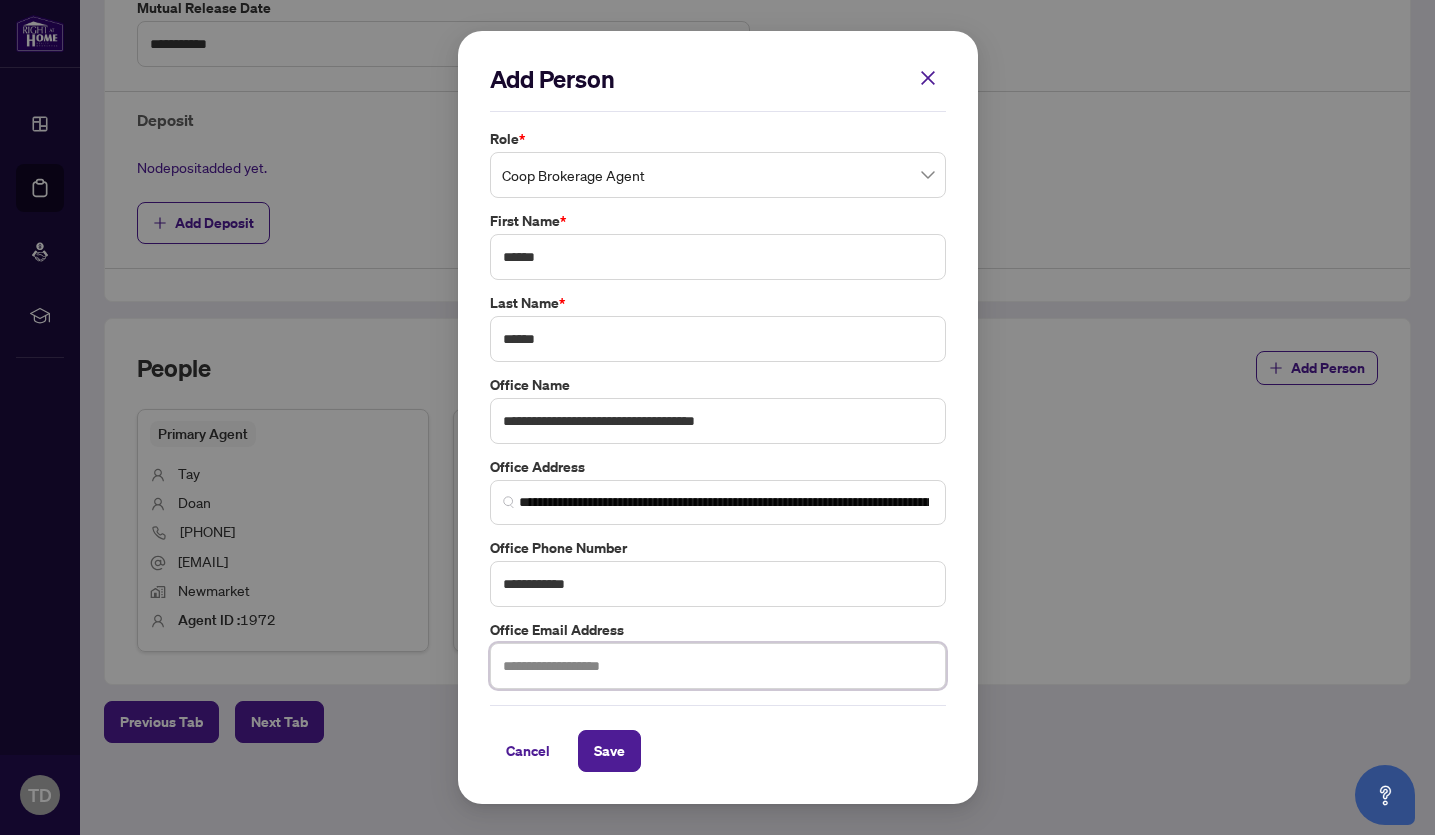 click at bounding box center [718, 666] 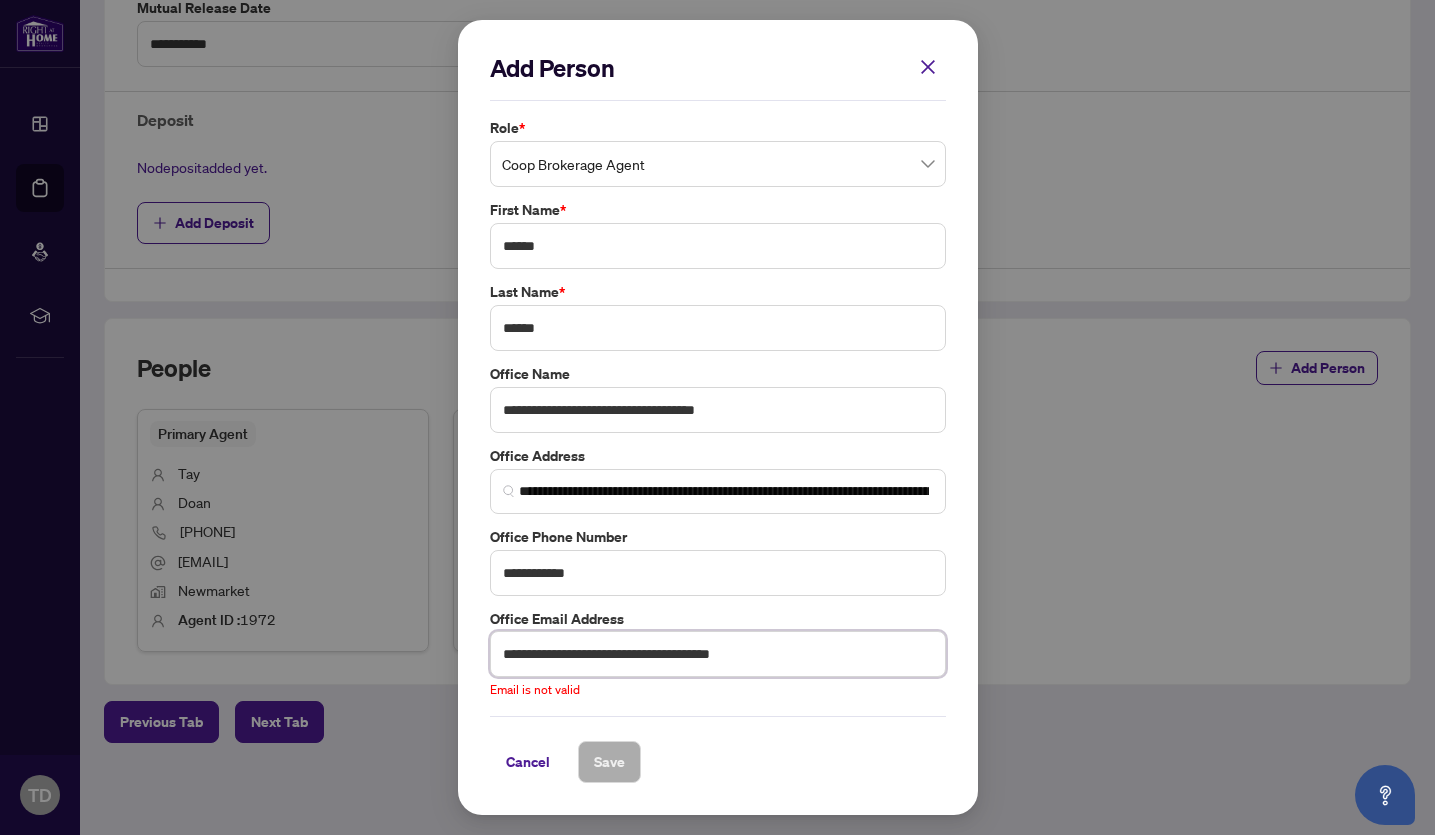 click on "**********" at bounding box center [718, 654] 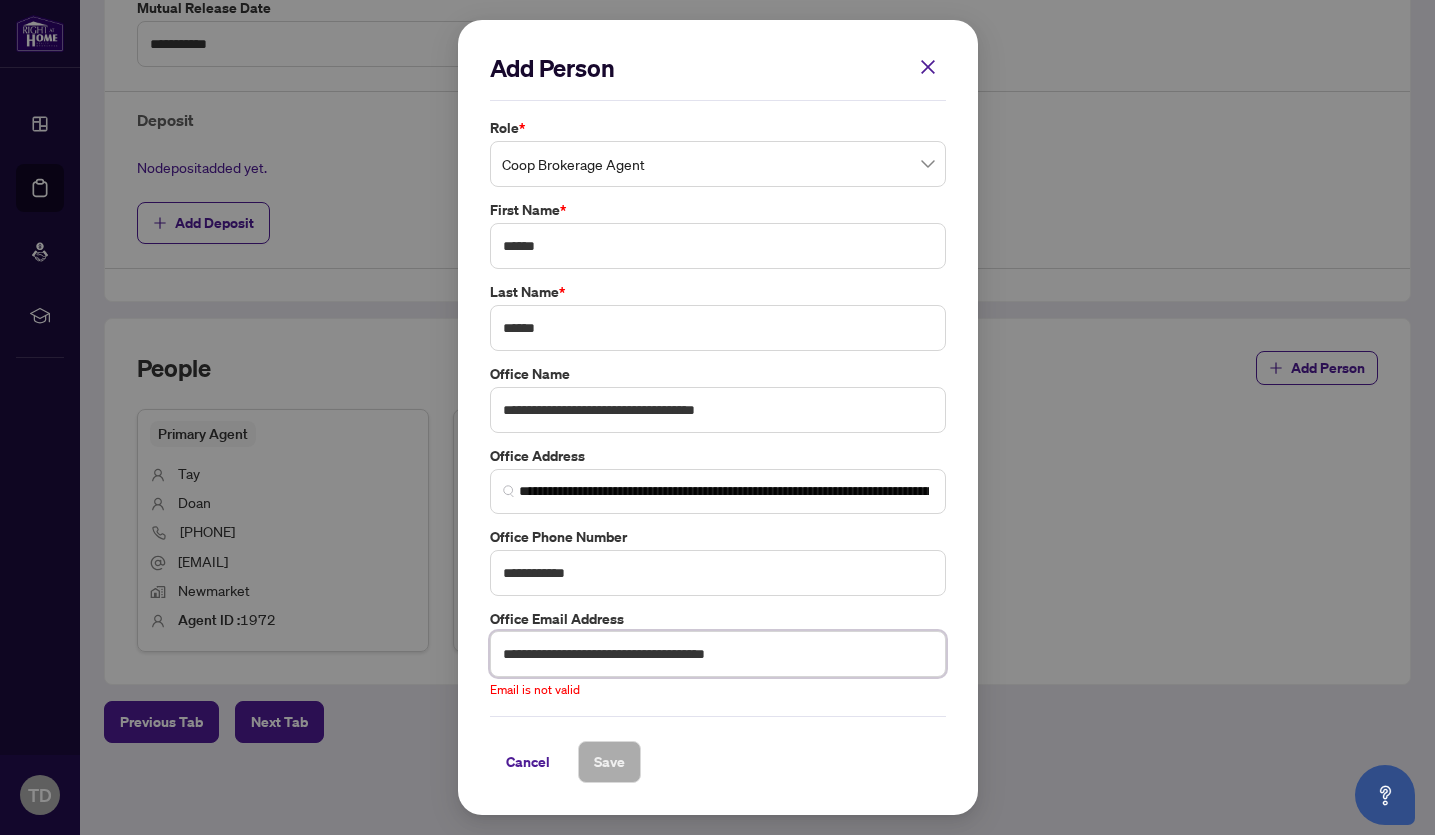 drag, startPoint x: 595, startPoint y: 653, endPoint x: 368, endPoint y: 611, distance: 230.85277 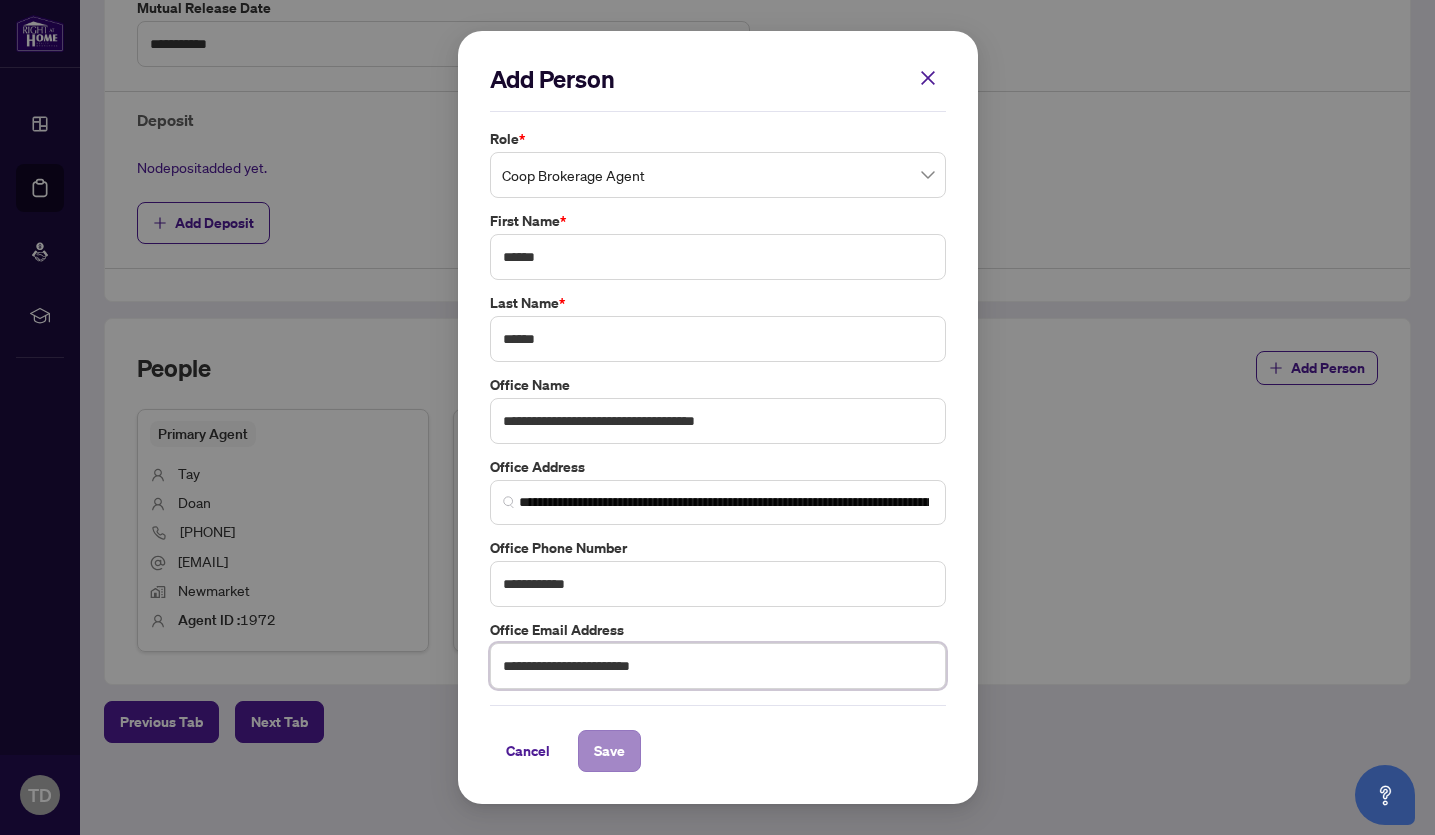 type on "**********" 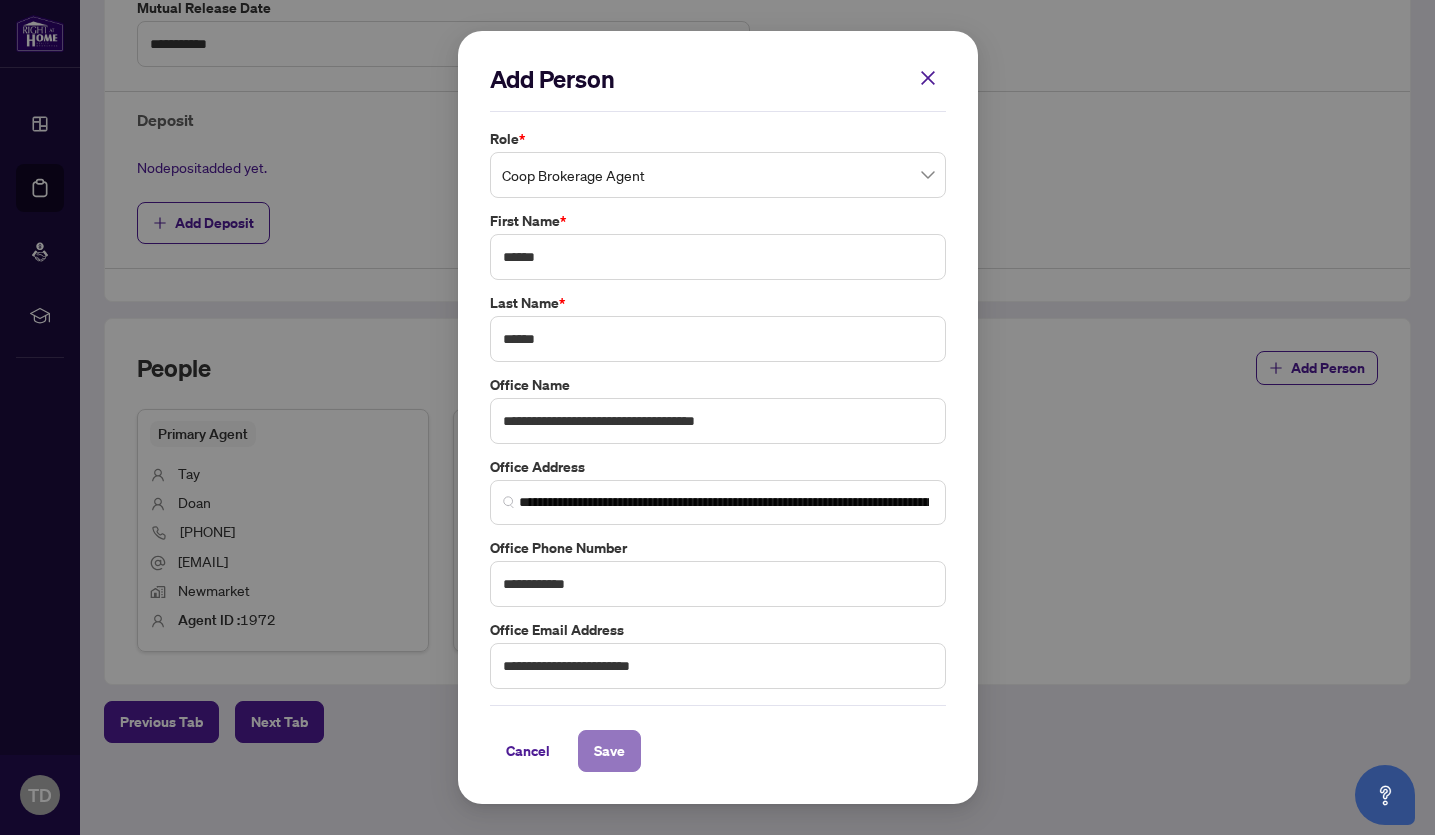 click on "Save" at bounding box center (609, 751) 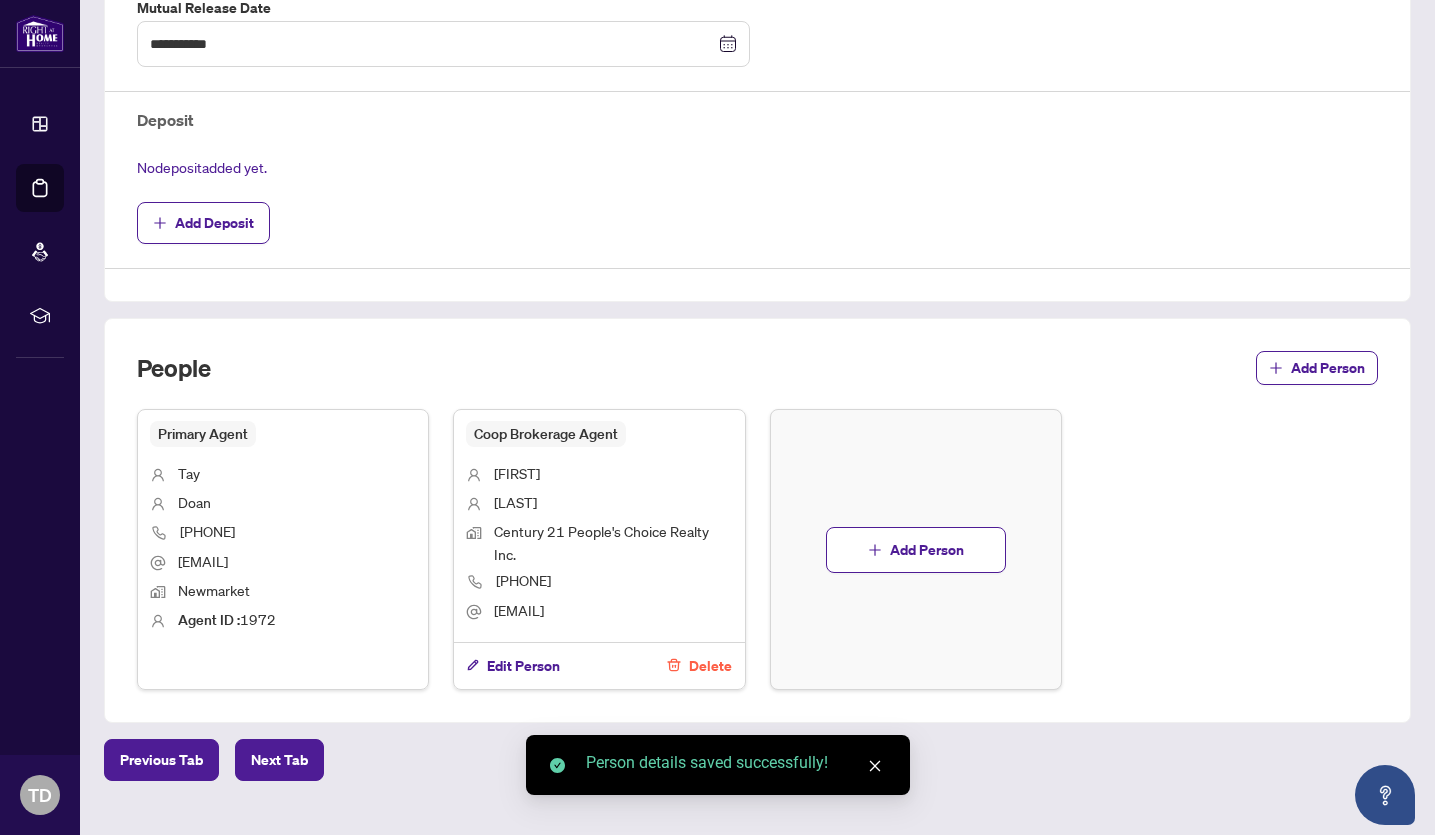 click on "Next Tab" at bounding box center [279, 760] 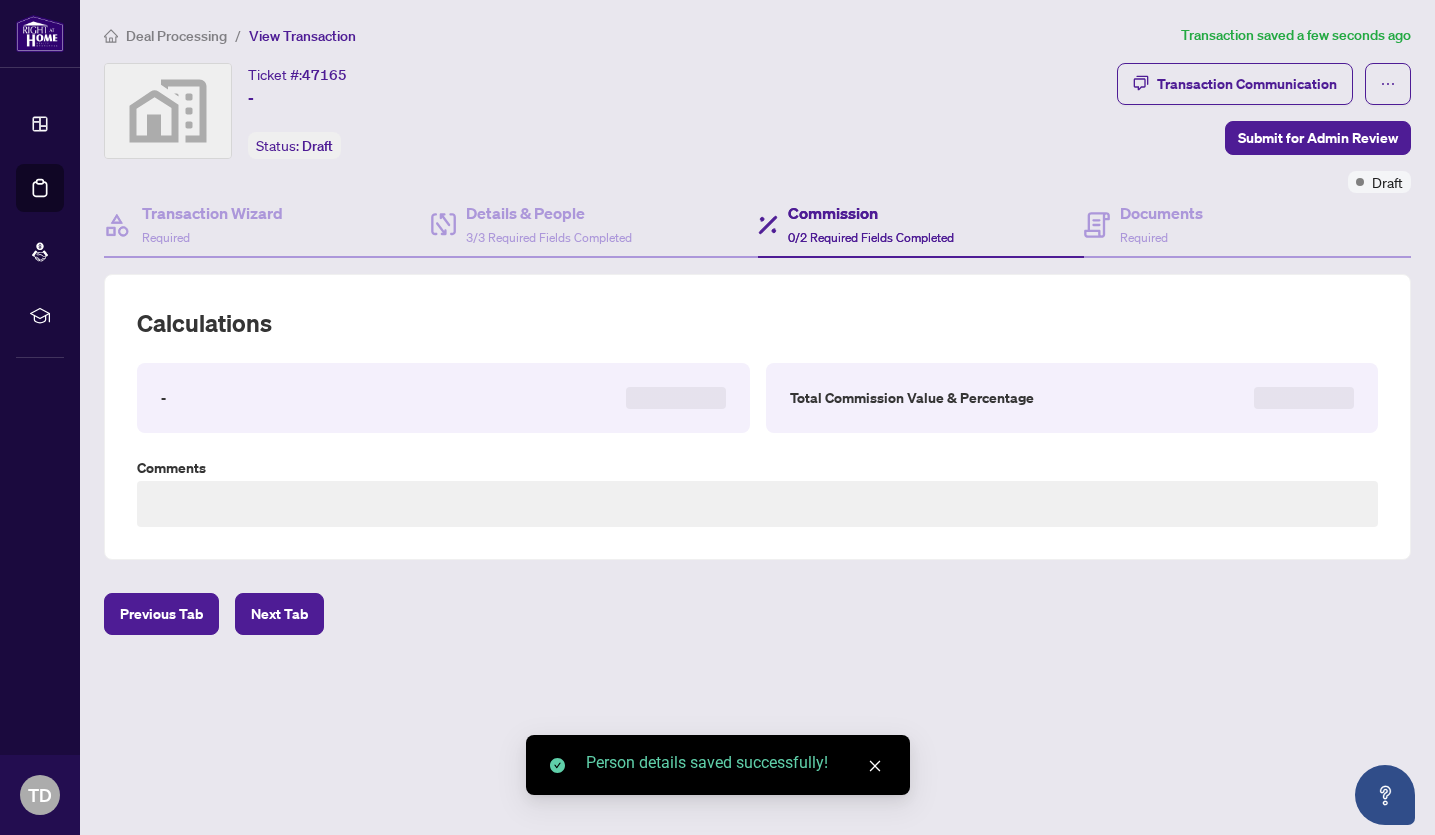 scroll, scrollTop: 0, scrollLeft: 0, axis: both 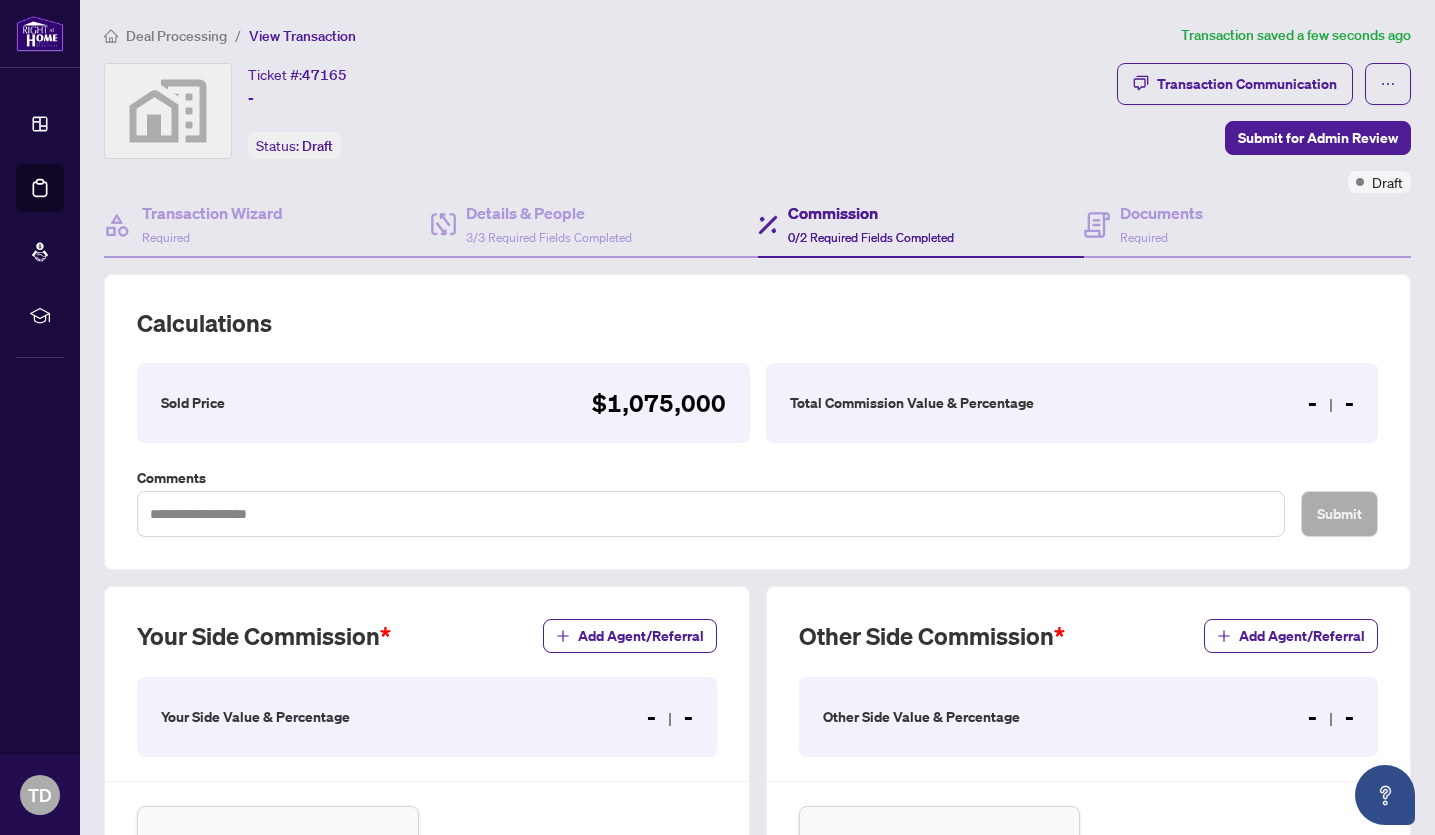 drag, startPoint x: 965, startPoint y: 396, endPoint x: 992, endPoint y: 396, distance: 27 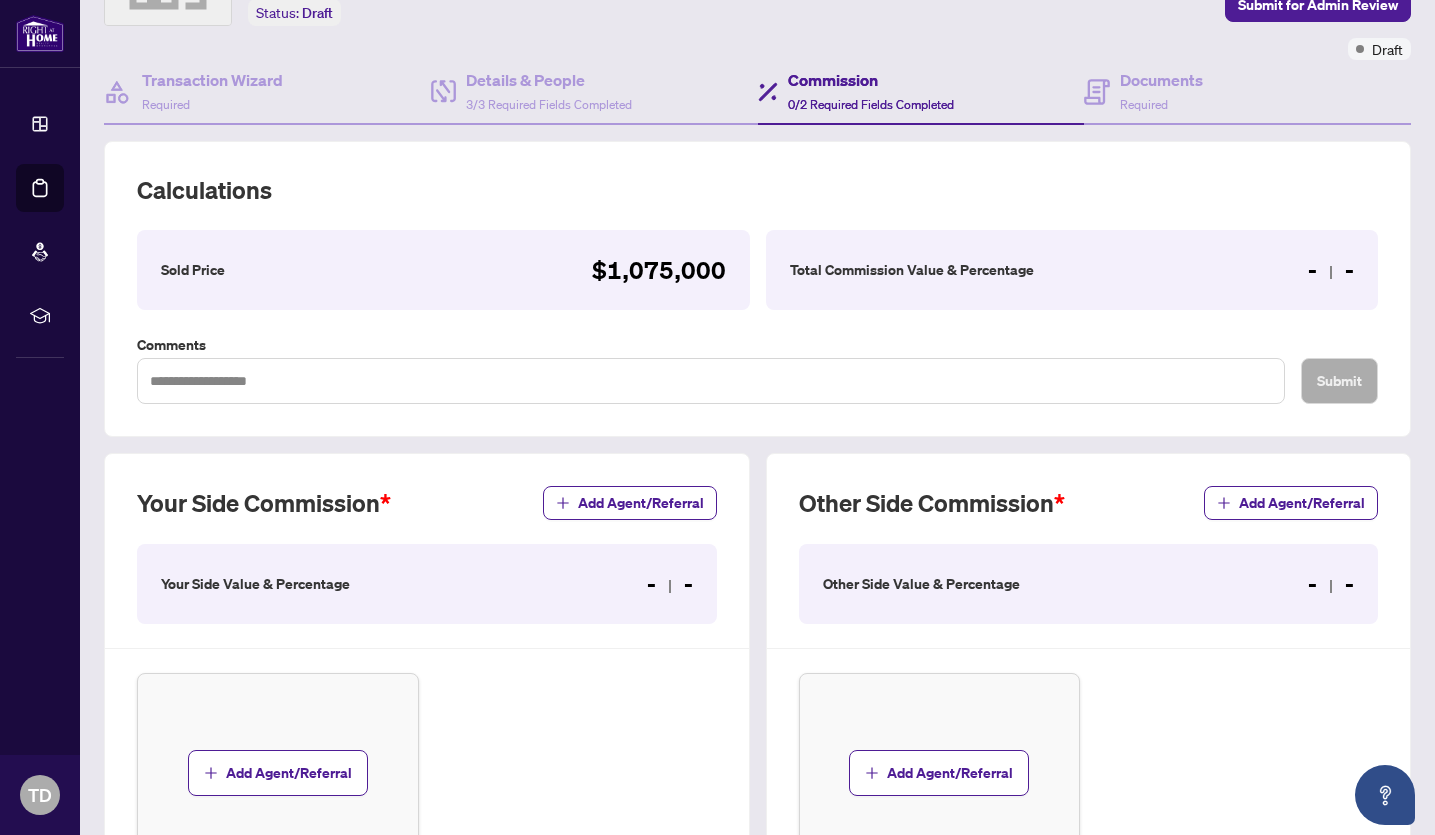 scroll, scrollTop: 200, scrollLeft: 0, axis: vertical 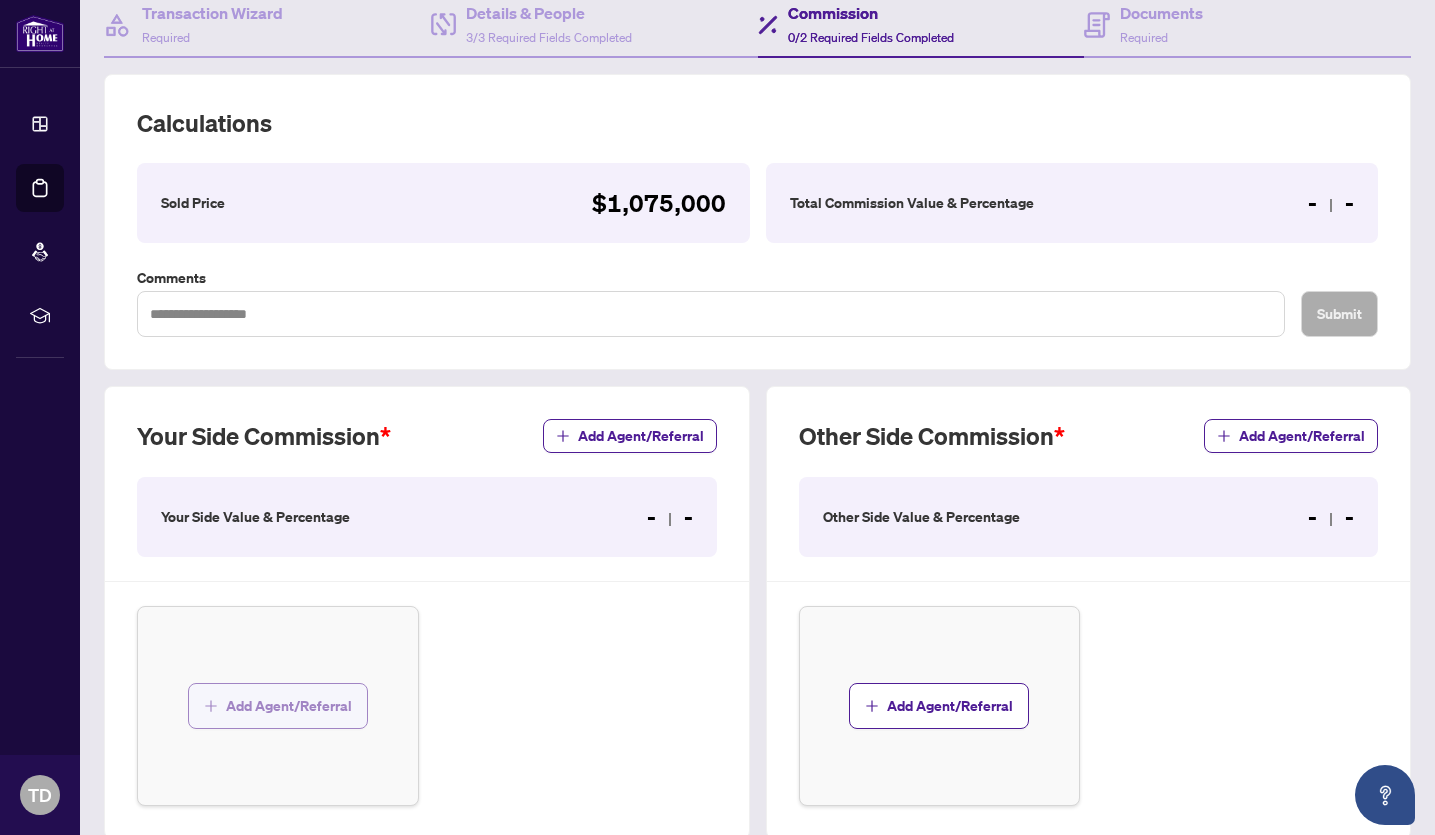 click on "Add Agent/Referral" at bounding box center [289, 706] 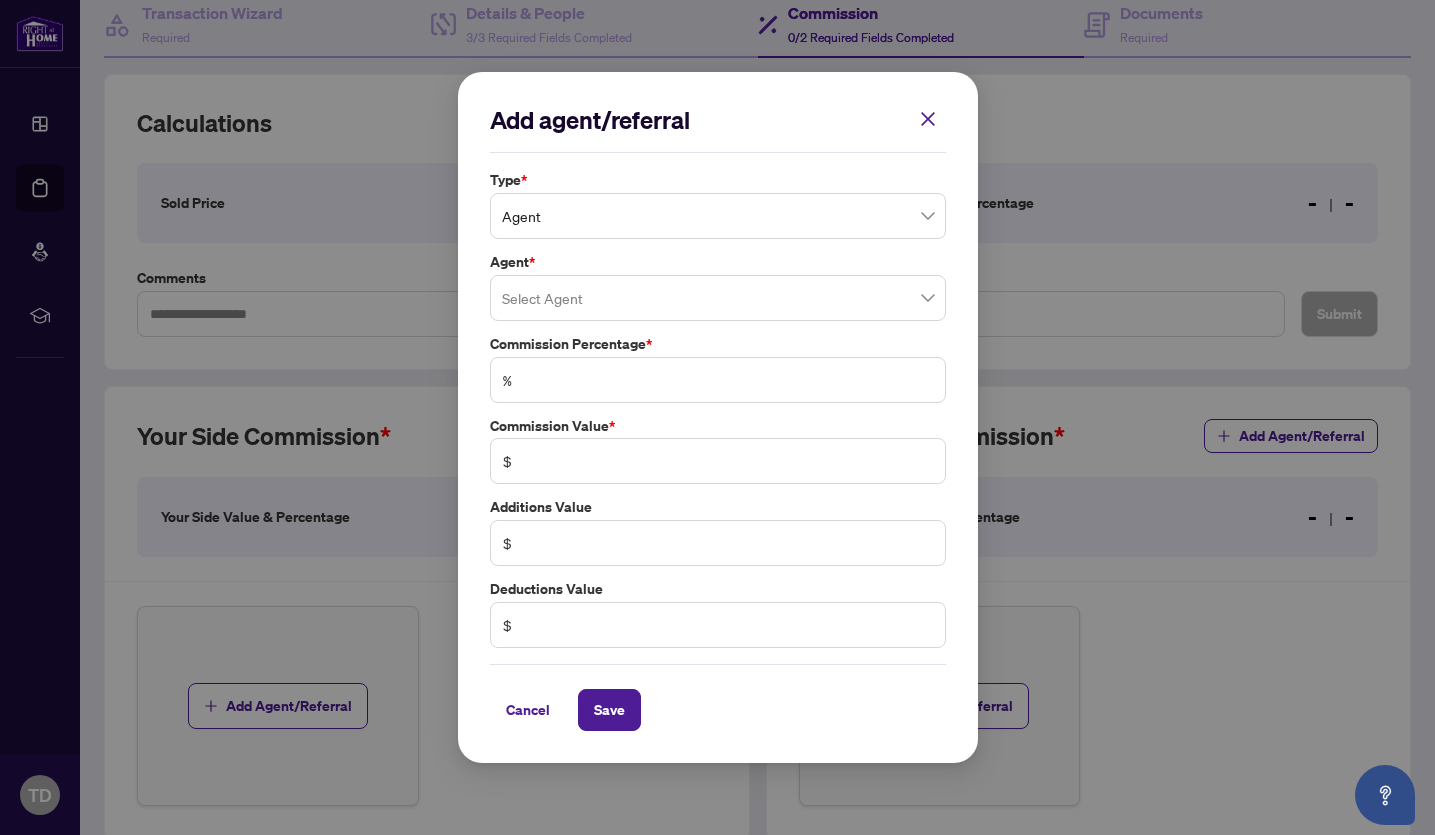 click on "Agent" at bounding box center (718, 216) 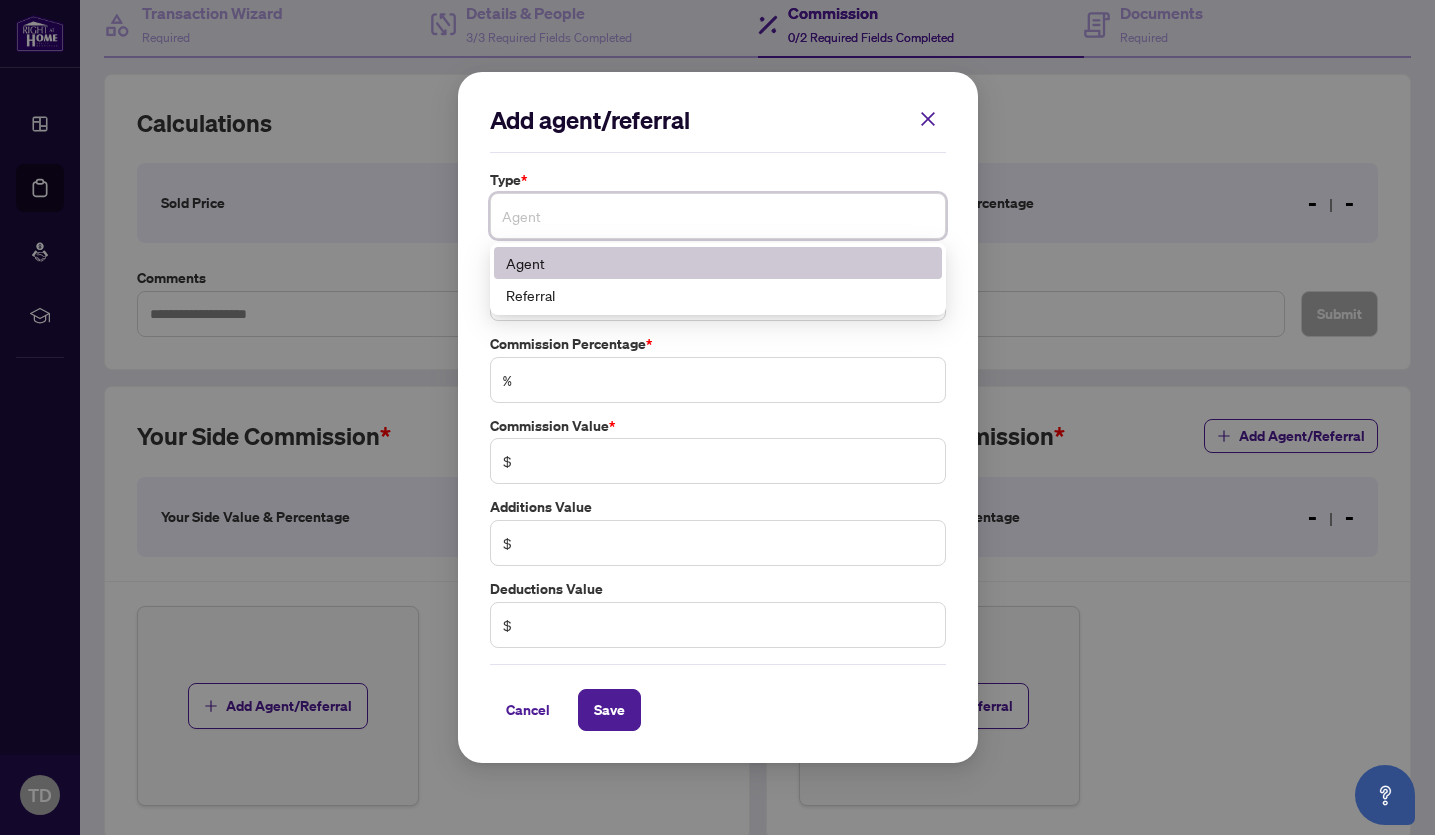click on "Agent" at bounding box center [718, 263] 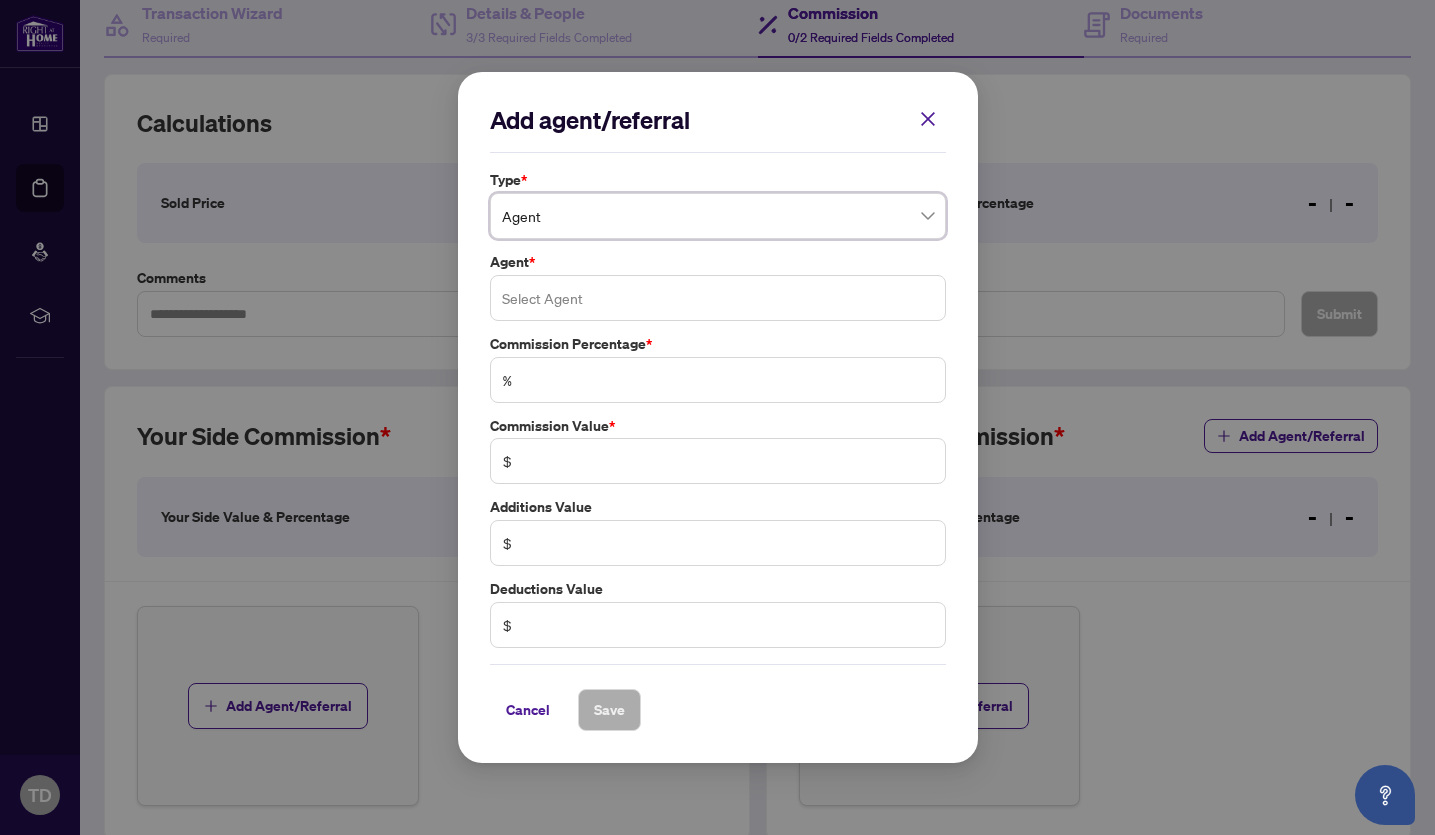 drag, startPoint x: 575, startPoint y: 285, endPoint x: 580, endPoint y: 304, distance: 19.646883 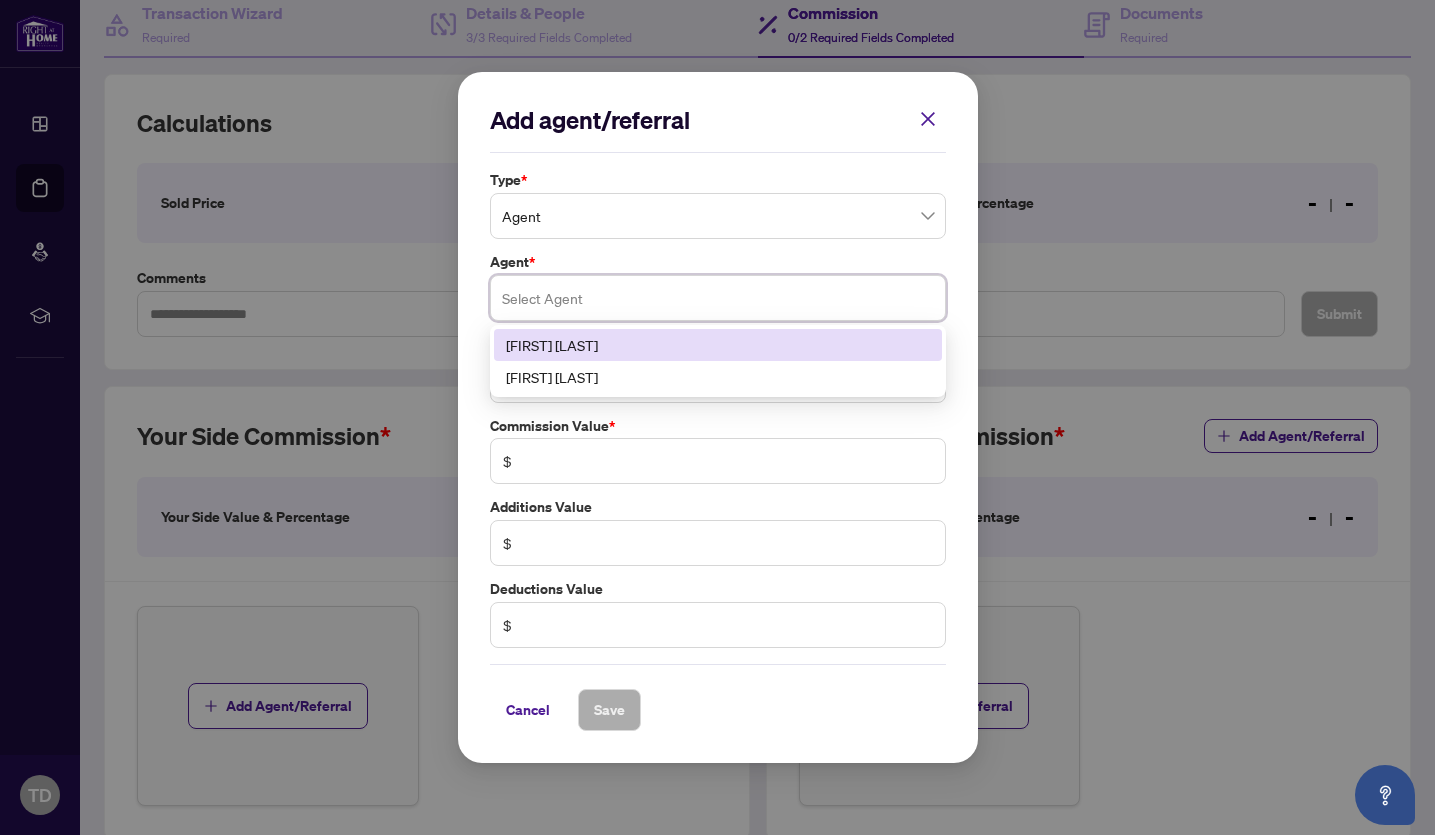 click on "[FIRST] [LAST]" at bounding box center [718, 345] 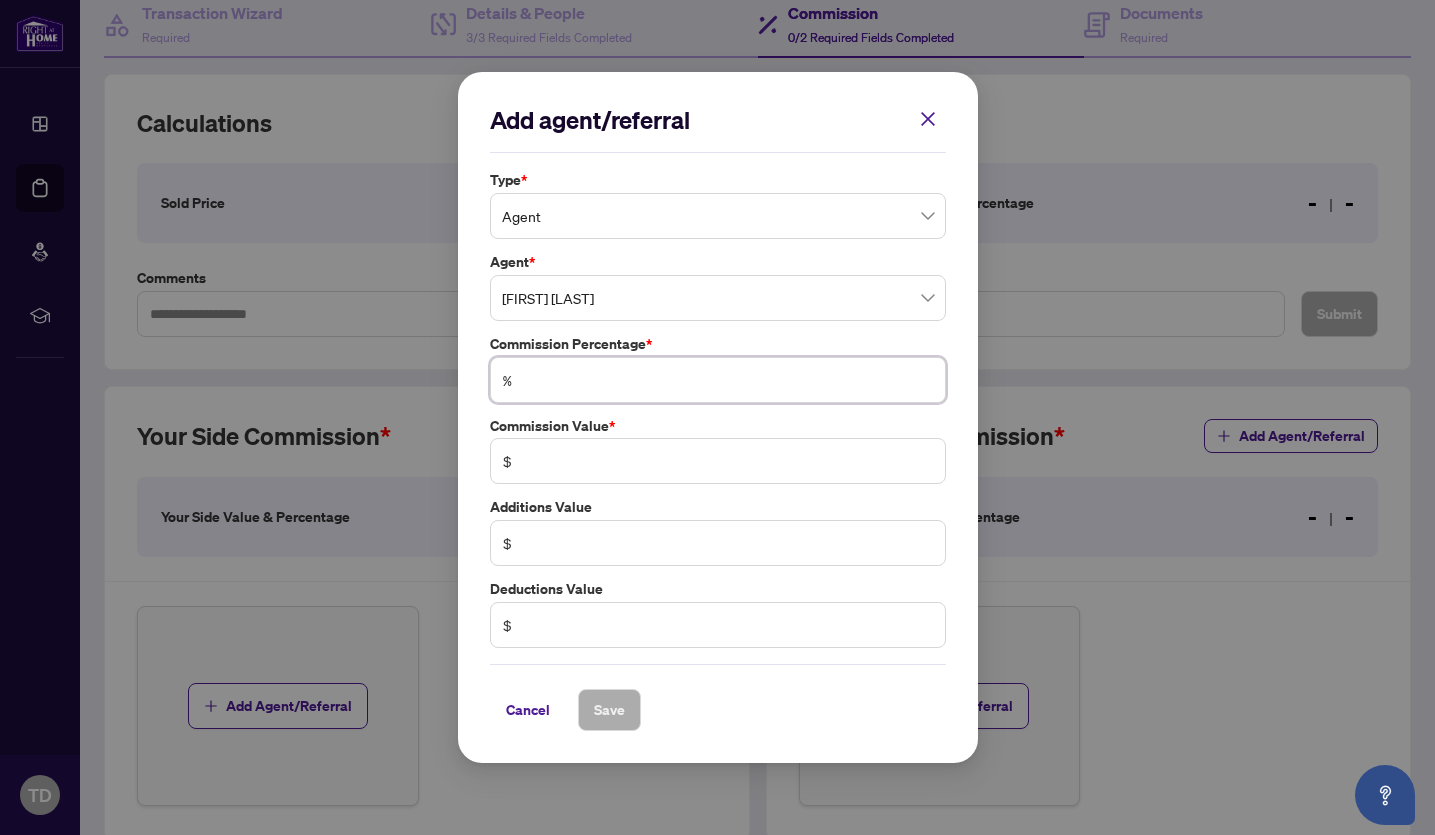 click at bounding box center [728, 380] 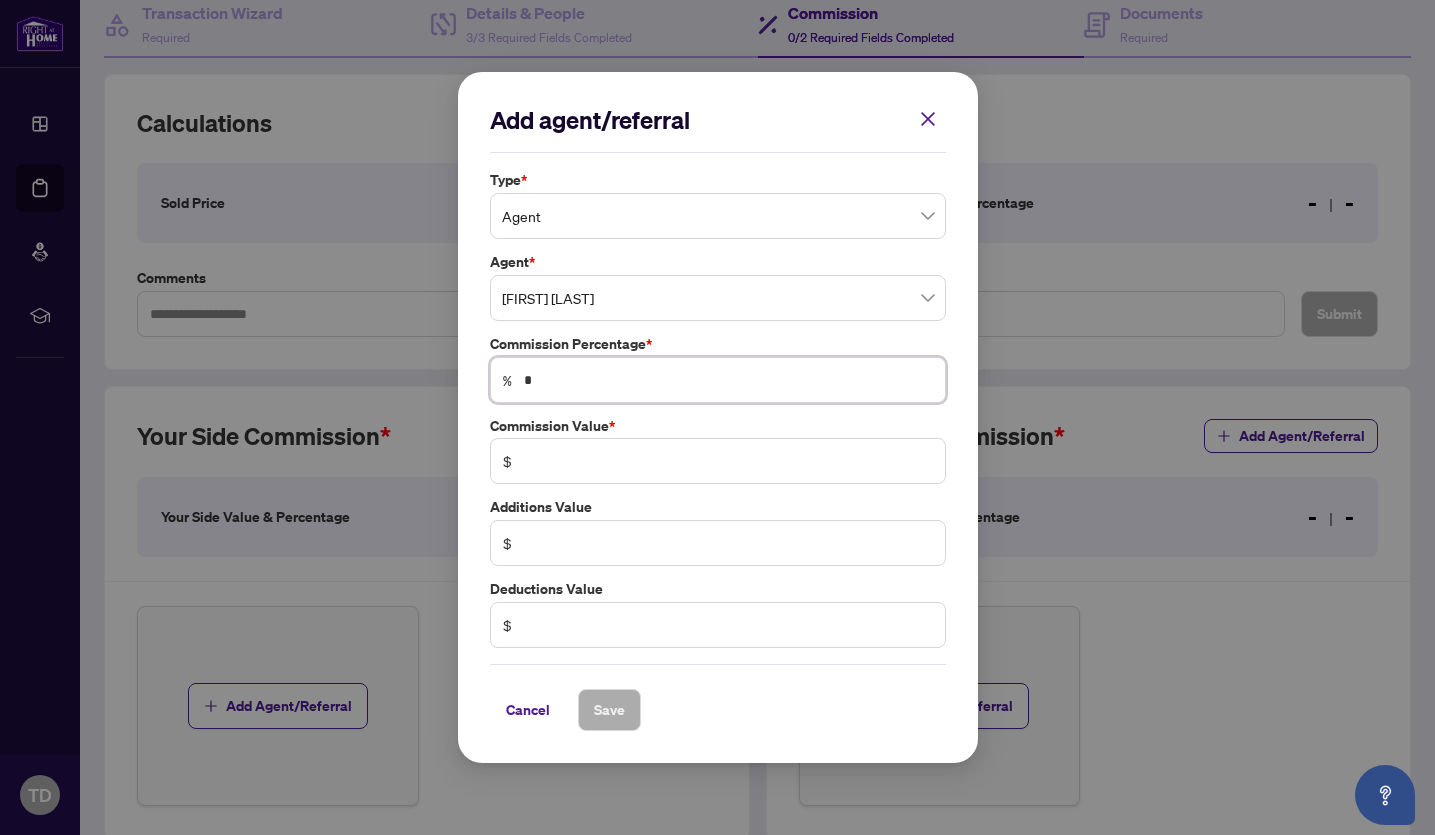 type on "******" 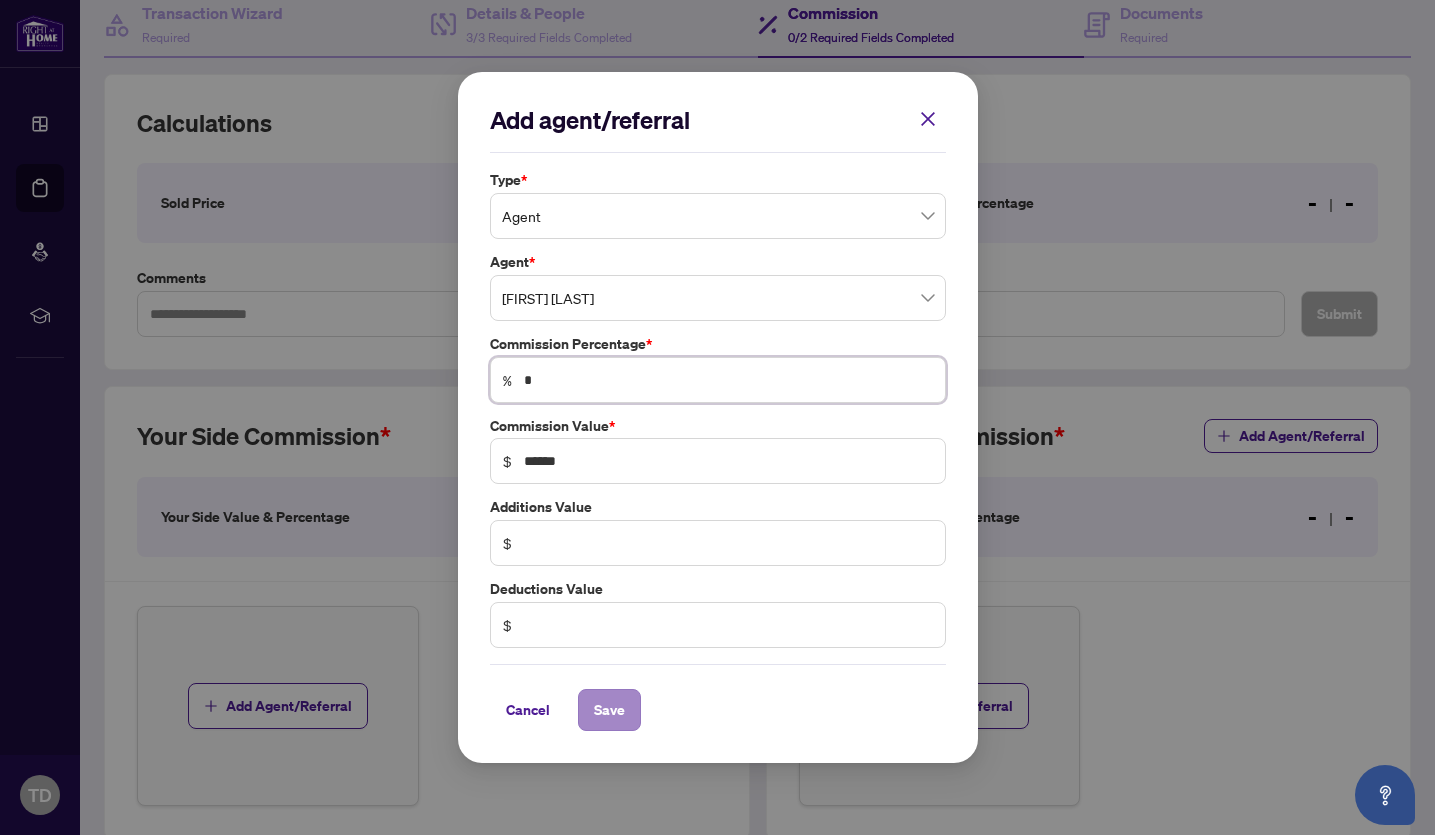 type on "*" 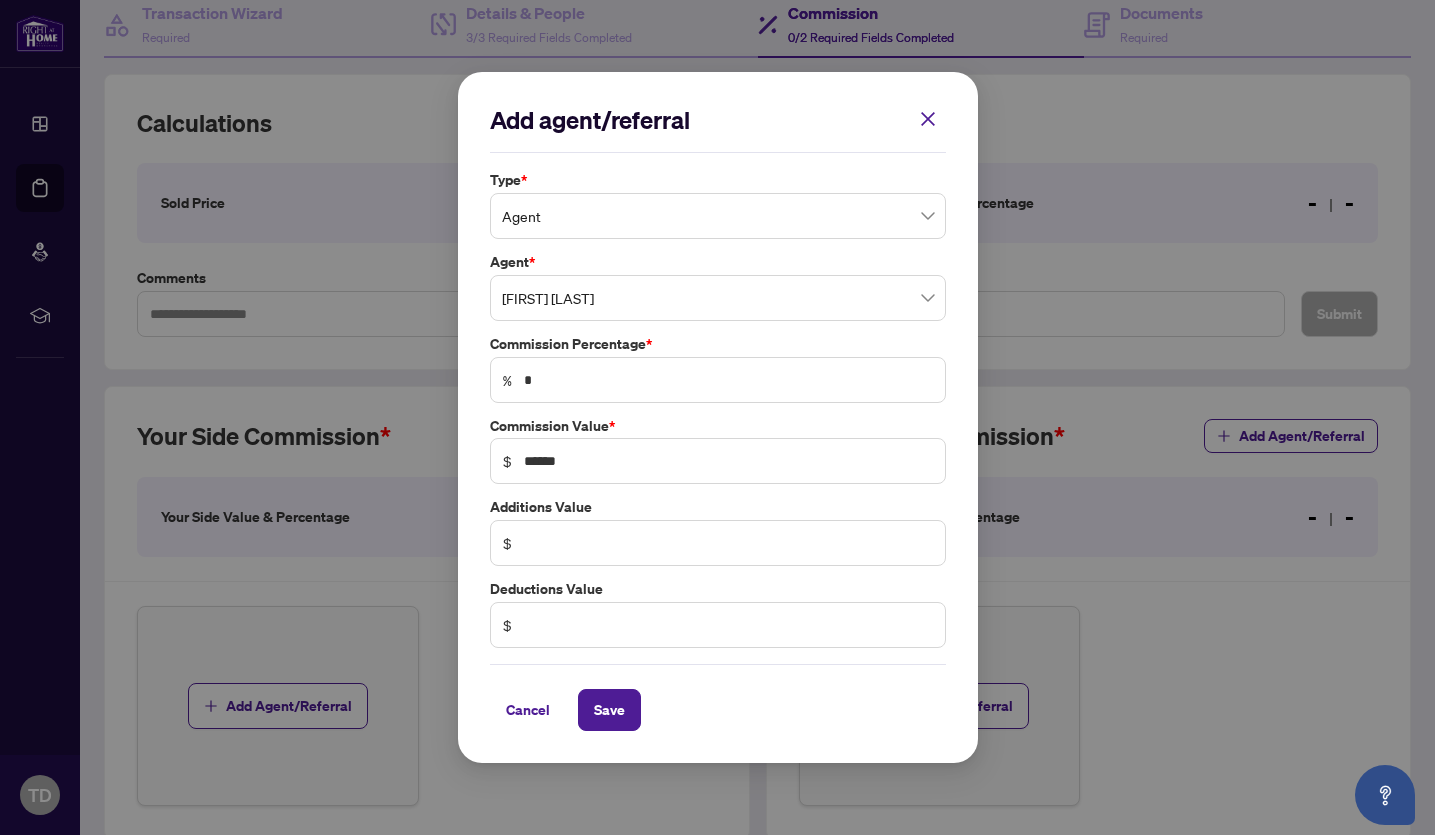 drag, startPoint x: 612, startPoint y: 708, endPoint x: 680, endPoint y: 710, distance: 68.0294 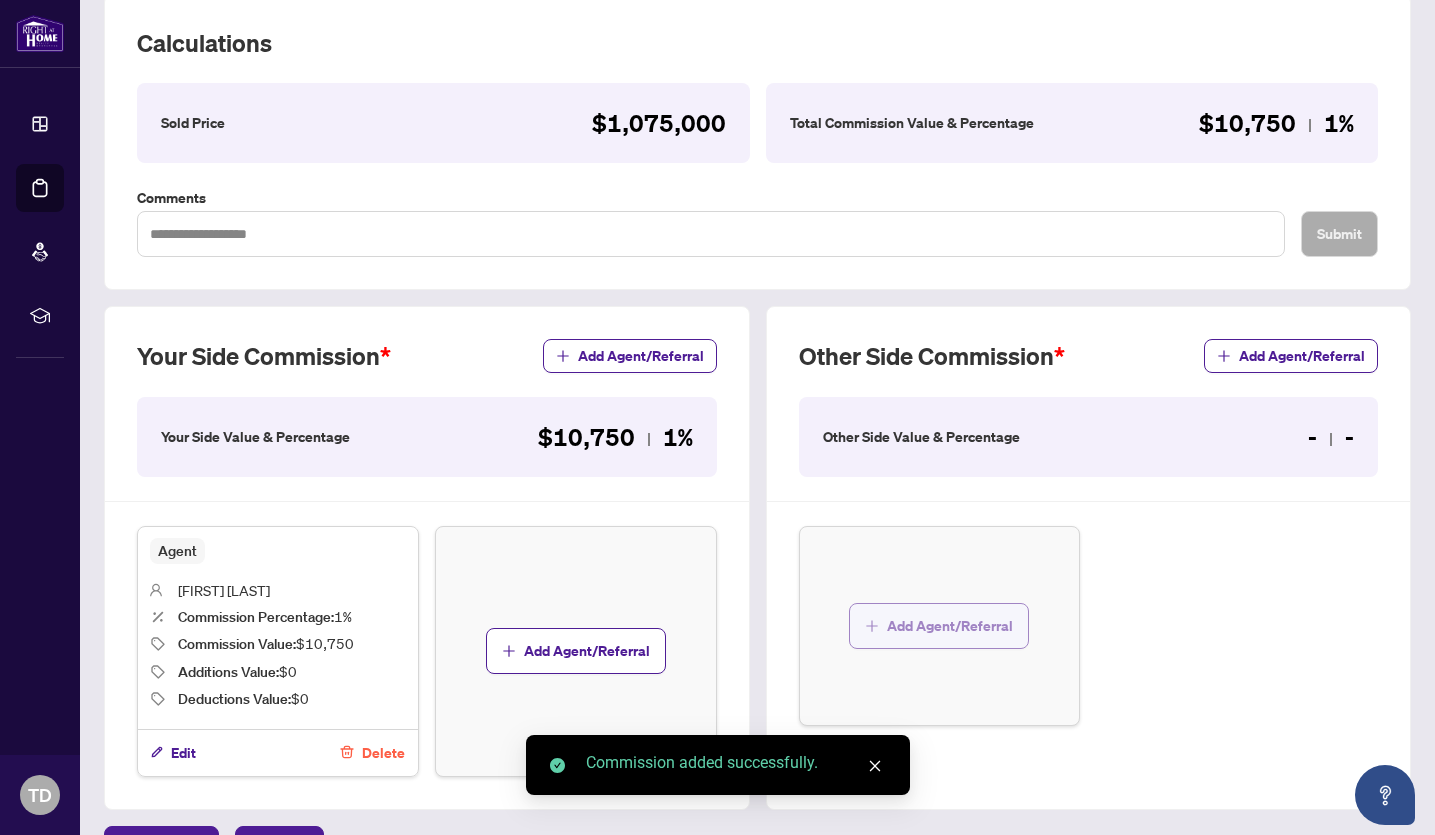 scroll, scrollTop: 300, scrollLeft: 0, axis: vertical 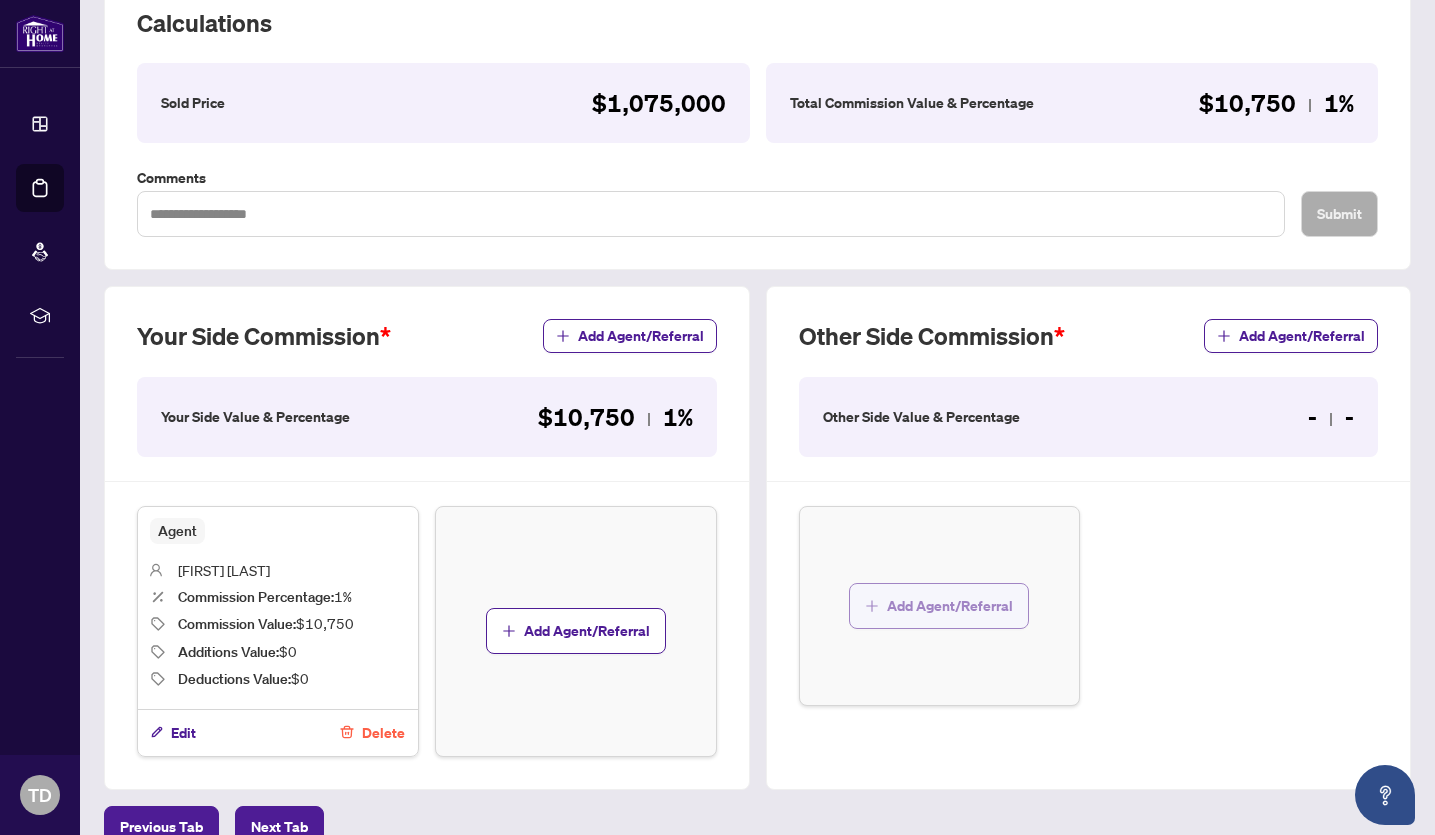 click on "Add Agent/Referral" at bounding box center (950, 606) 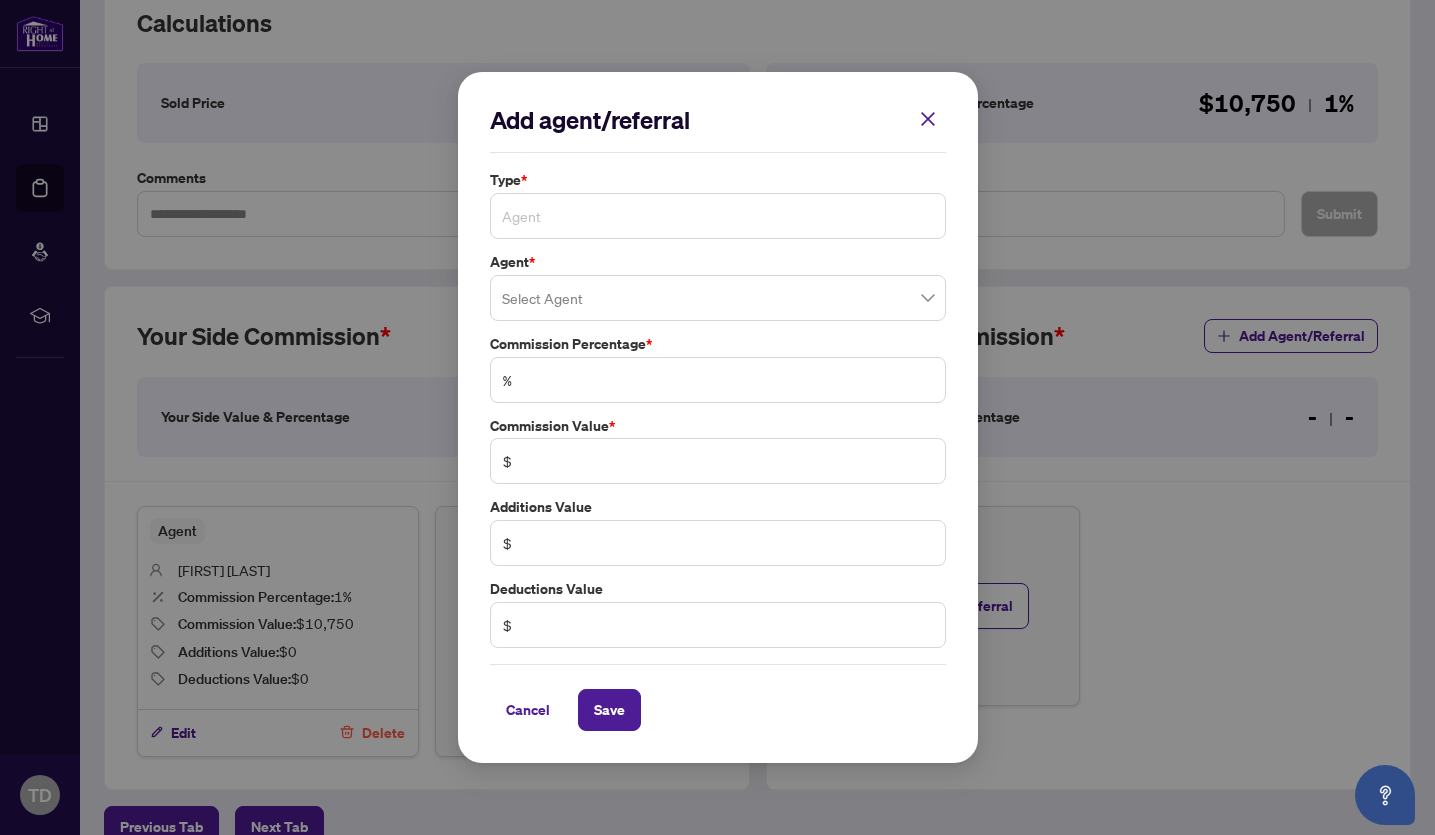 click on "Agent" at bounding box center (718, 216) 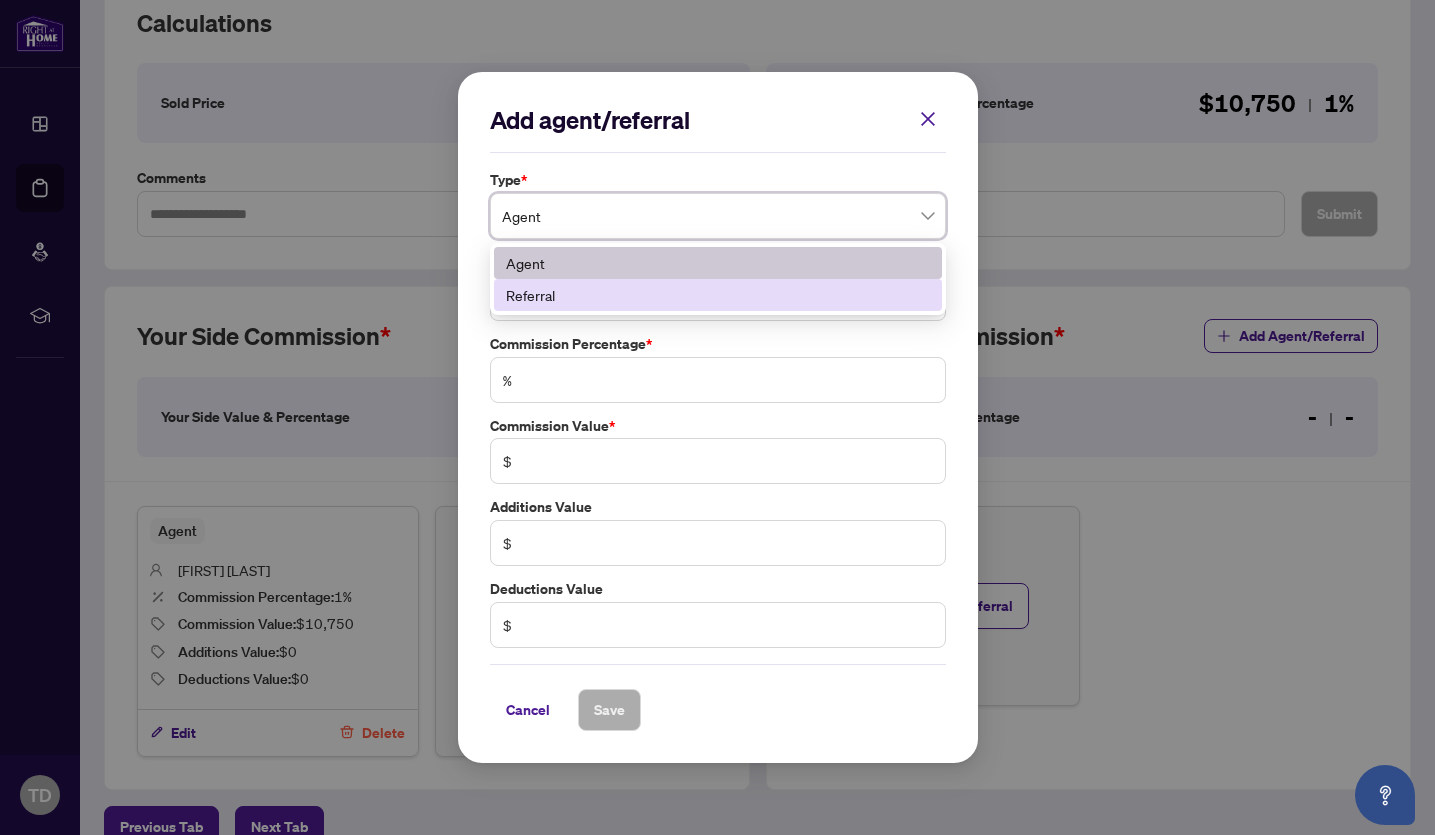 drag, startPoint x: 970, startPoint y: 261, endPoint x: 813, endPoint y: 300, distance: 161.77144 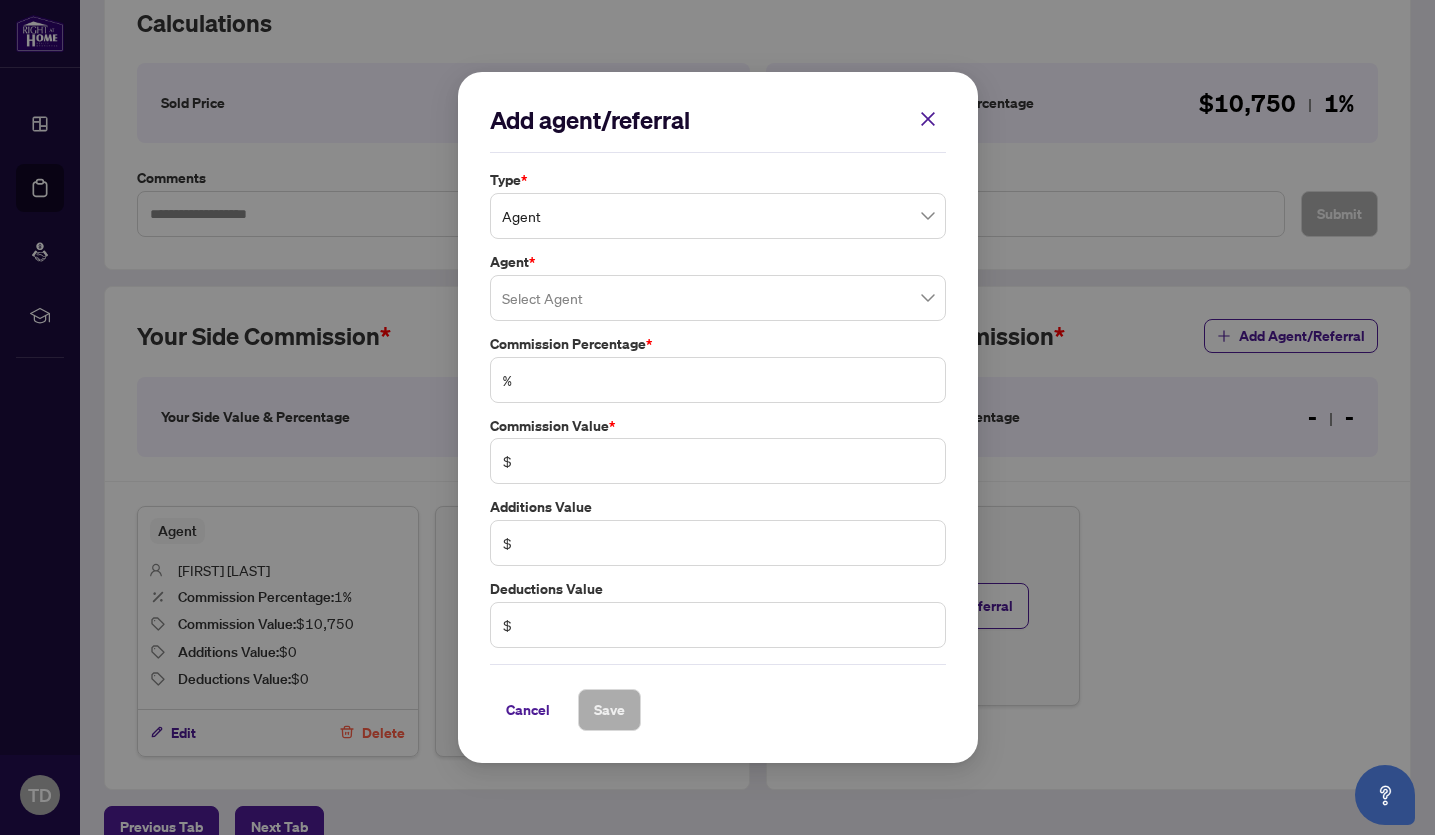 click at bounding box center [718, 298] 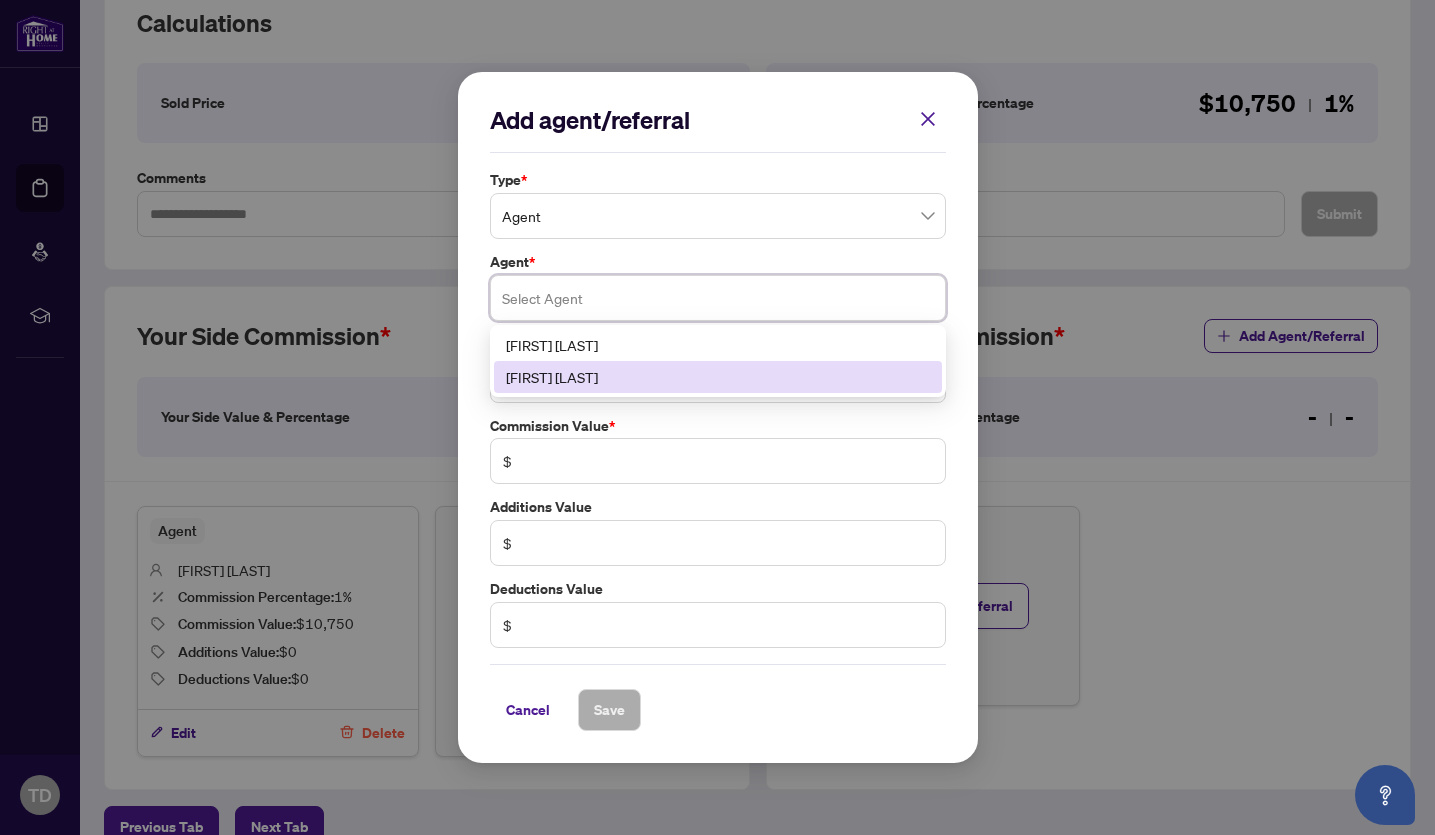 click on "[FIRST] [LAST]" at bounding box center [718, 377] 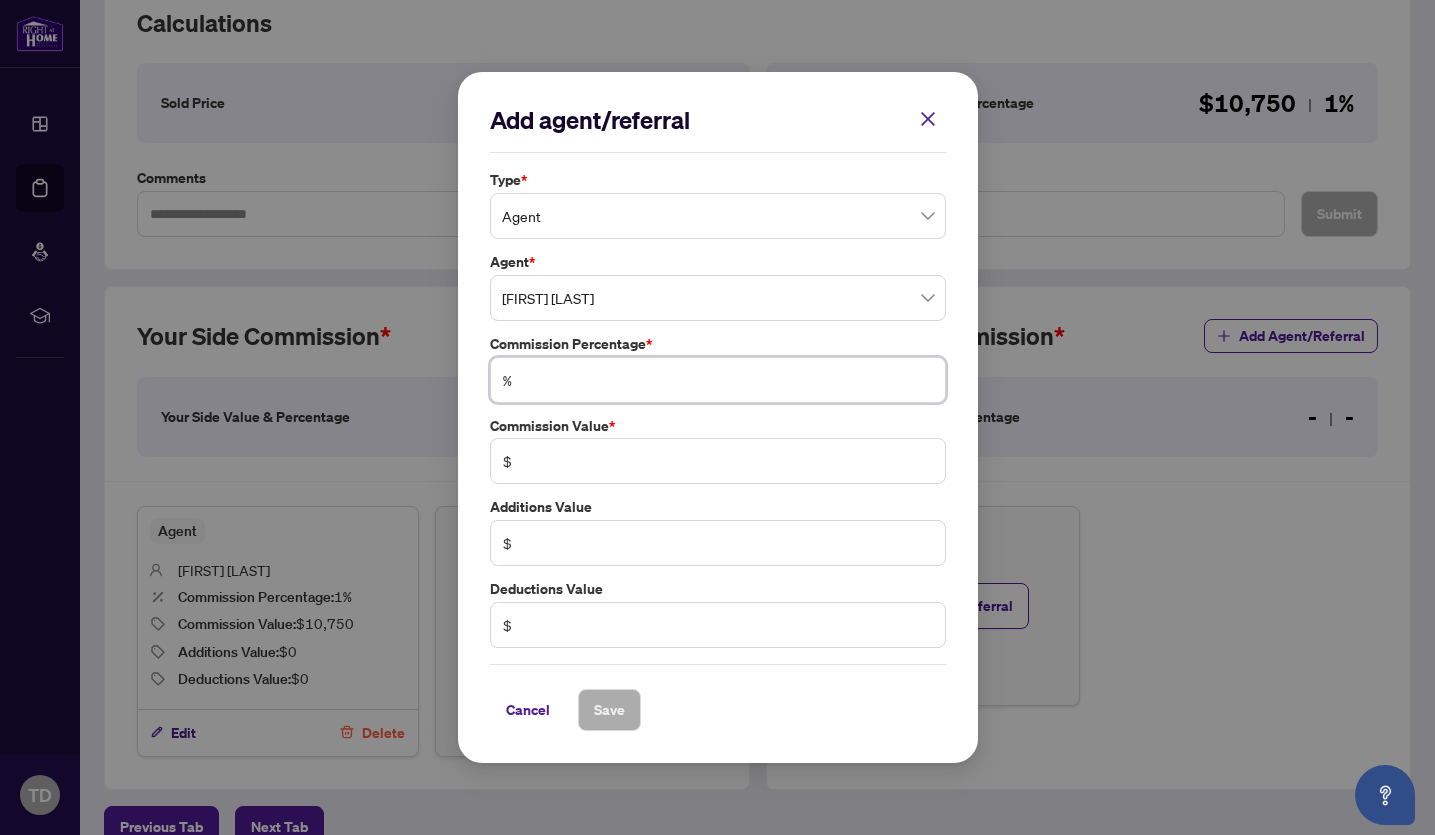 click at bounding box center [728, 380] 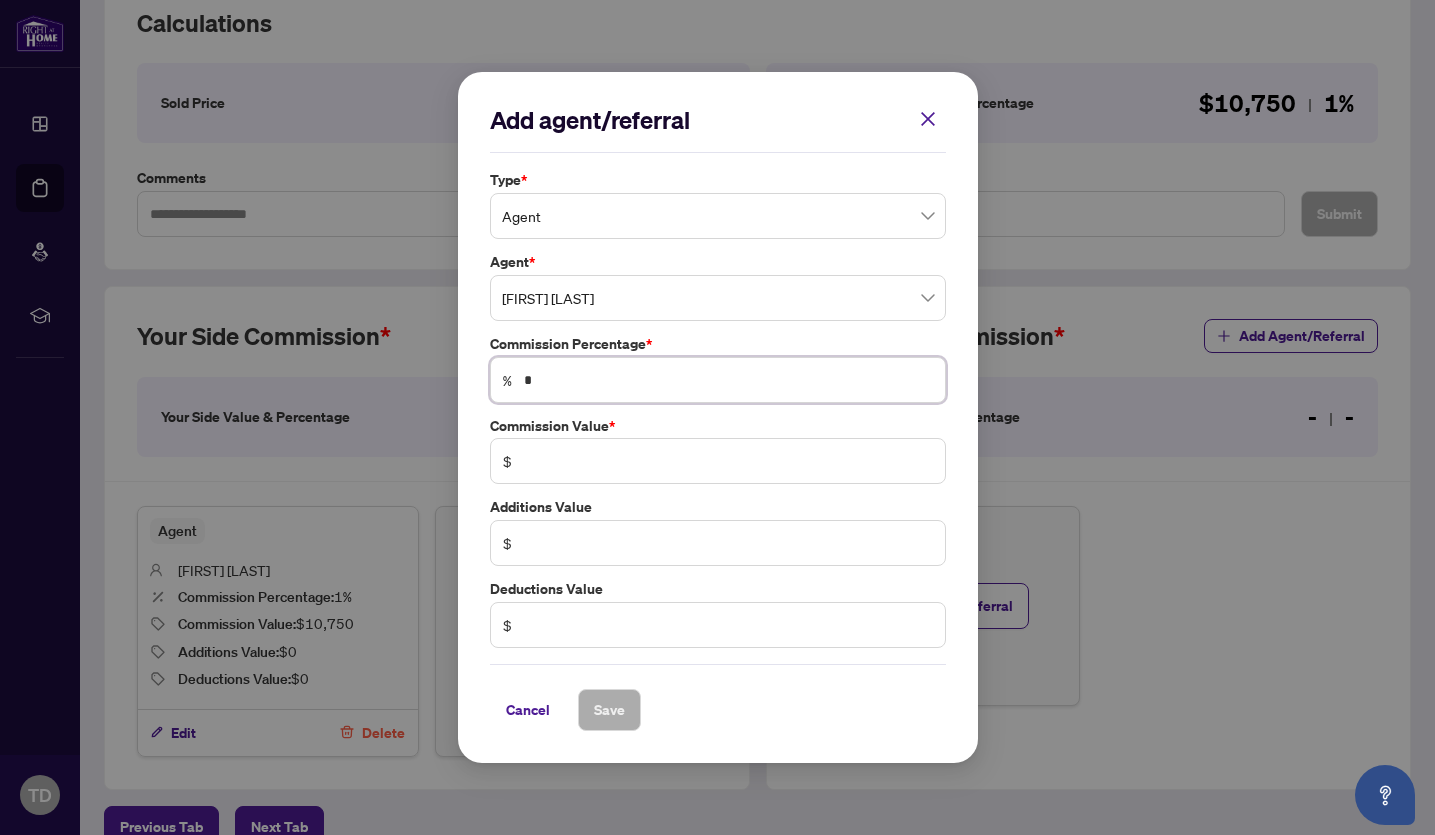 type on "******" 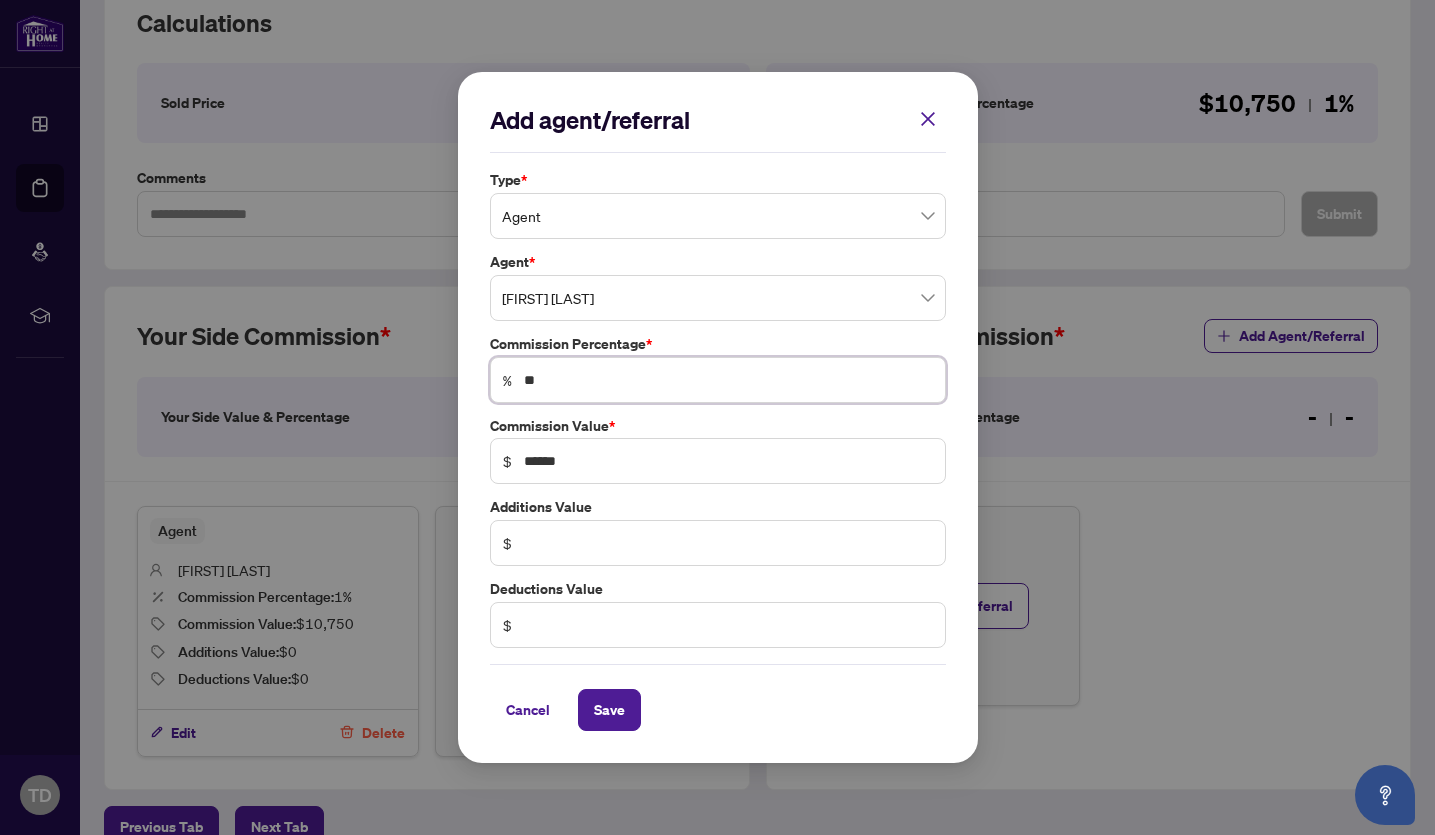 type on "***" 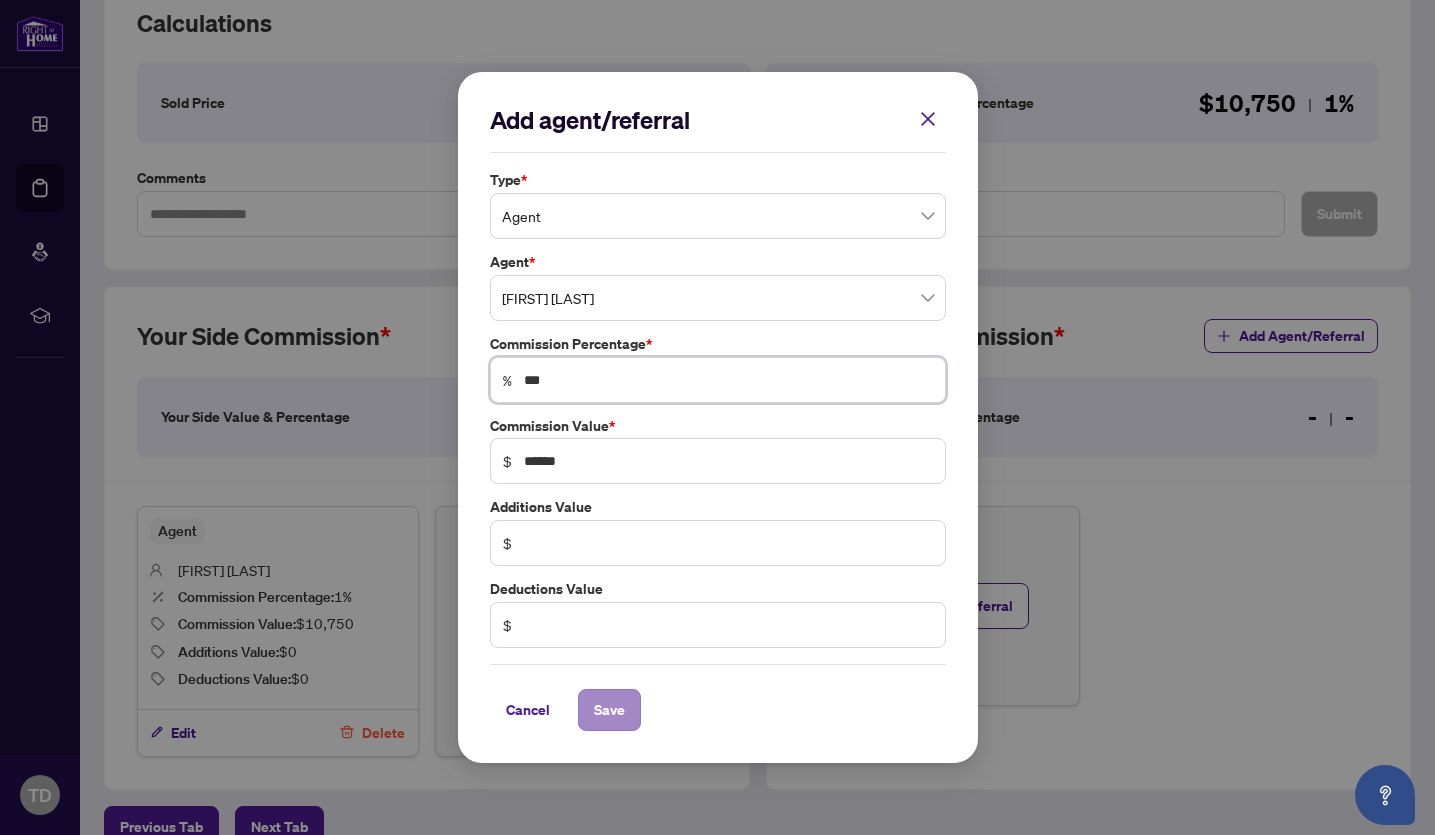 type on "***" 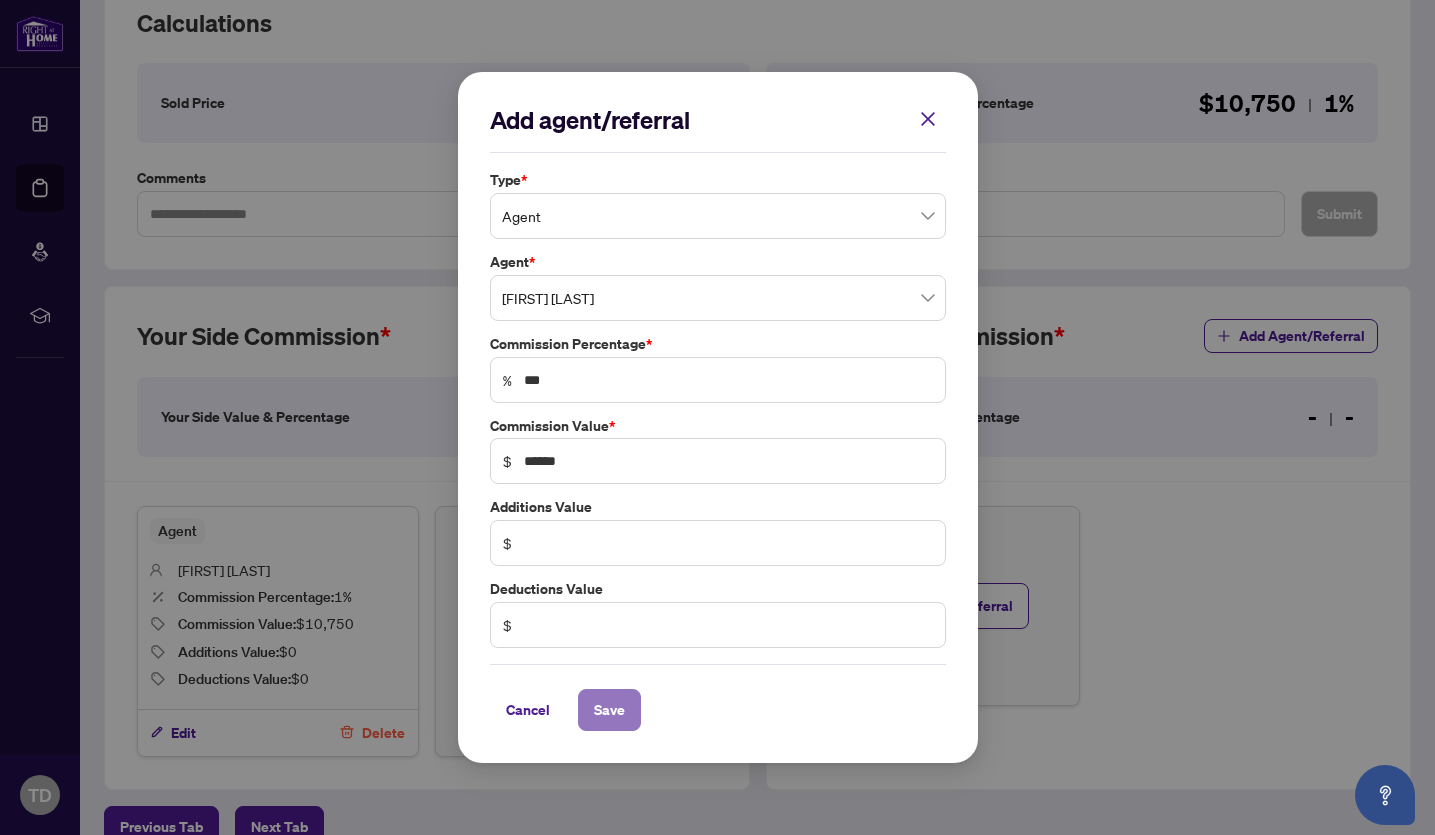 drag, startPoint x: 612, startPoint y: 705, endPoint x: 661, endPoint y: 726, distance: 53.310413 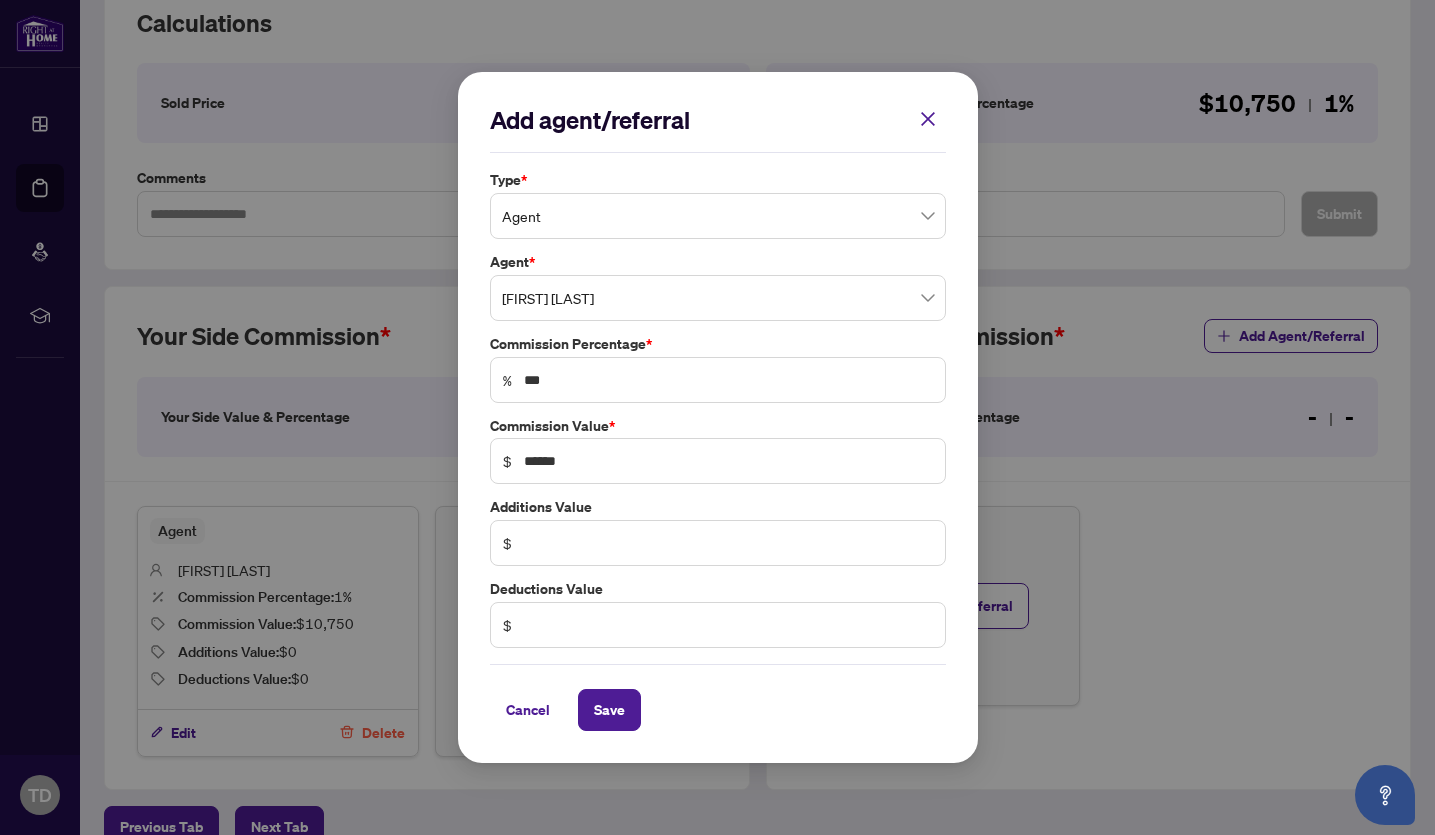 click on "Save" at bounding box center (609, 710) 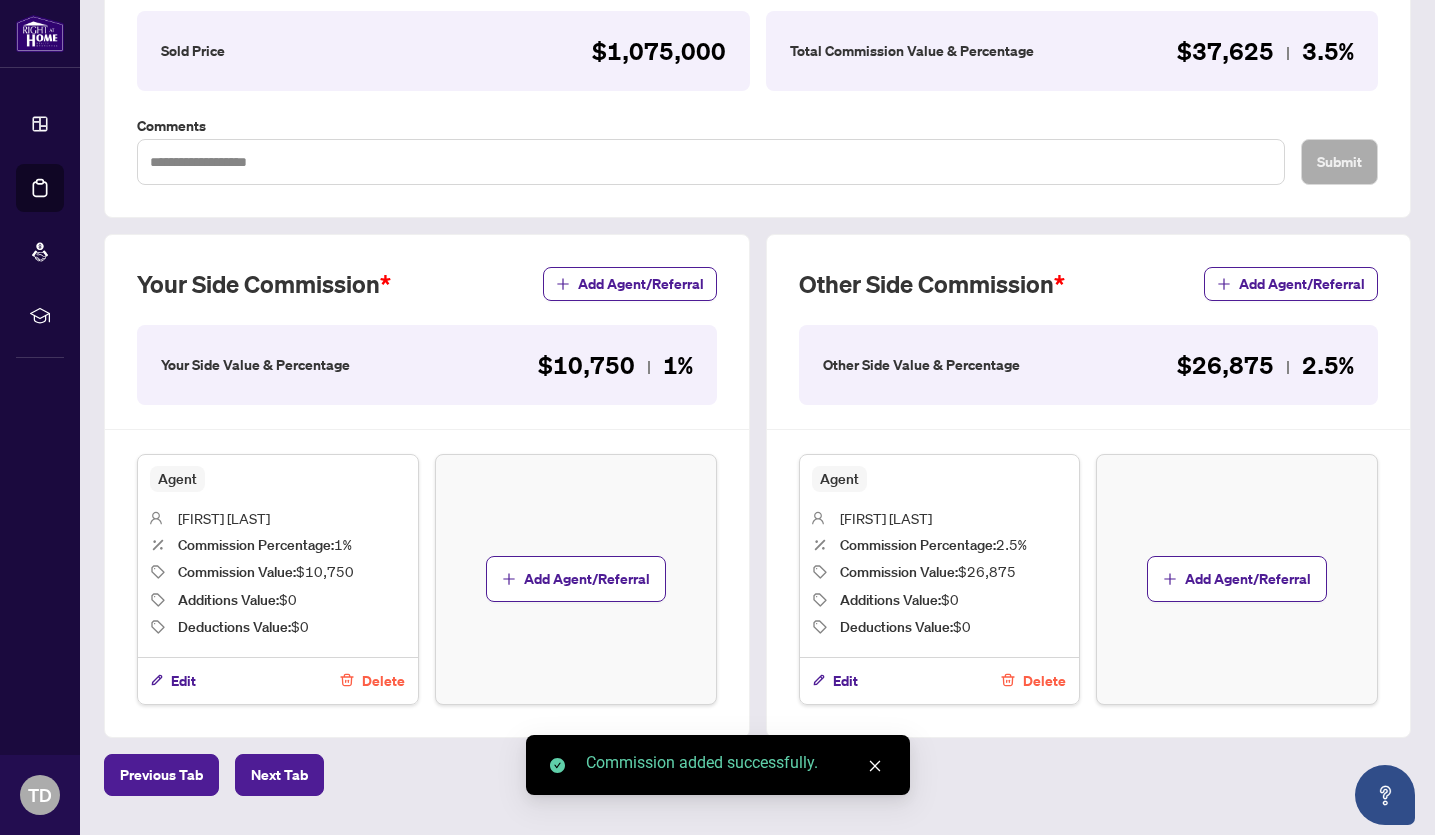 scroll, scrollTop: 401, scrollLeft: 0, axis: vertical 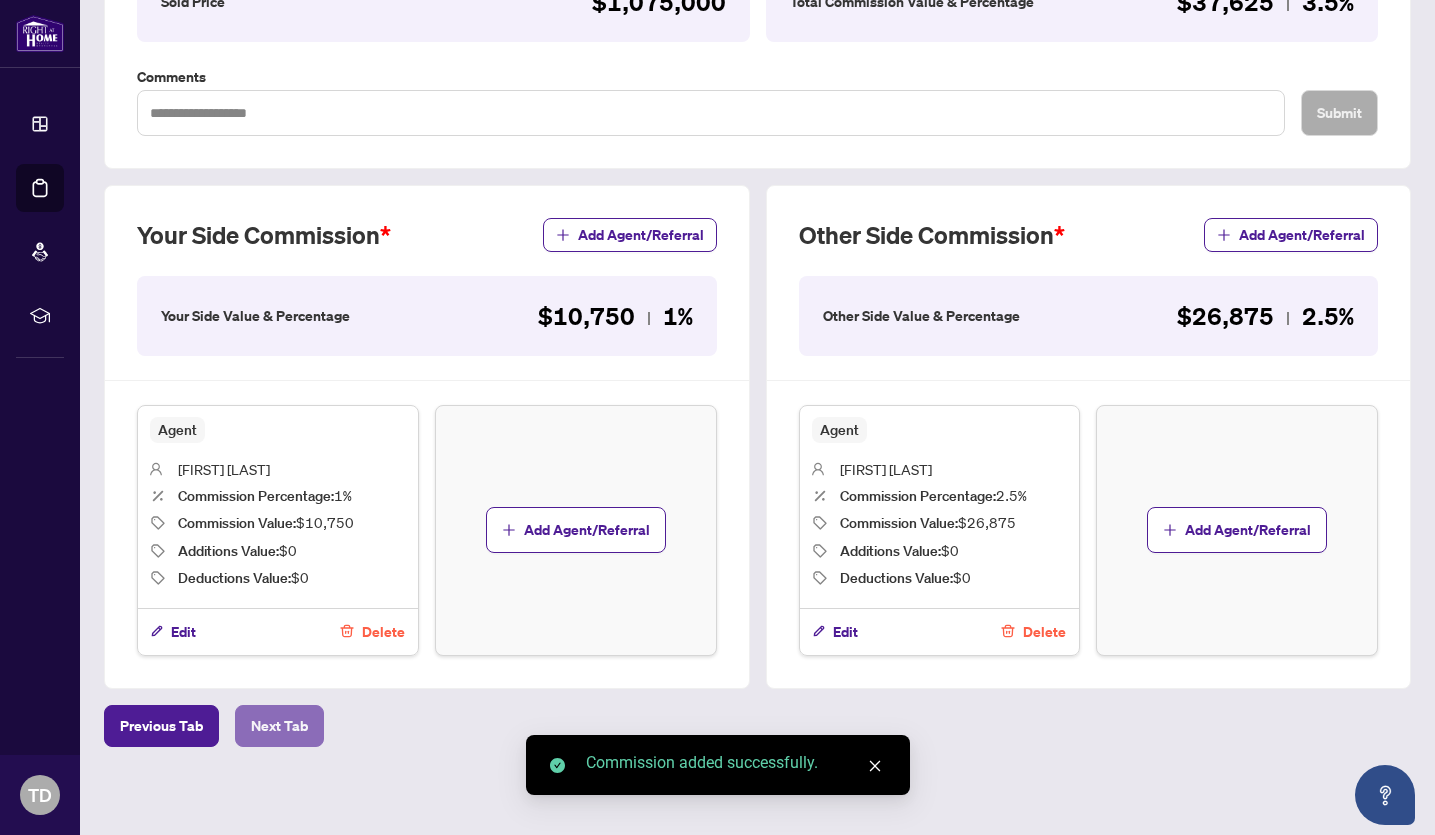 click on "Next Tab" at bounding box center [279, 726] 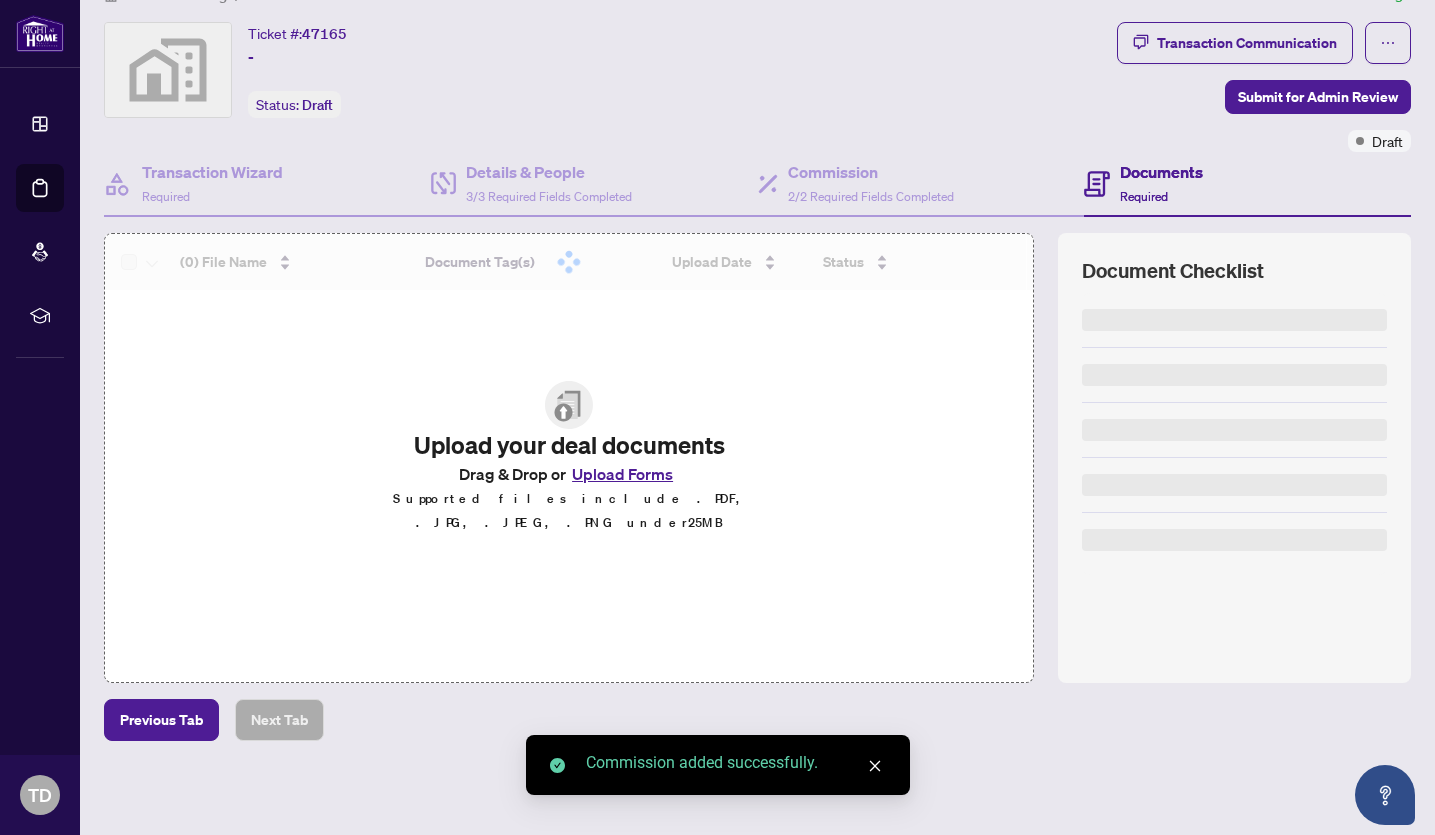 scroll, scrollTop: 0, scrollLeft: 0, axis: both 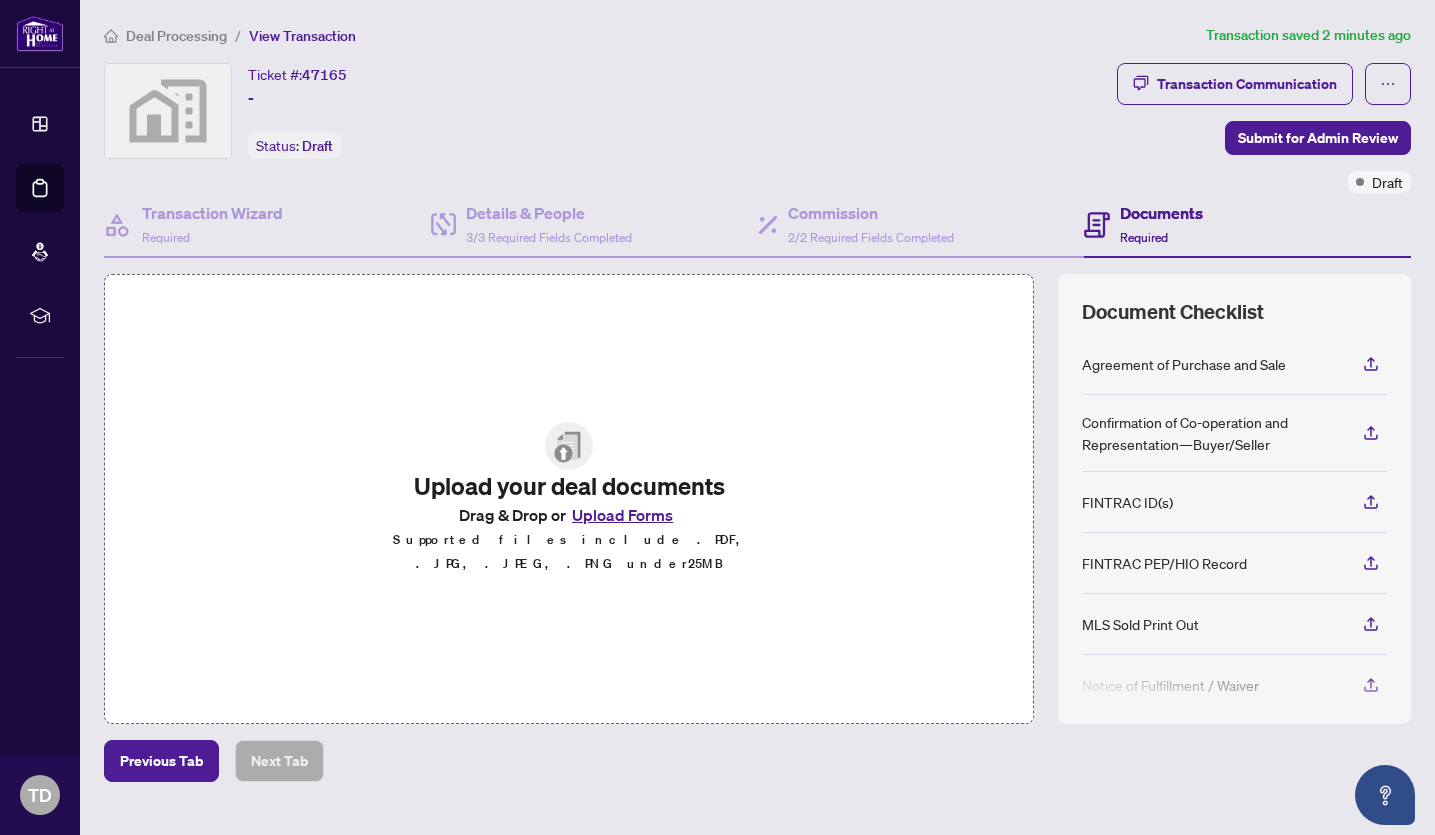 drag, startPoint x: 1344, startPoint y: 291, endPoint x: 1278, endPoint y: 290, distance: 66.007576 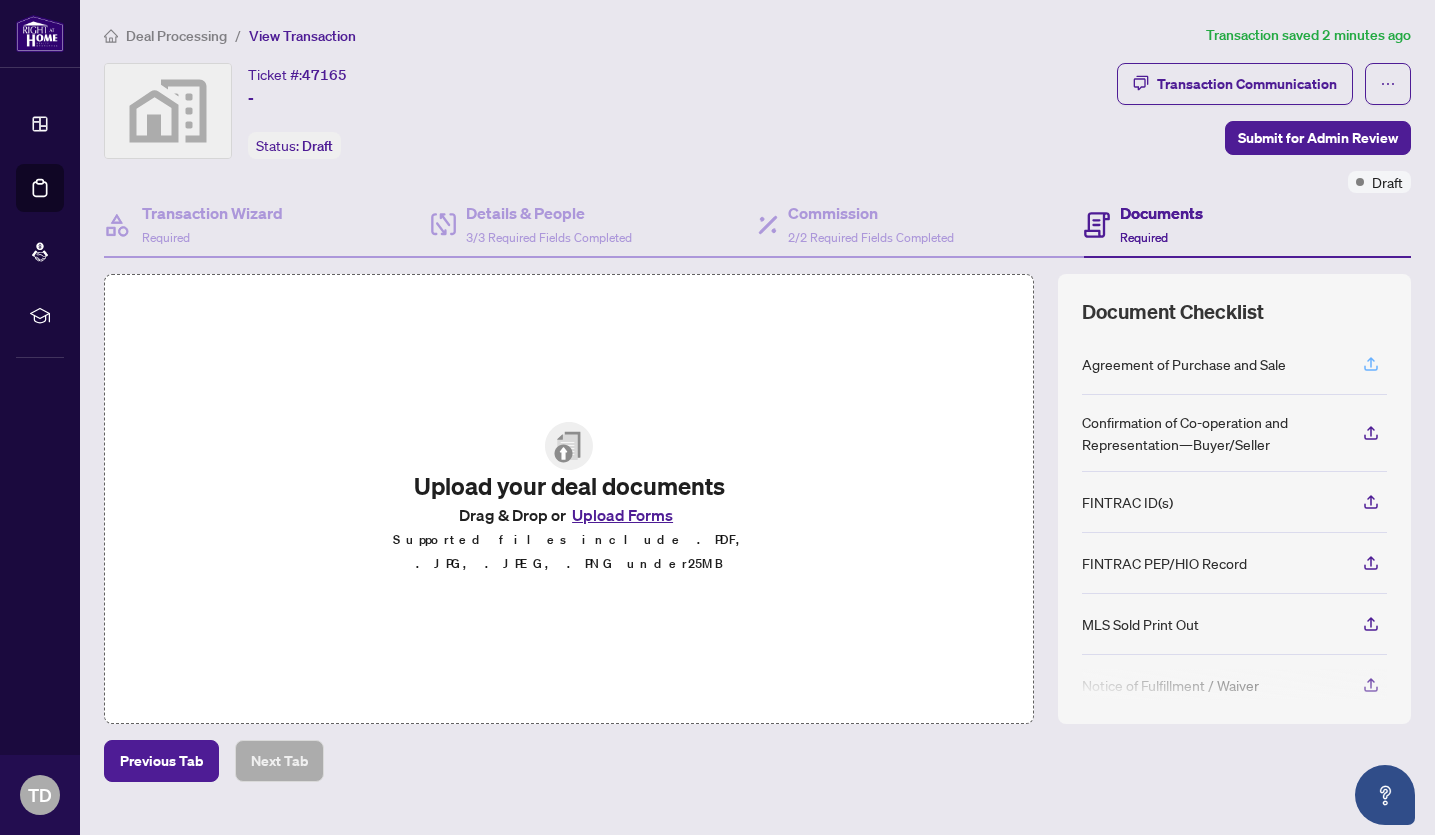 click 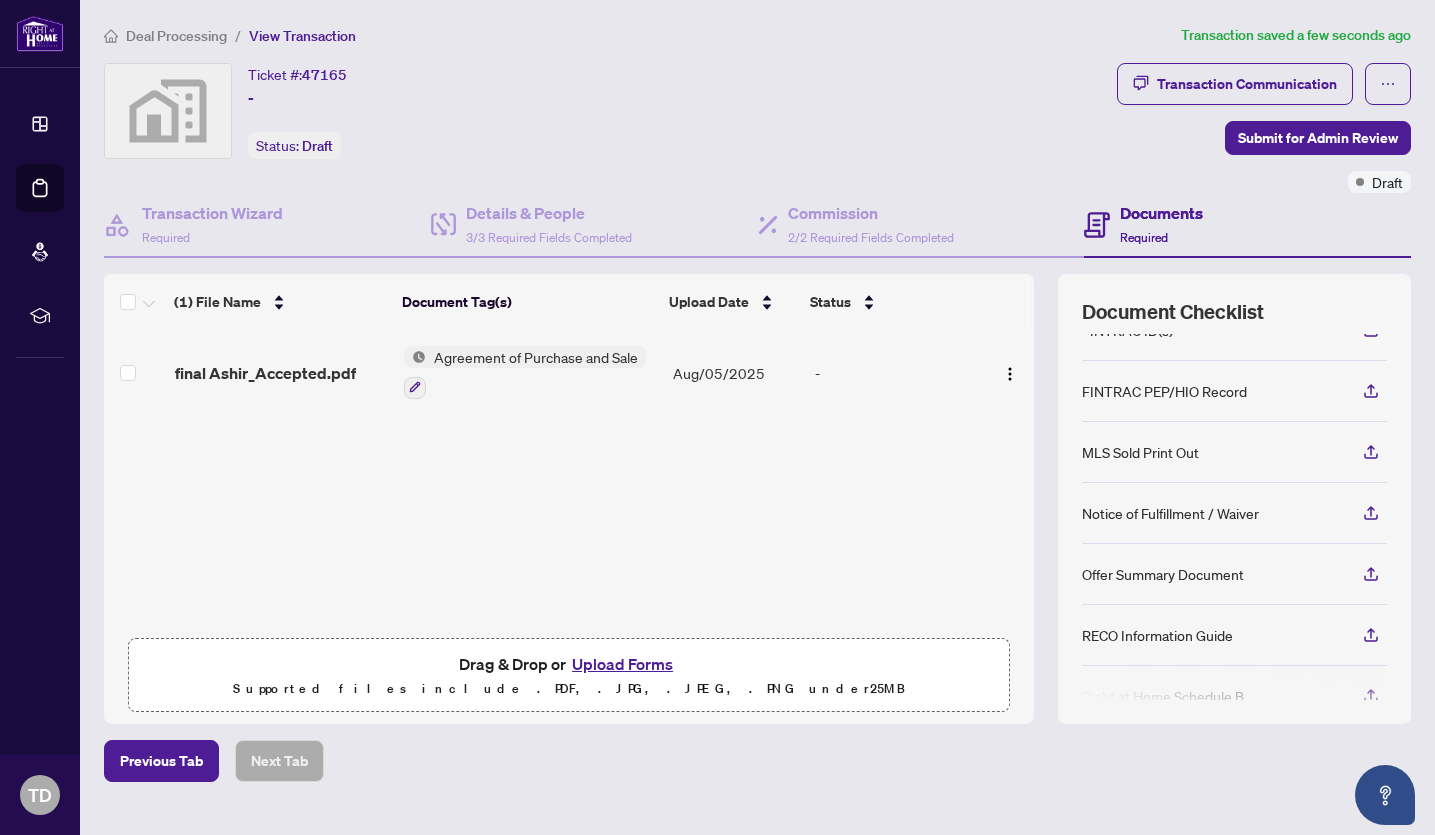 scroll, scrollTop: 200, scrollLeft: 0, axis: vertical 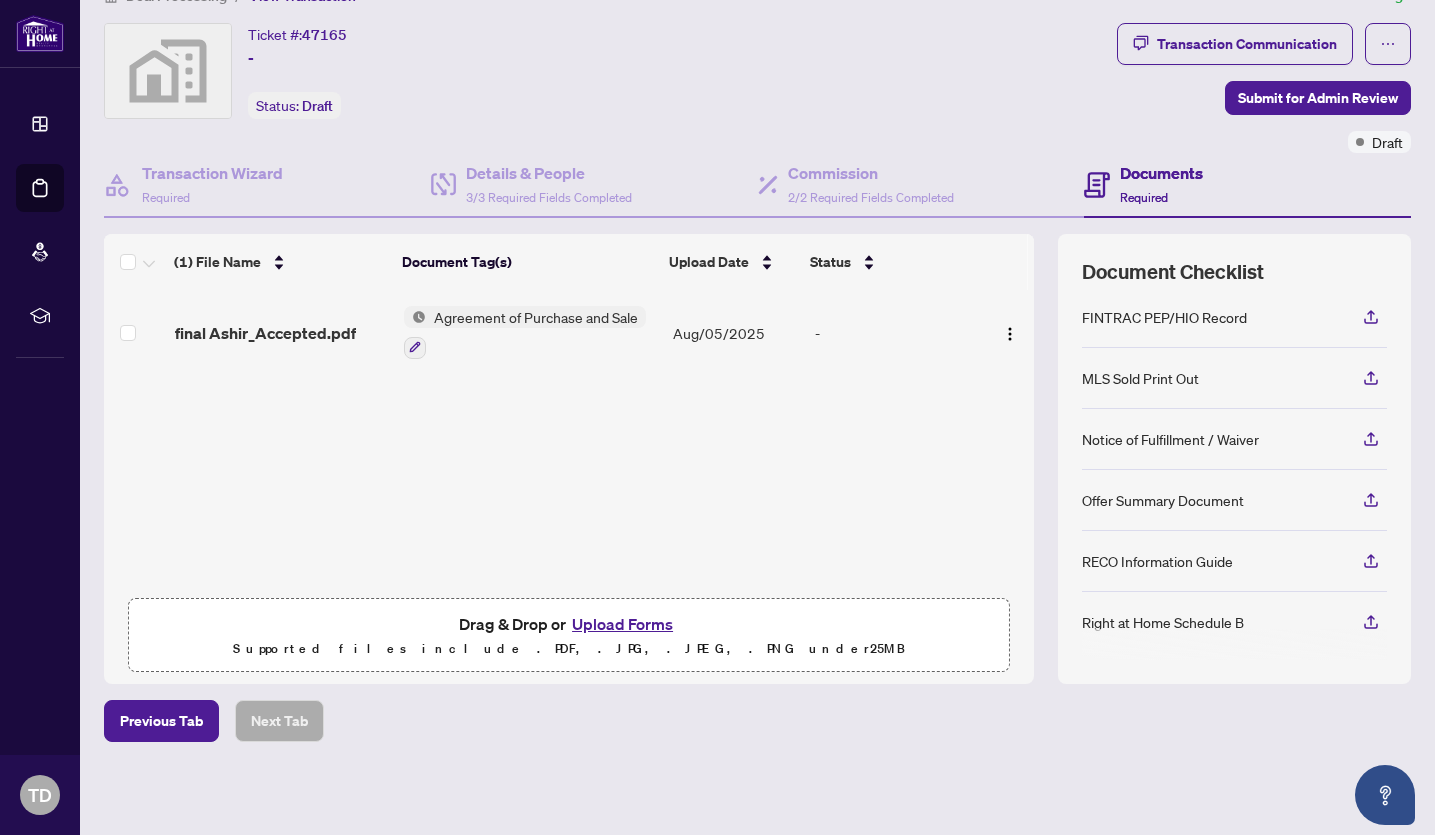 click on "Upload Forms" at bounding box center [622, 624] 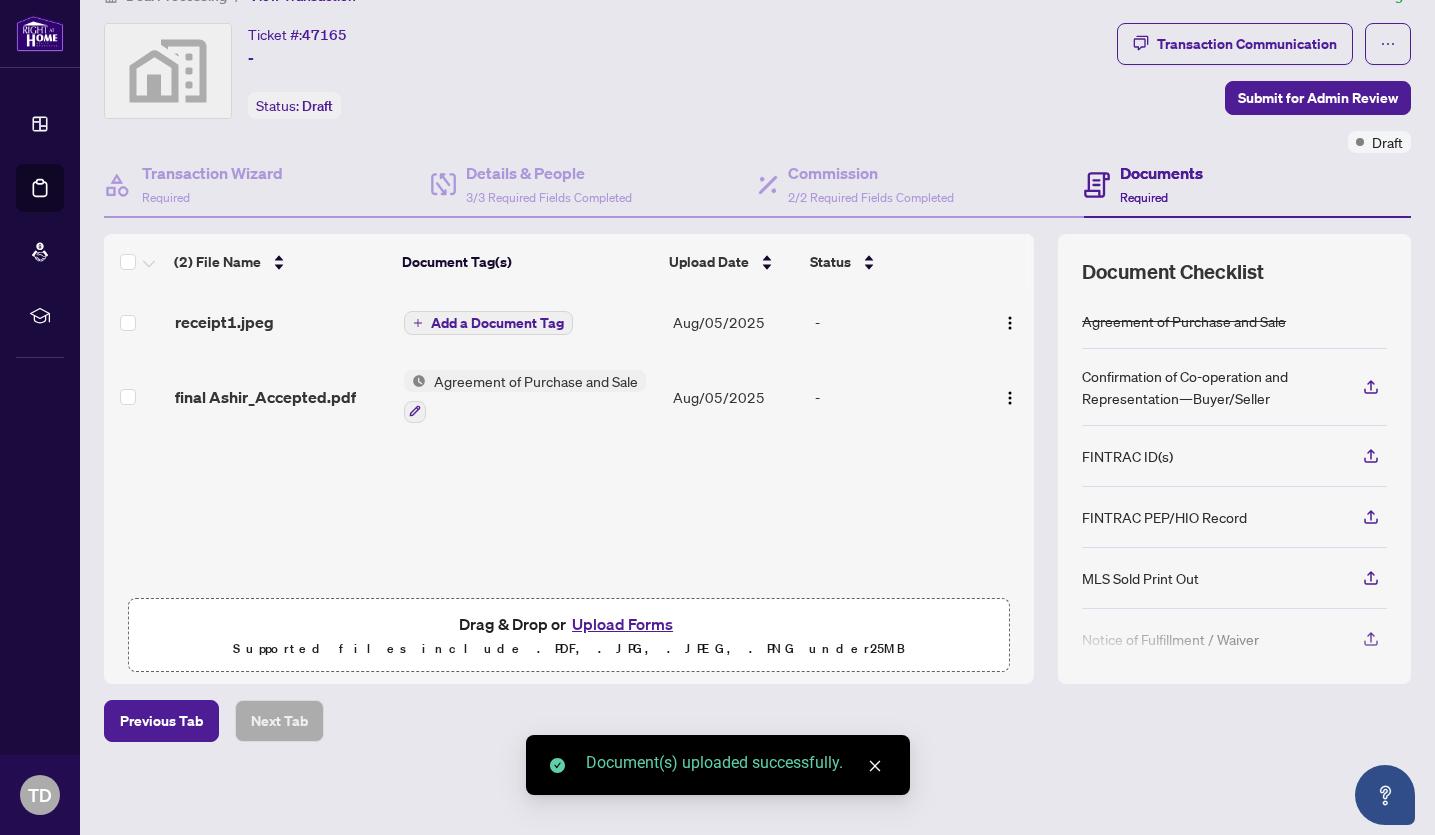 click on "Upload Forms" at bounding box center [622, 624] 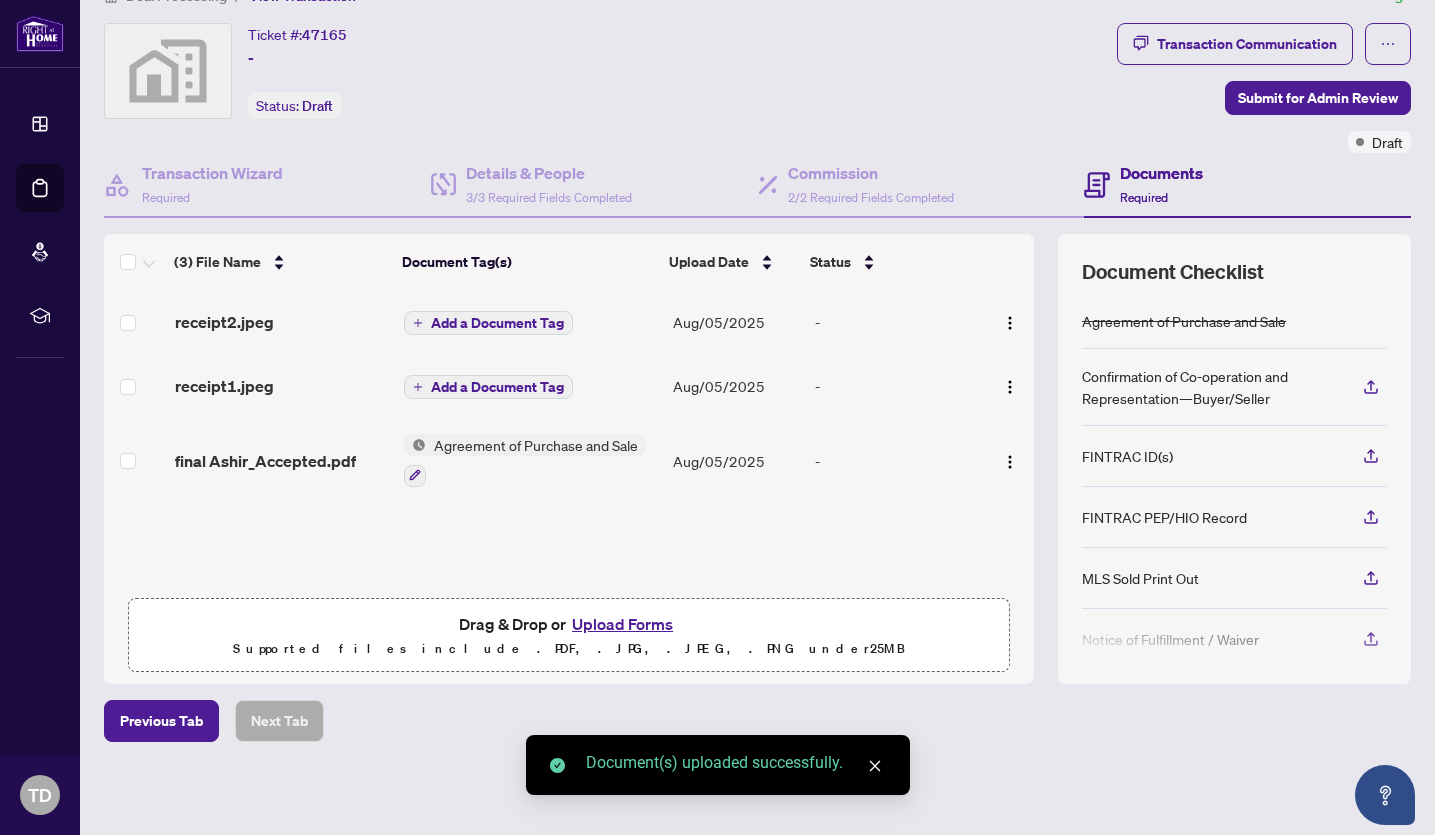 click on "Add a Document Tag" at bounding box center [497, 323] 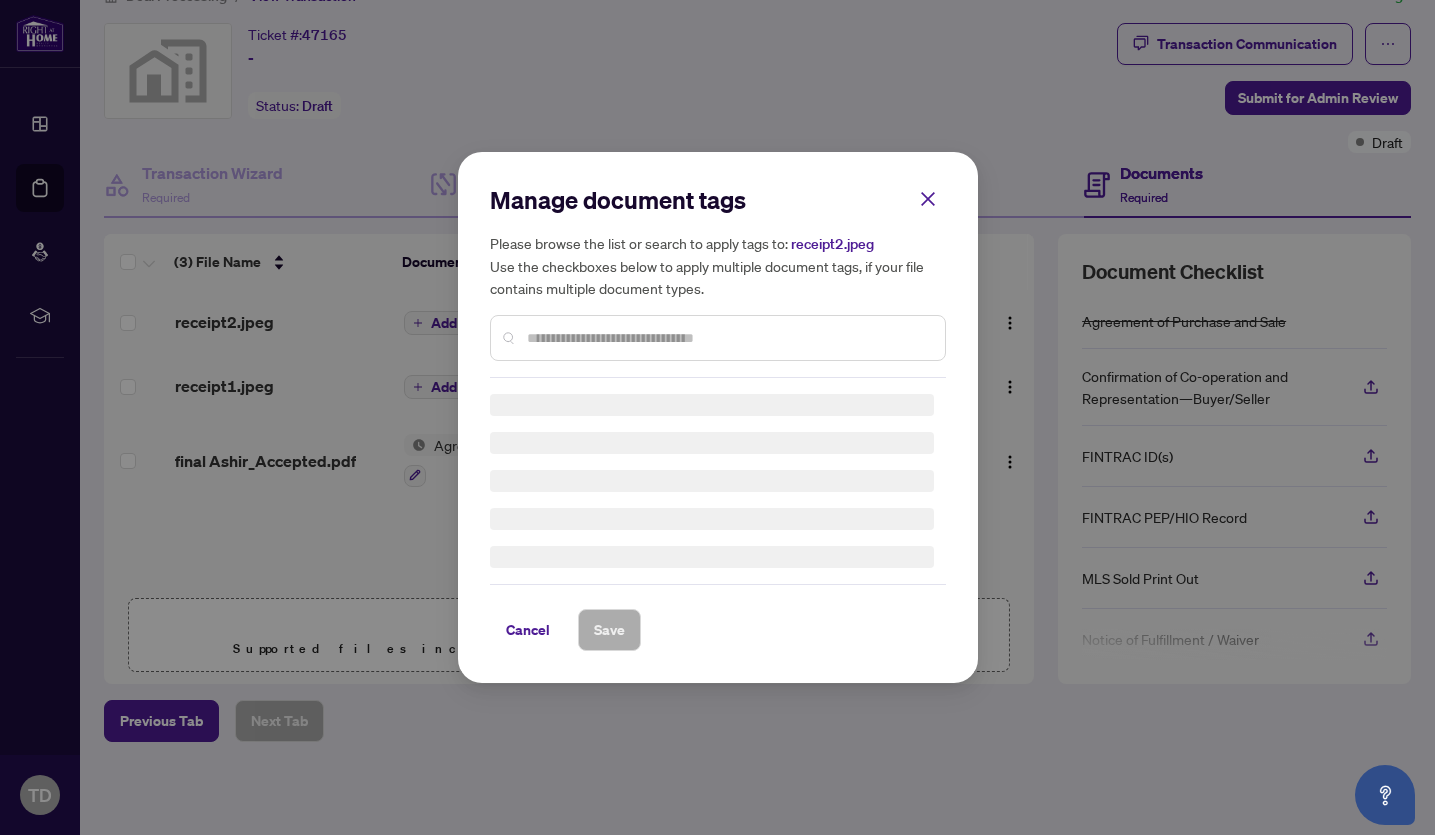 click on "Manage document tags Please browse the list or search to apply tags to:   receipt2.jpeg   Use the checkboxes below to apply multiple document tags, if your file contains multiple document types." at bounding box center (718, 281) 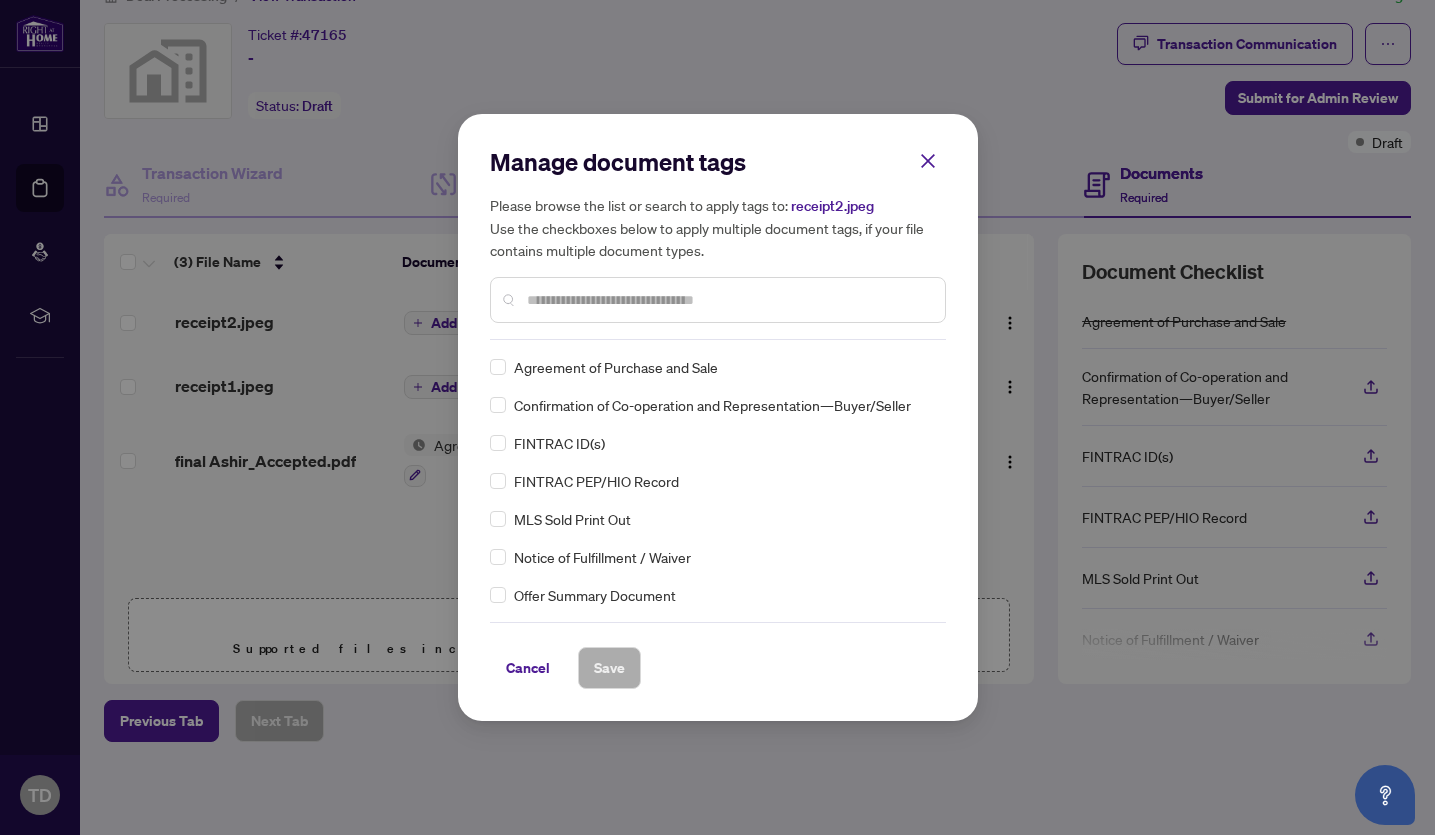 click at bounding box center [728, 300] 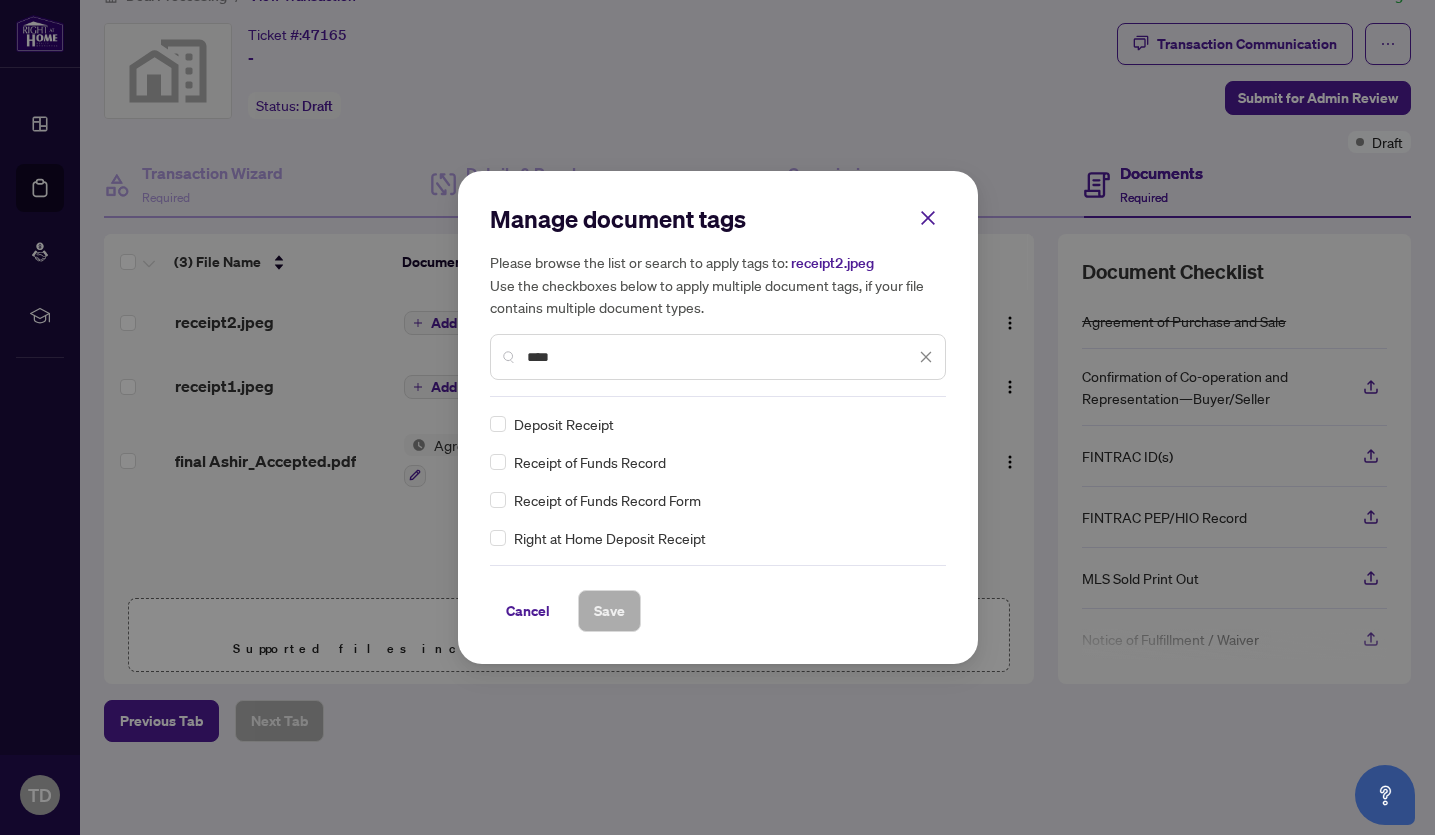 type on "****" 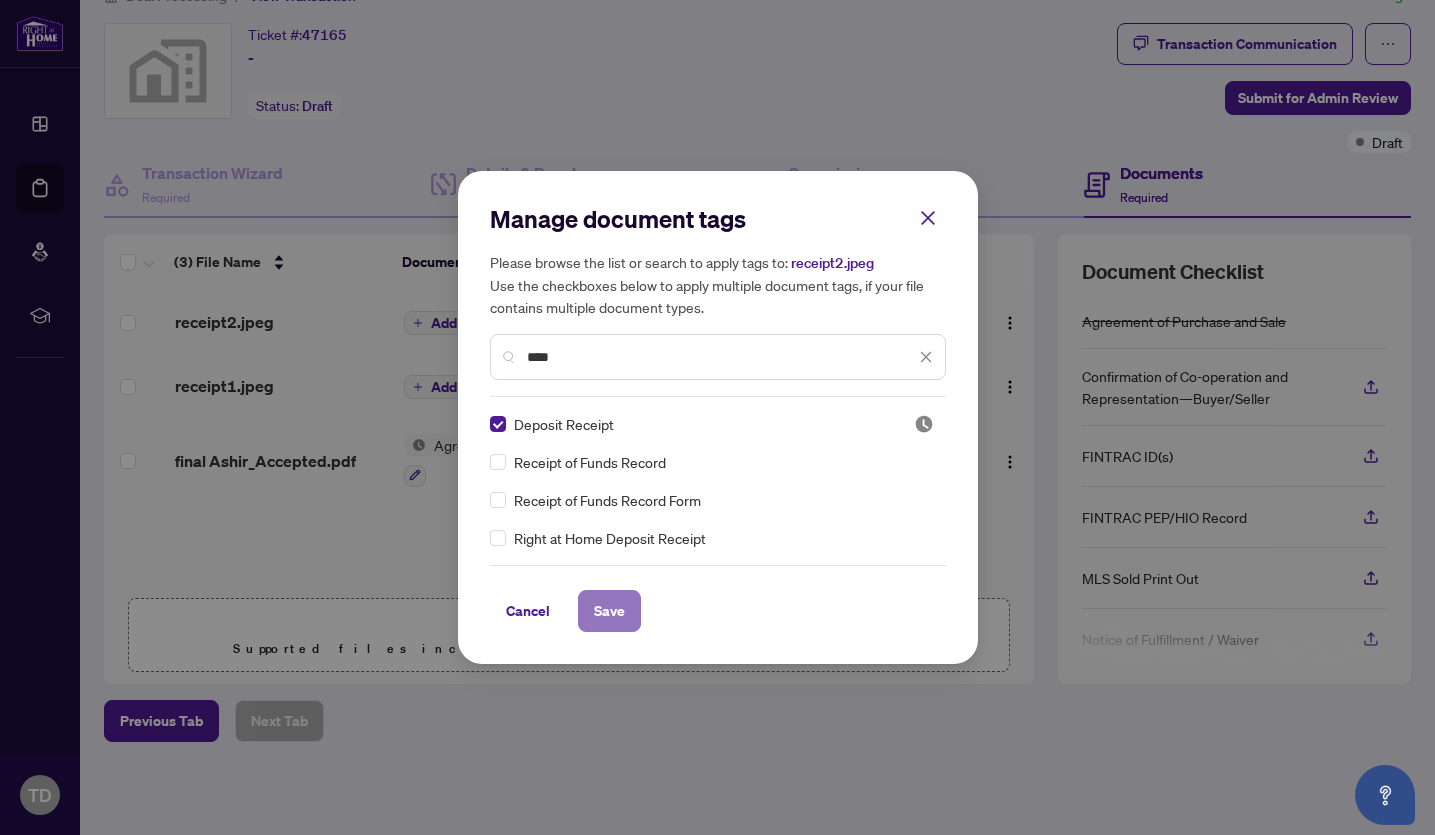 click on "Save" at bounding box center [609, 611] 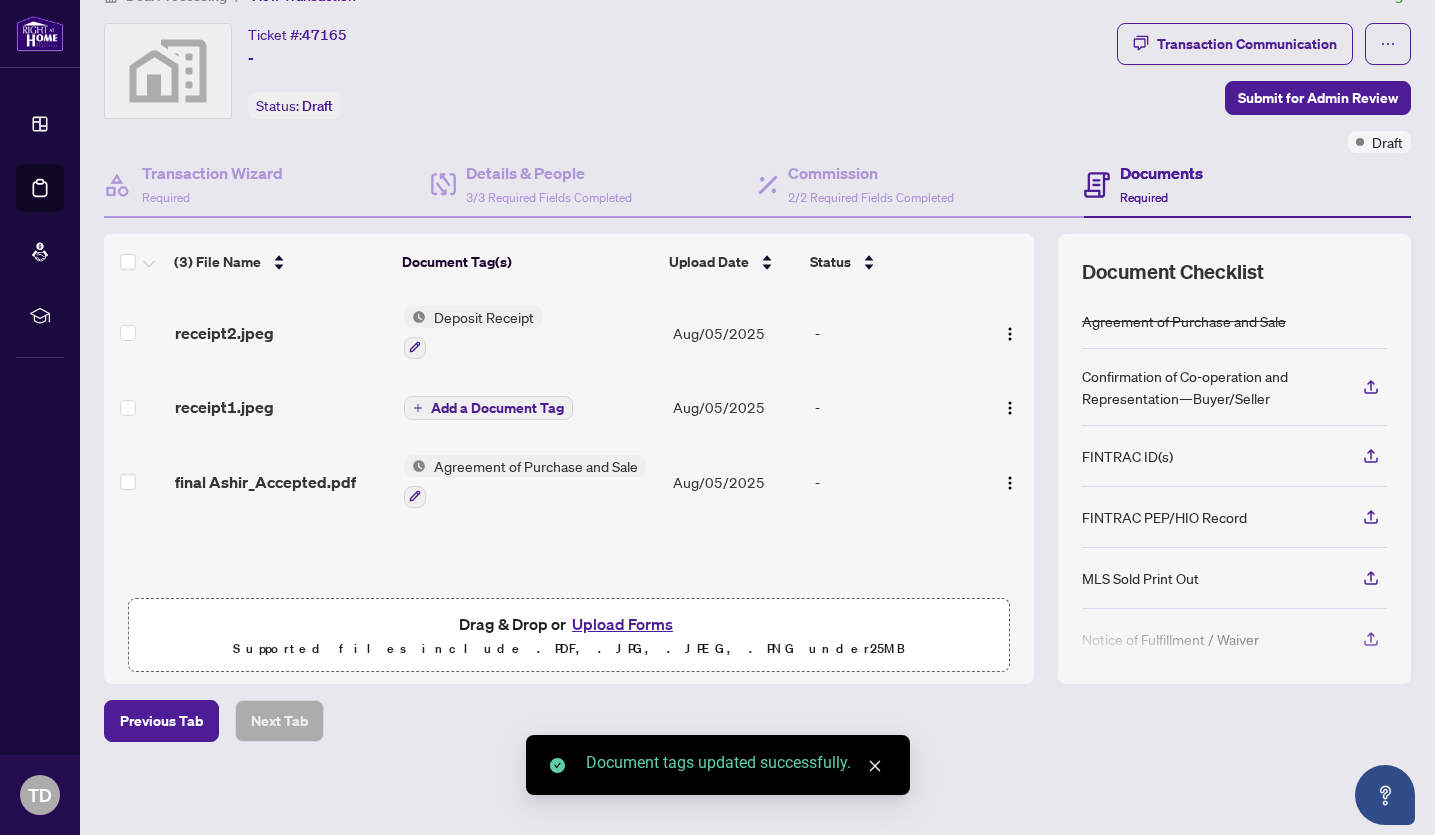 click on "Add a Document Tag" at bounding box center [497, 408] 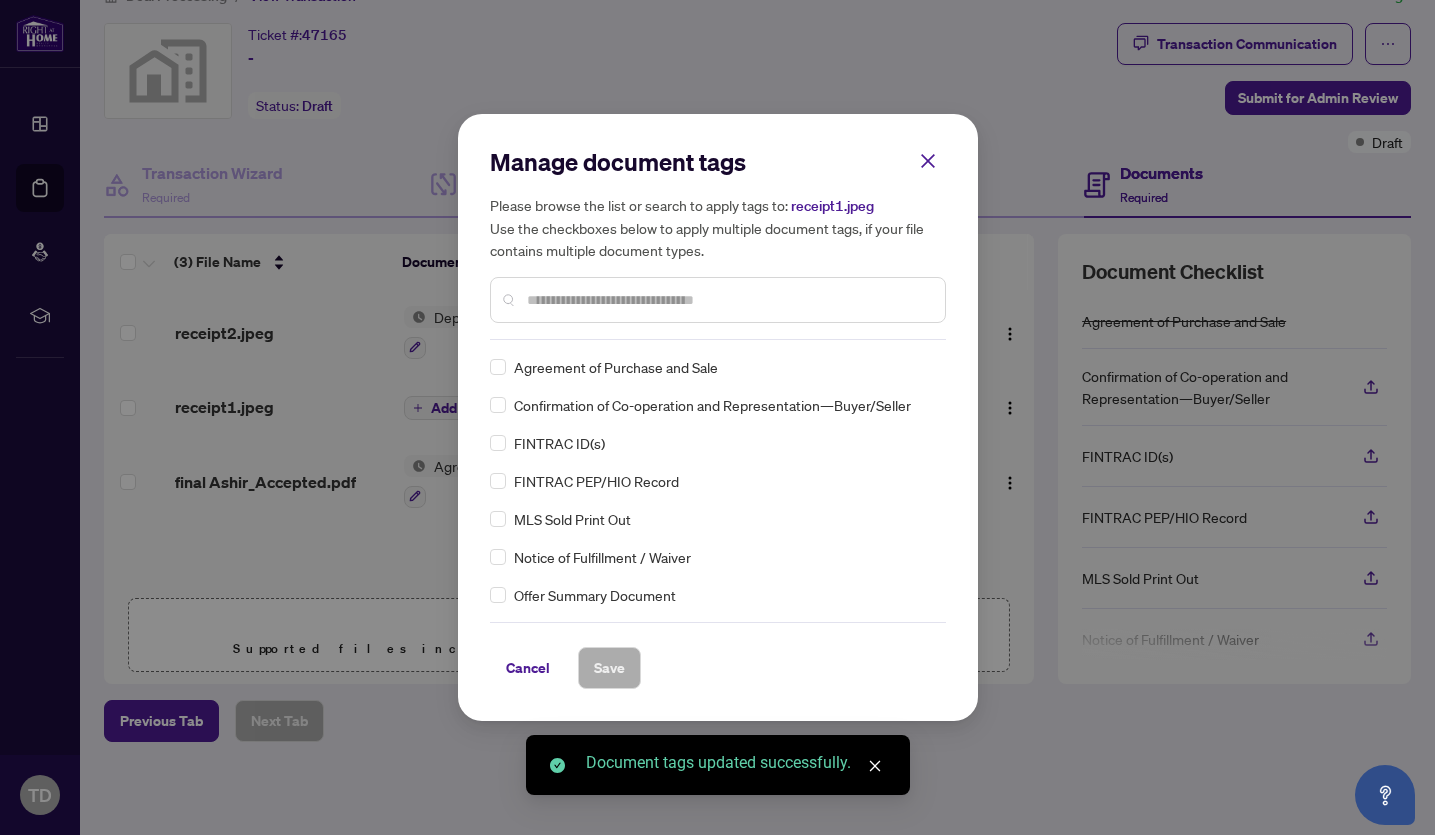 click on "Manage document tags Please browse the list or search to apply tags to:   receipt1.jpeg   Use the checkboxes below to apply multiple document tags, if your file contains multiple document types." at bounding box center (718, 243) 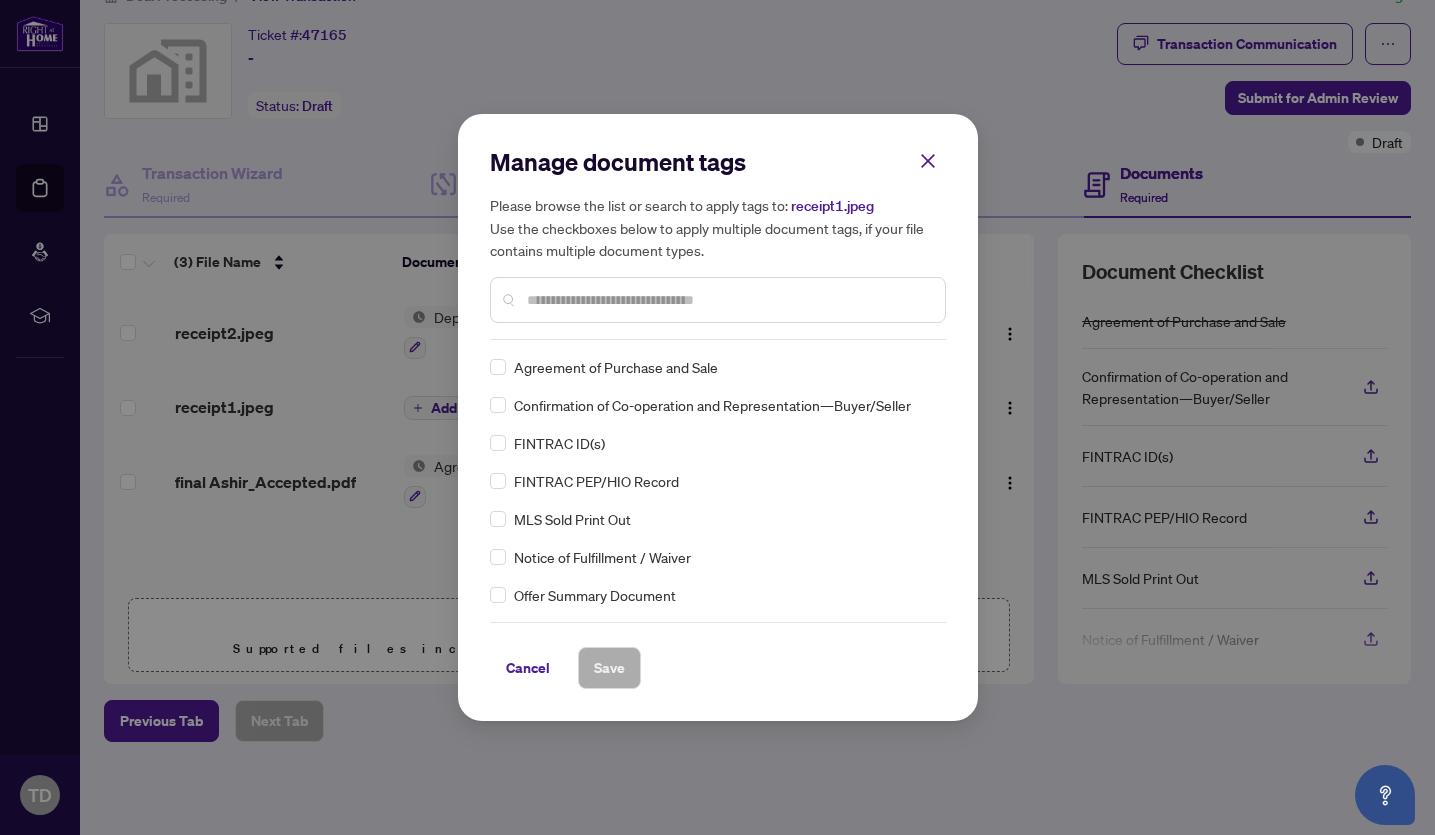 click at bounding box center [728, 300] 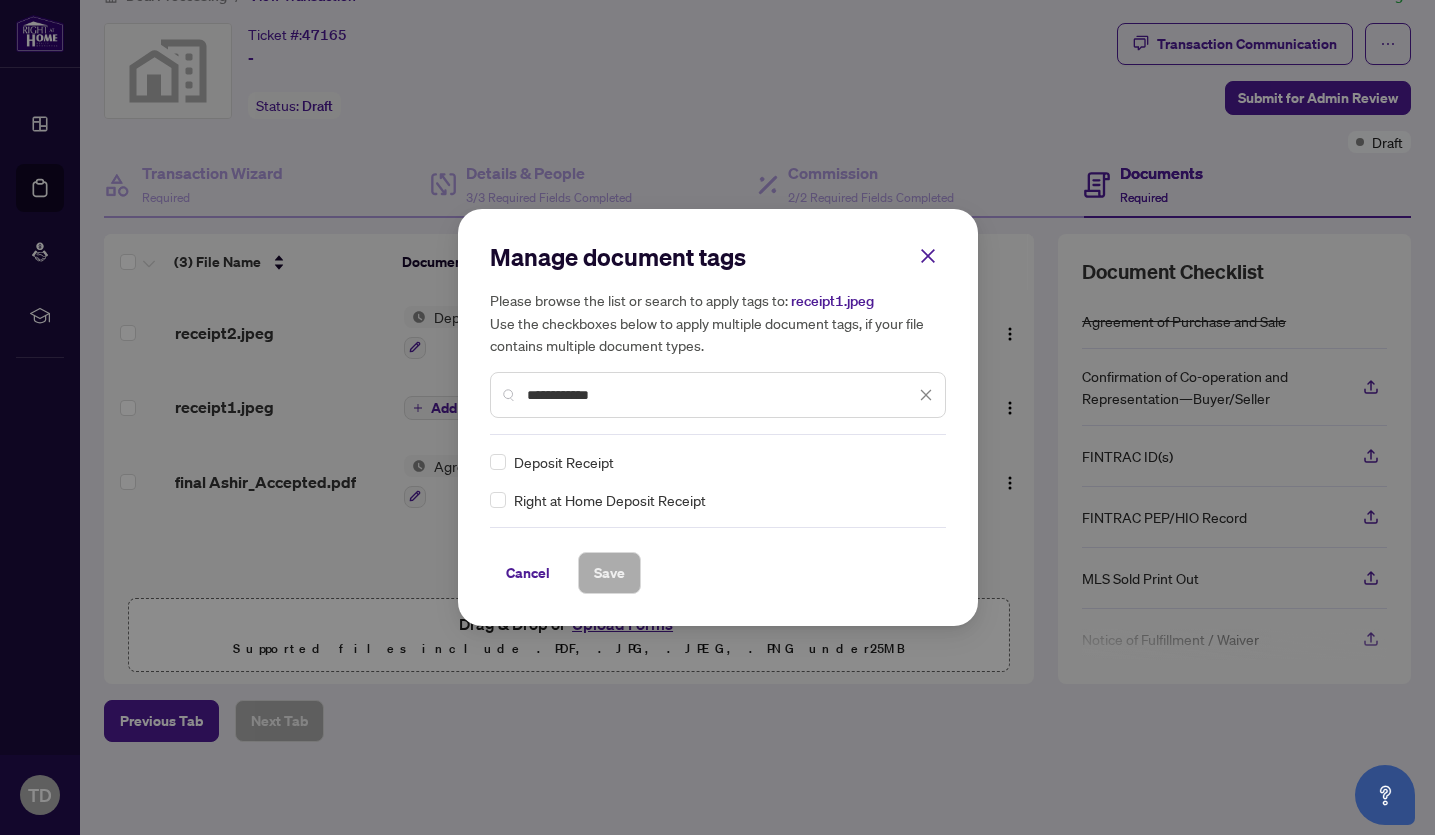 type on "**********" 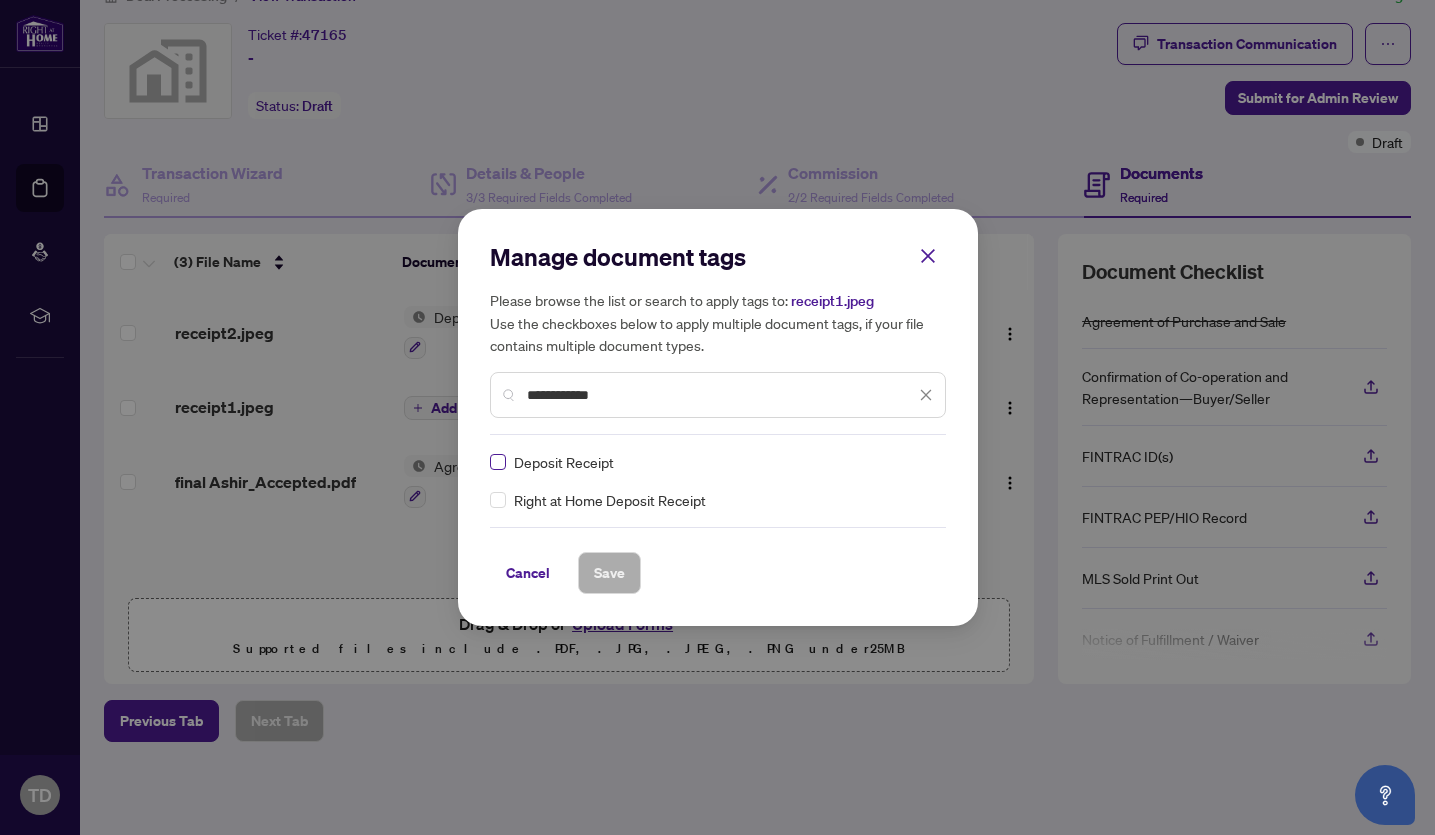 click at bounding box center (498, 462) 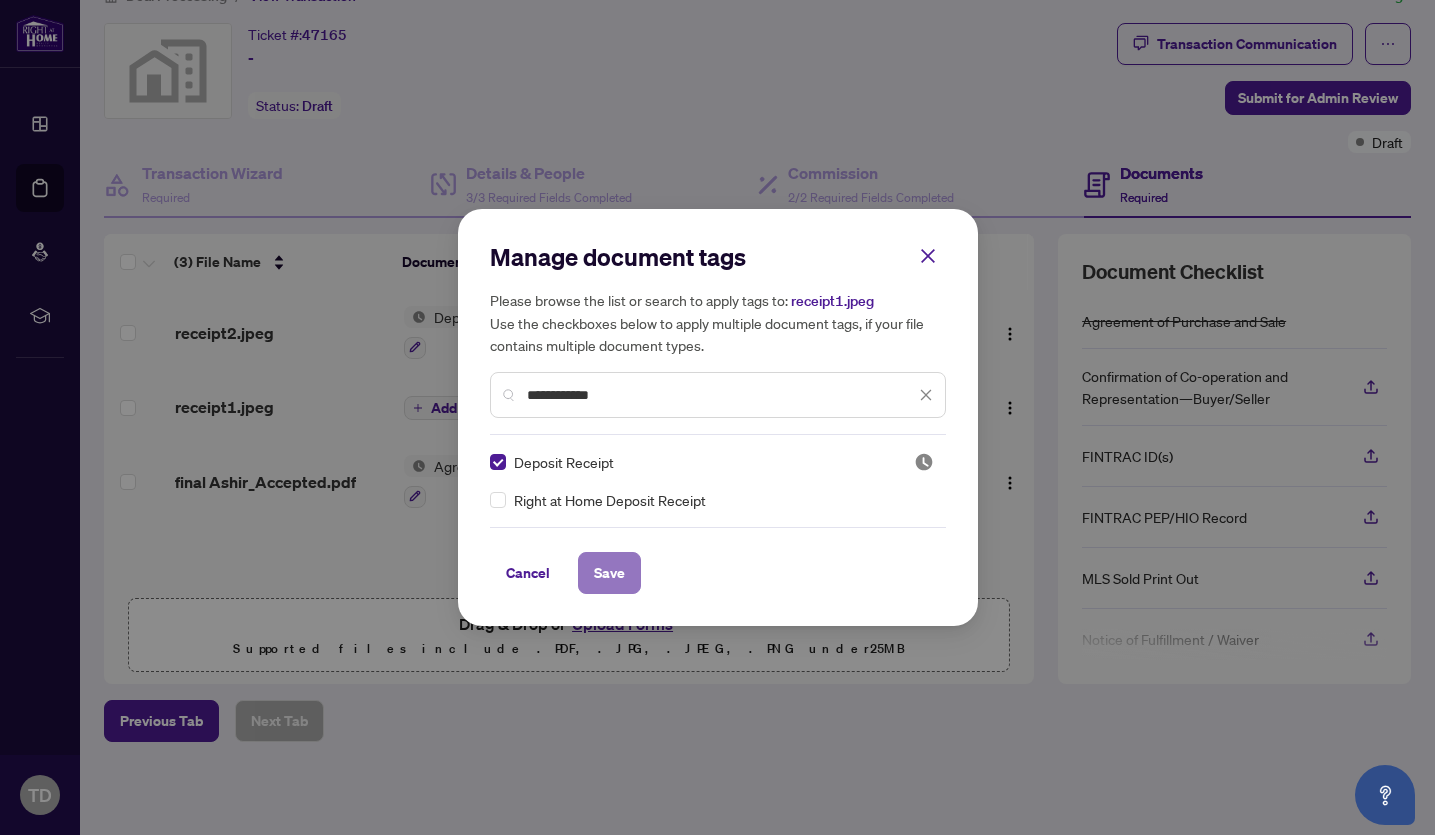 click on "Save" at bounding box center [609, 573] 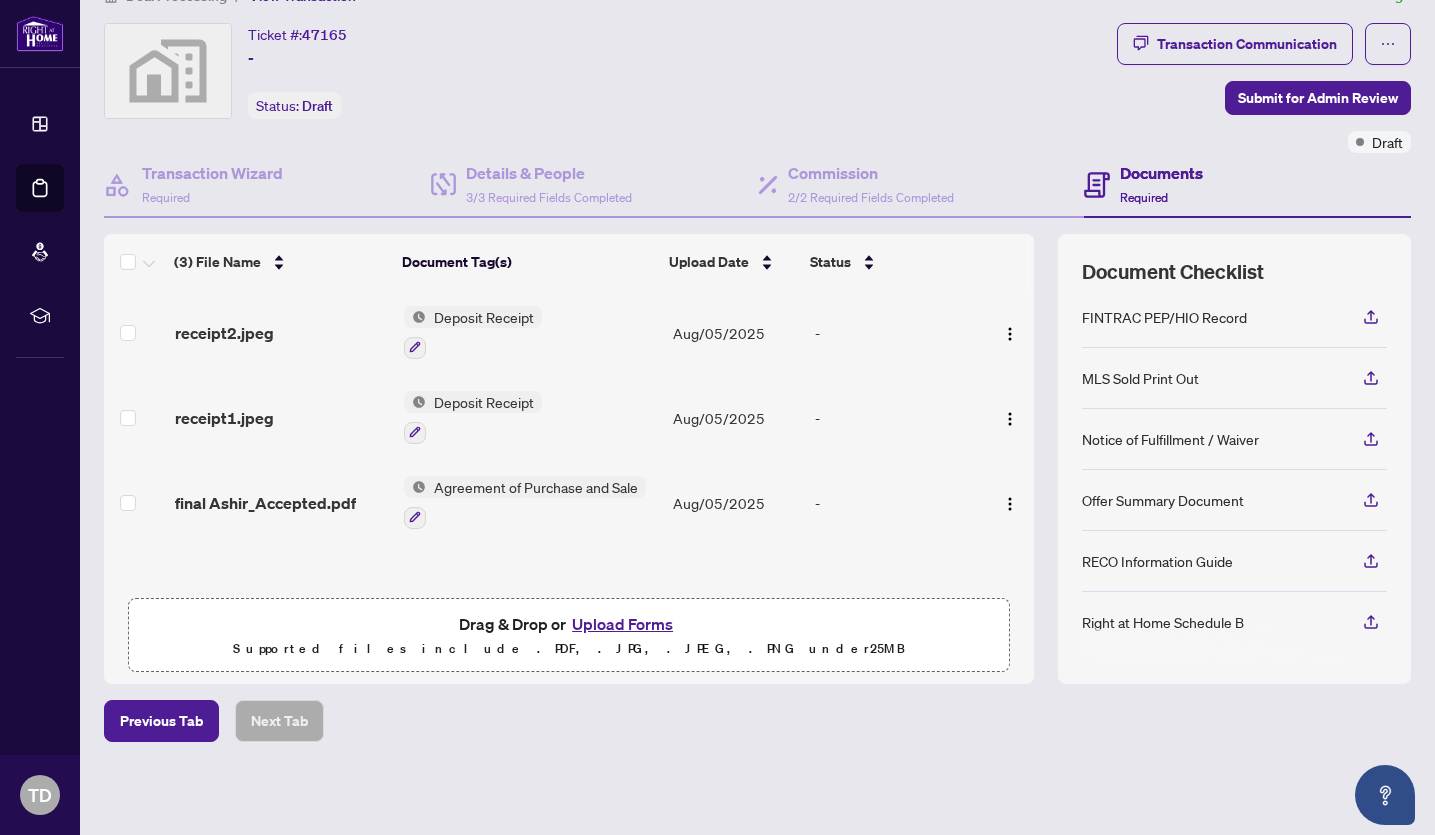 scroll, scrollTop: 0, scrollLeft: 0, axis: both 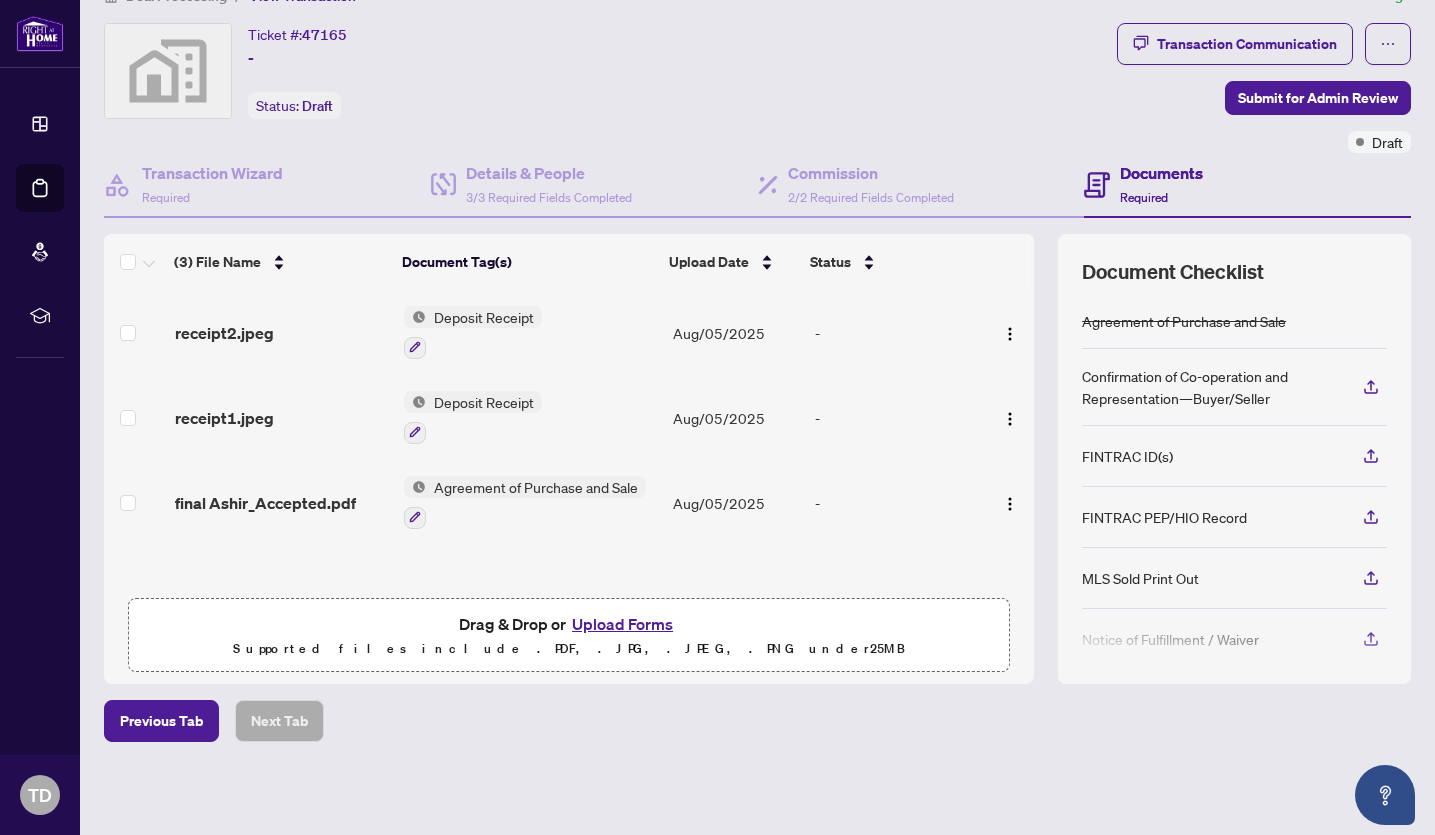 click on "Upload Forms" at bounding box center [622, 624] 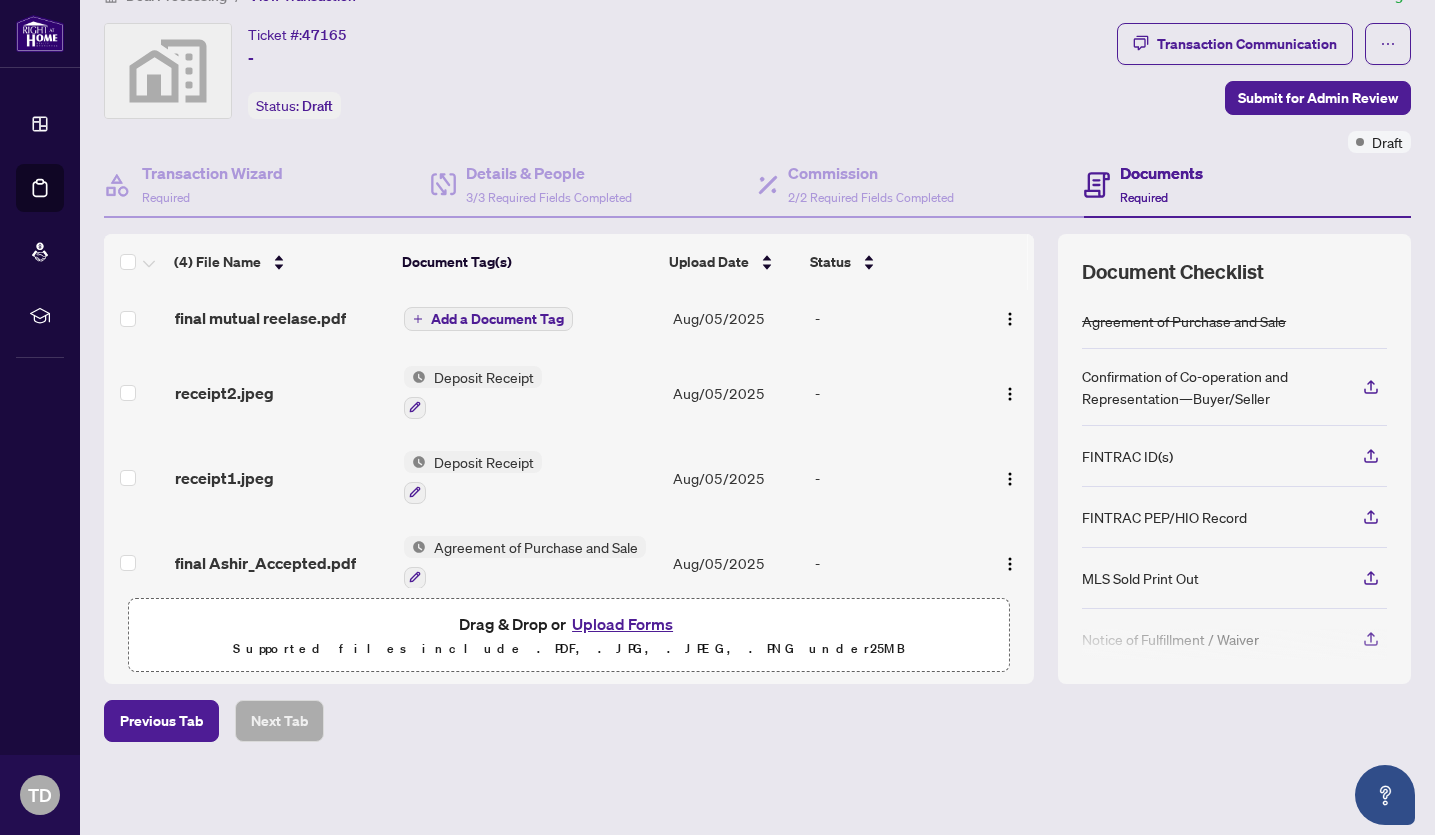 scroll, scrollTop: 0, scrollLeft: 0, axis: both 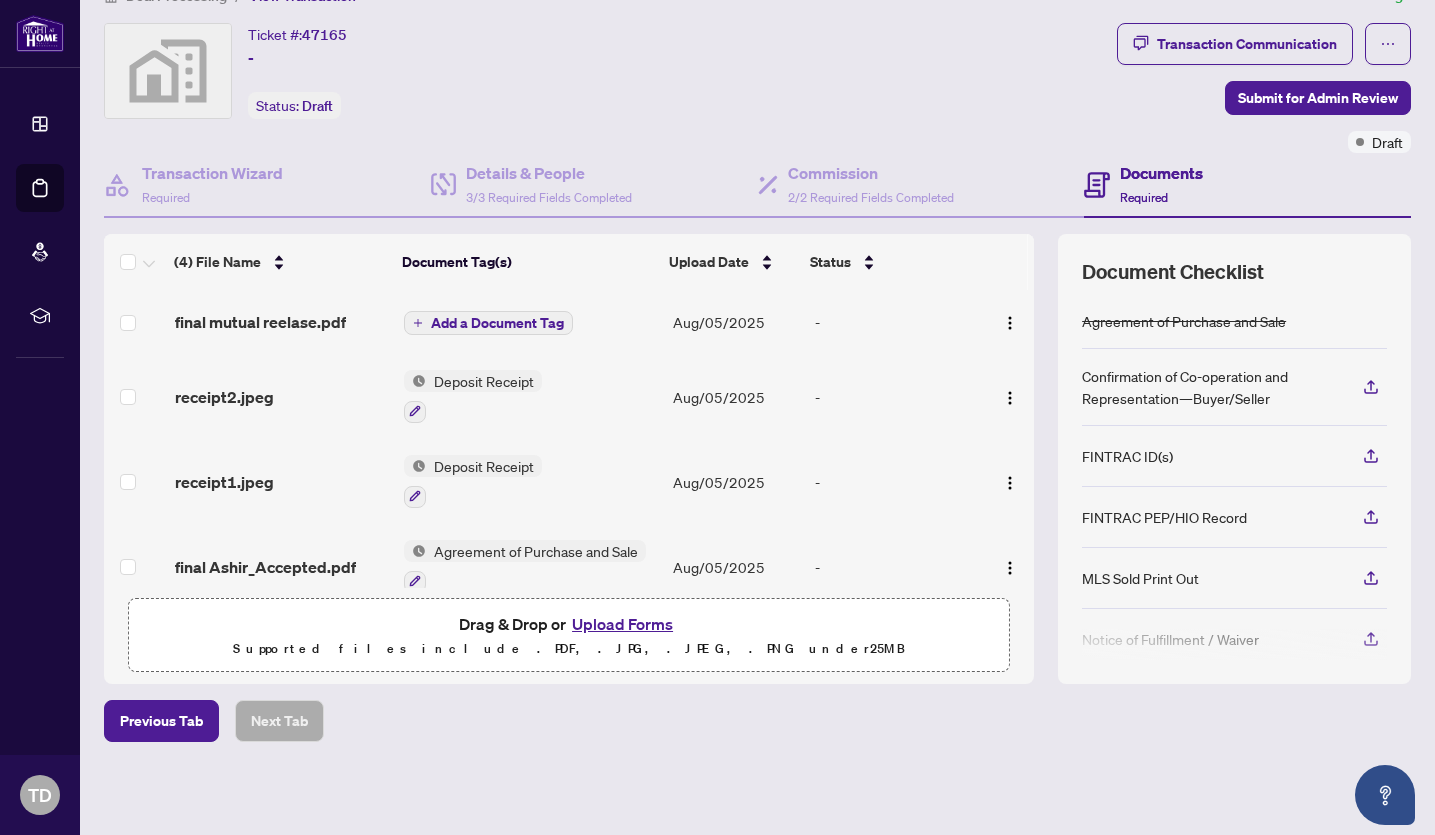 click on "Add a Document Tag" at bounding box center (497, 323) 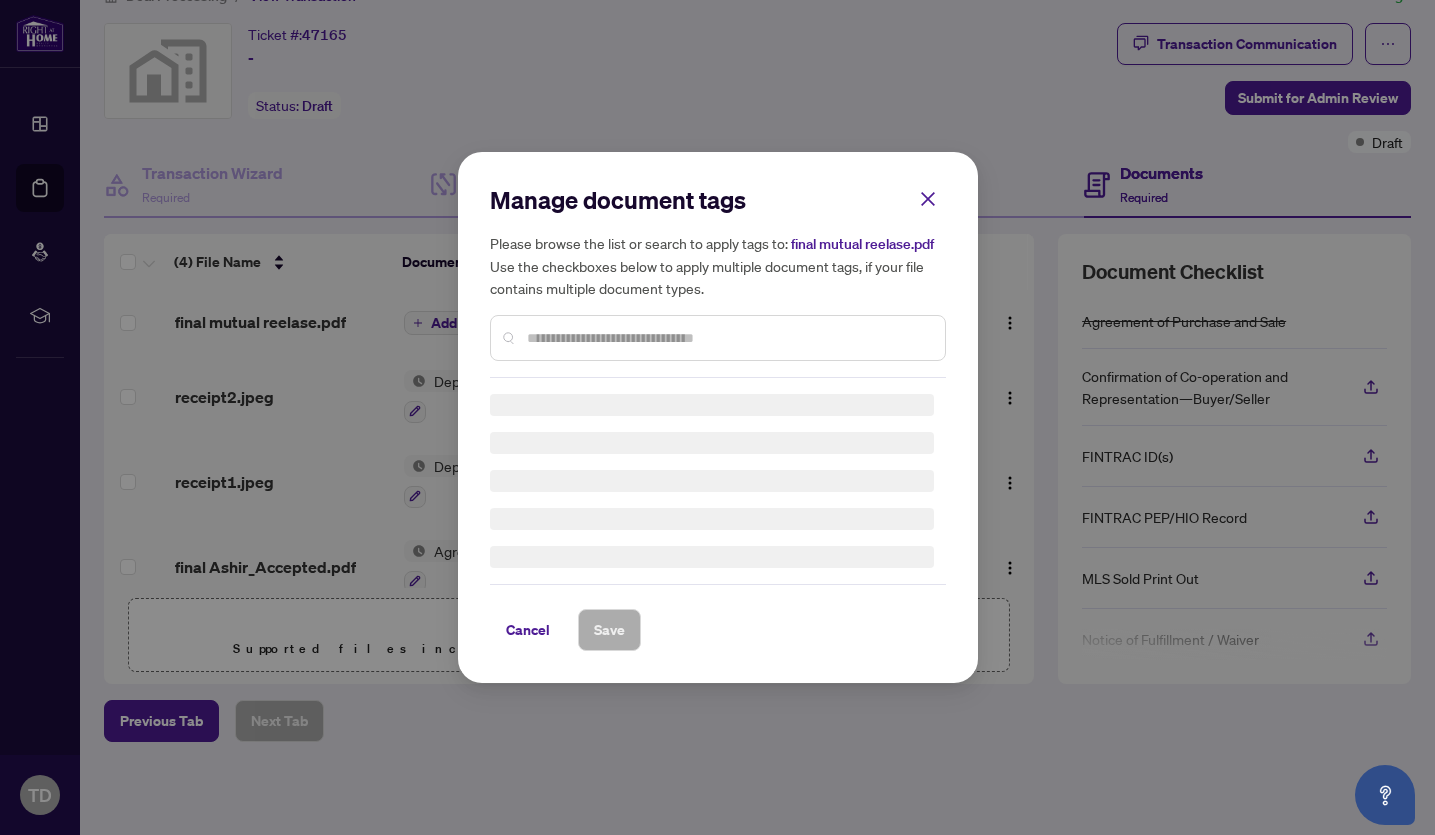 click at bounding box center [728, 338] 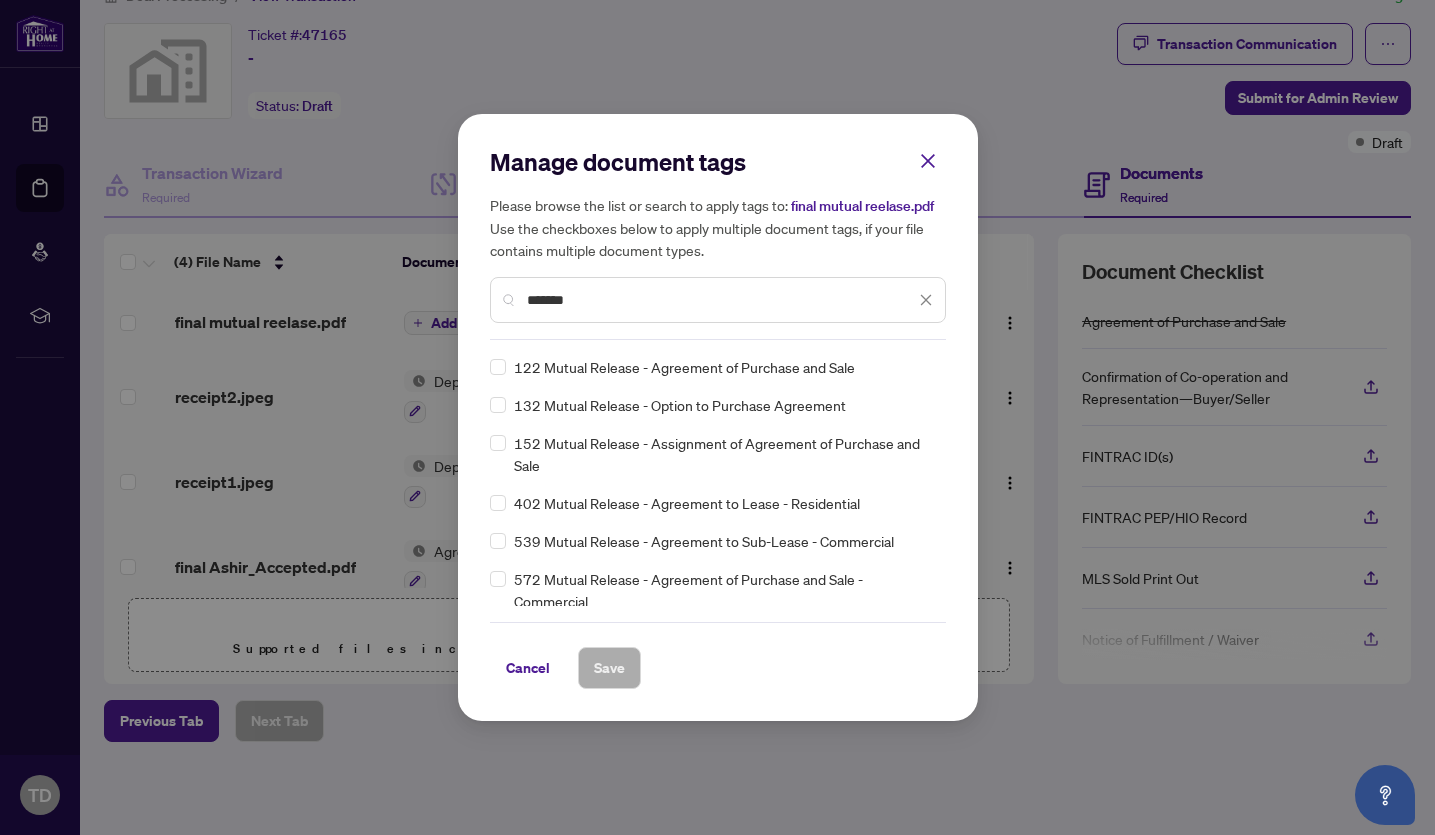 type on "******" 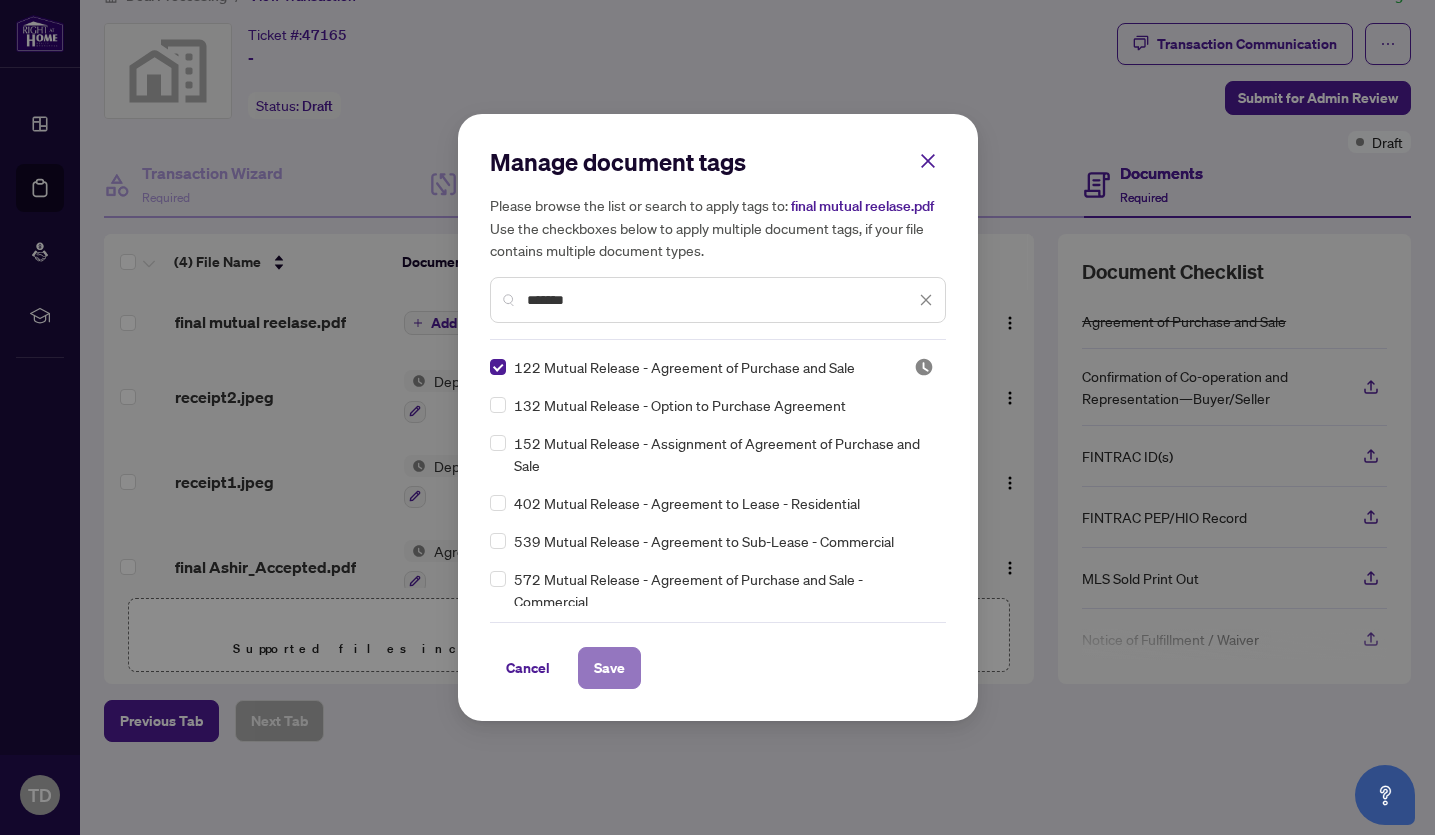 click on "Save" at bounding box center (609, 668) 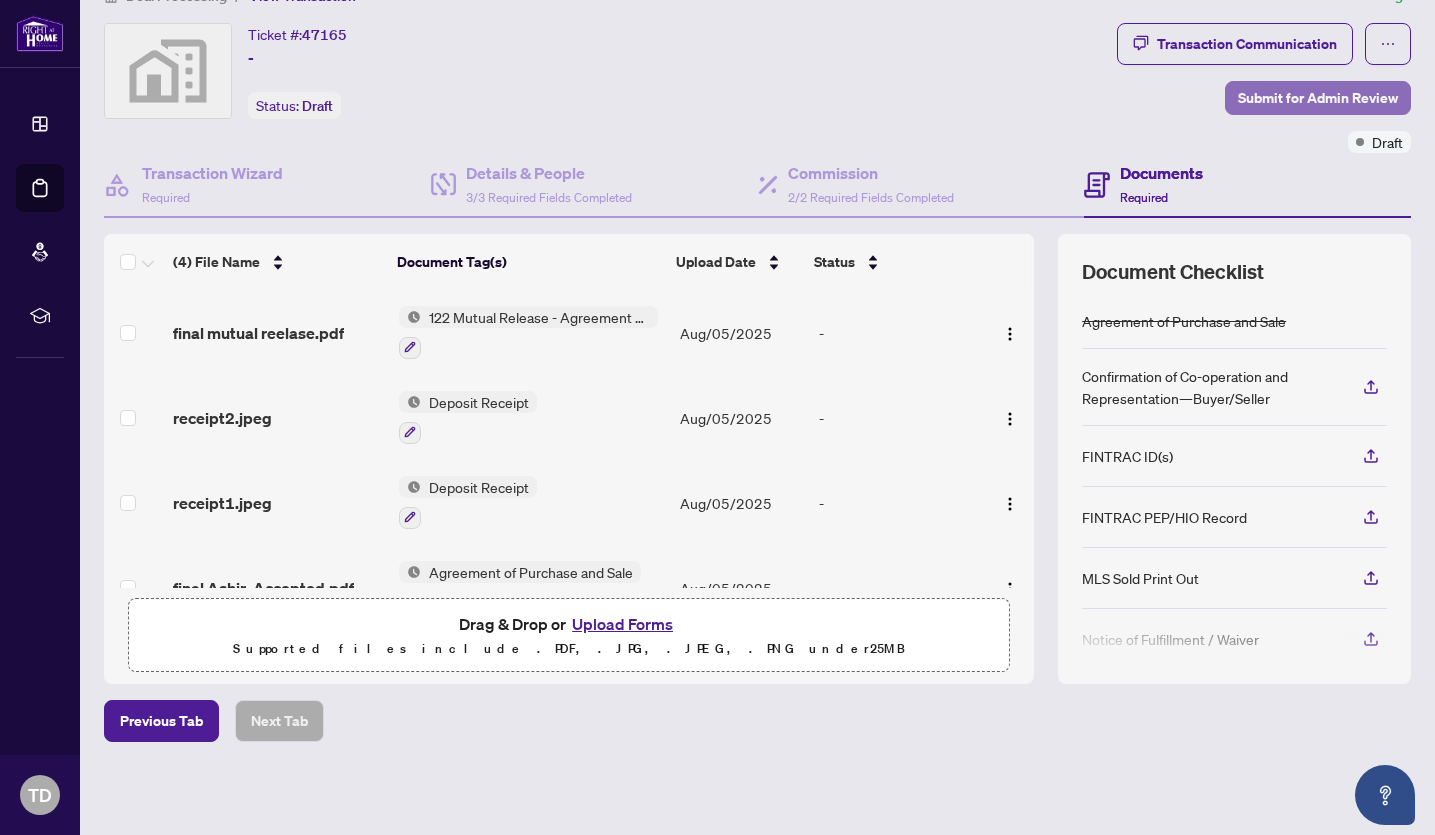 click on "Submit for Admin Review" at bounding box center [1318, 98] 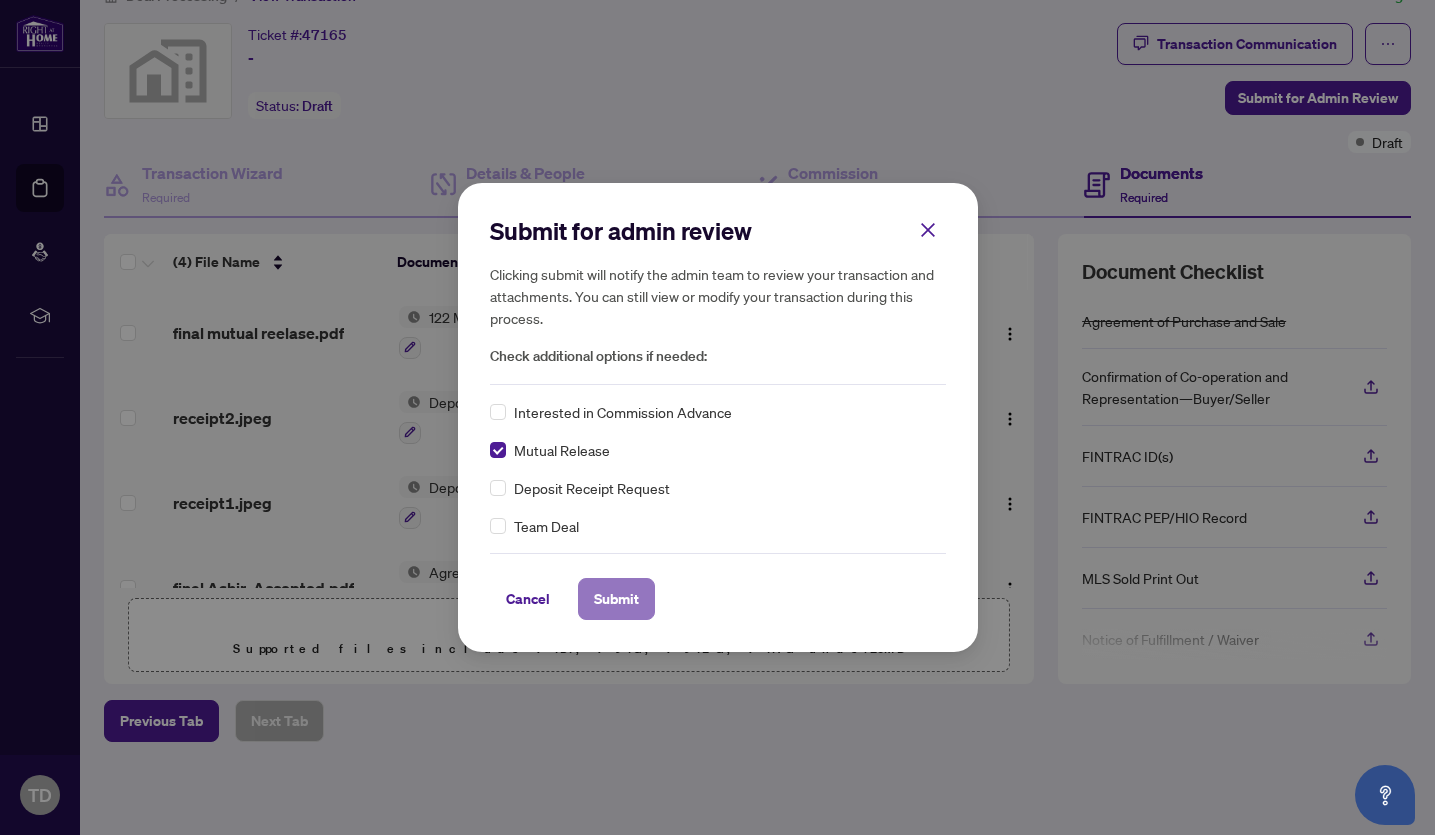 click on "Submit" at bounding box center (616, 599) 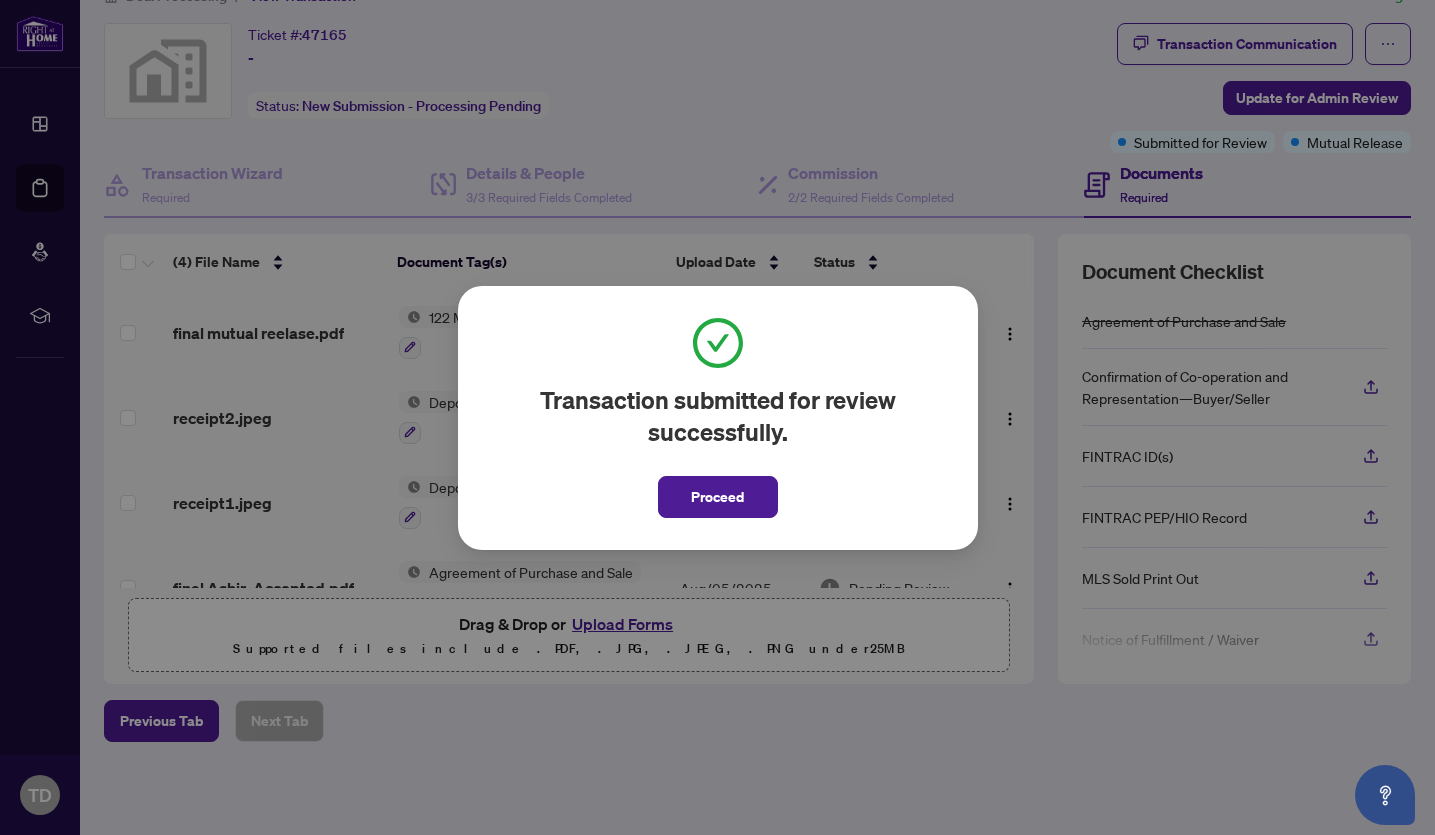 click on "Proceed" at bounding box center [717, 497] 